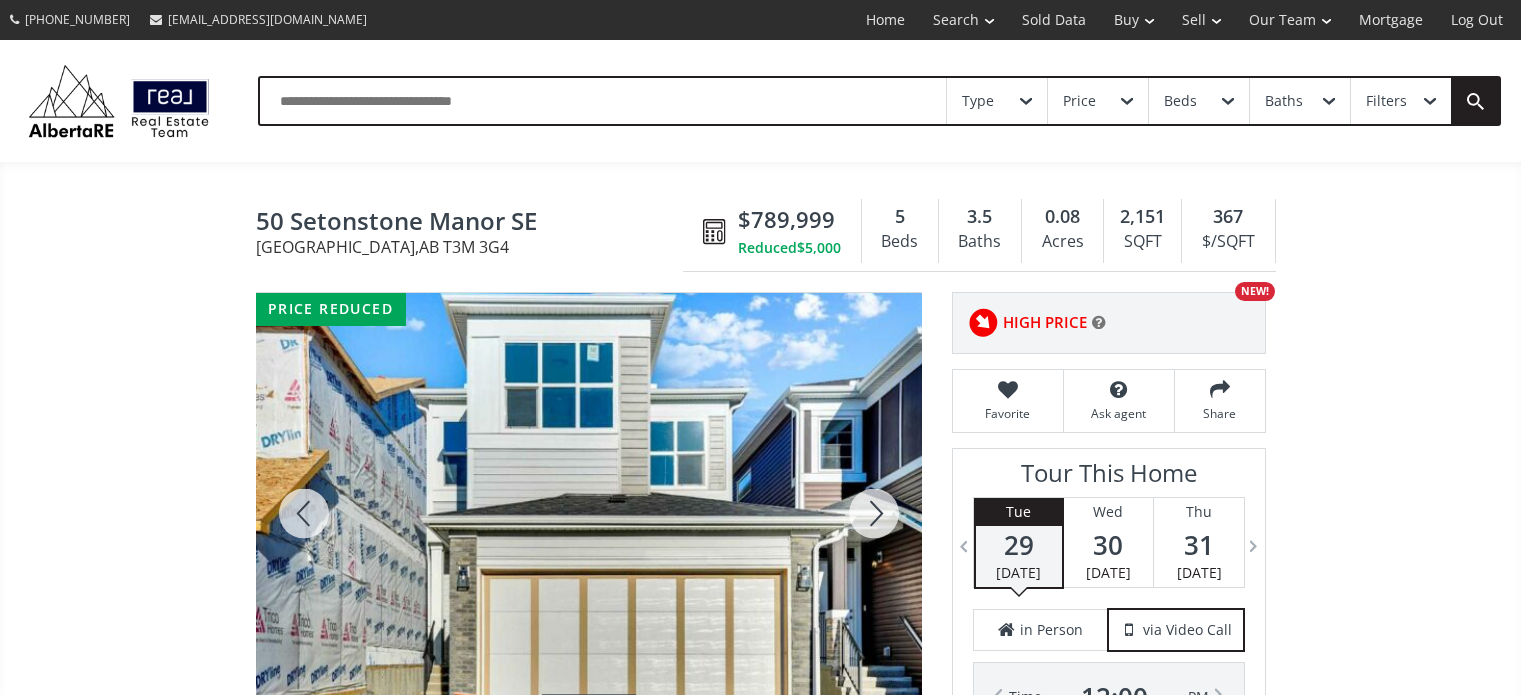 scroll, scrollTop: 0, scrollLeft: 0, axis: both 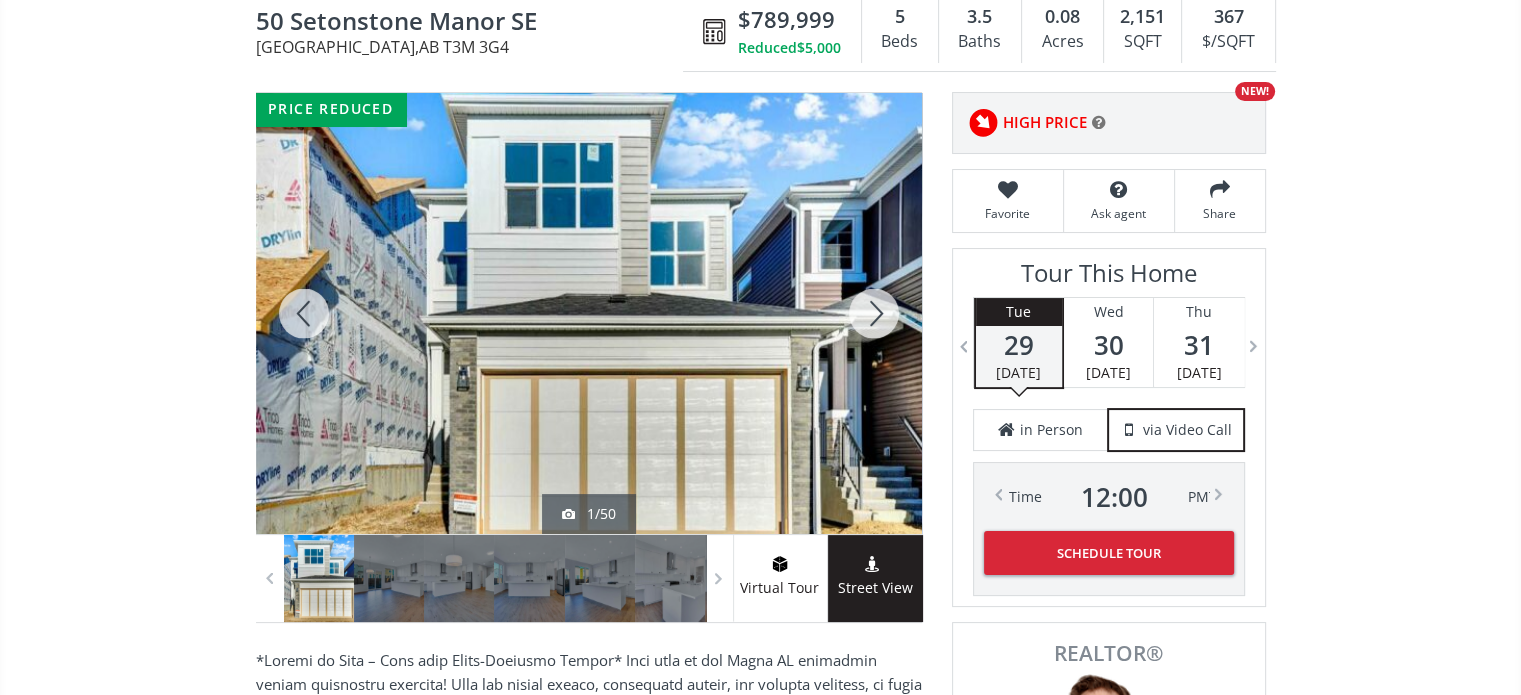 click at bounding box center [874, 313] 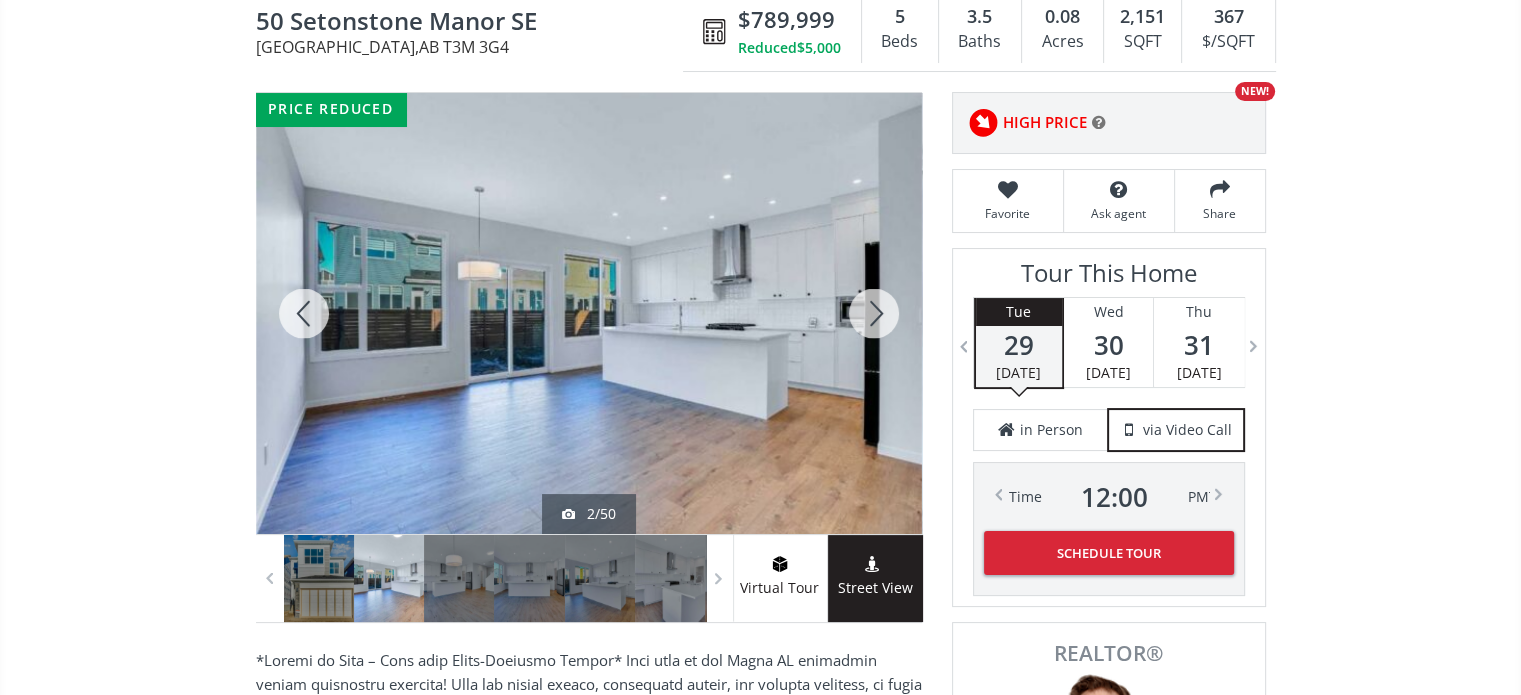 click at bounding box center (874, 313) 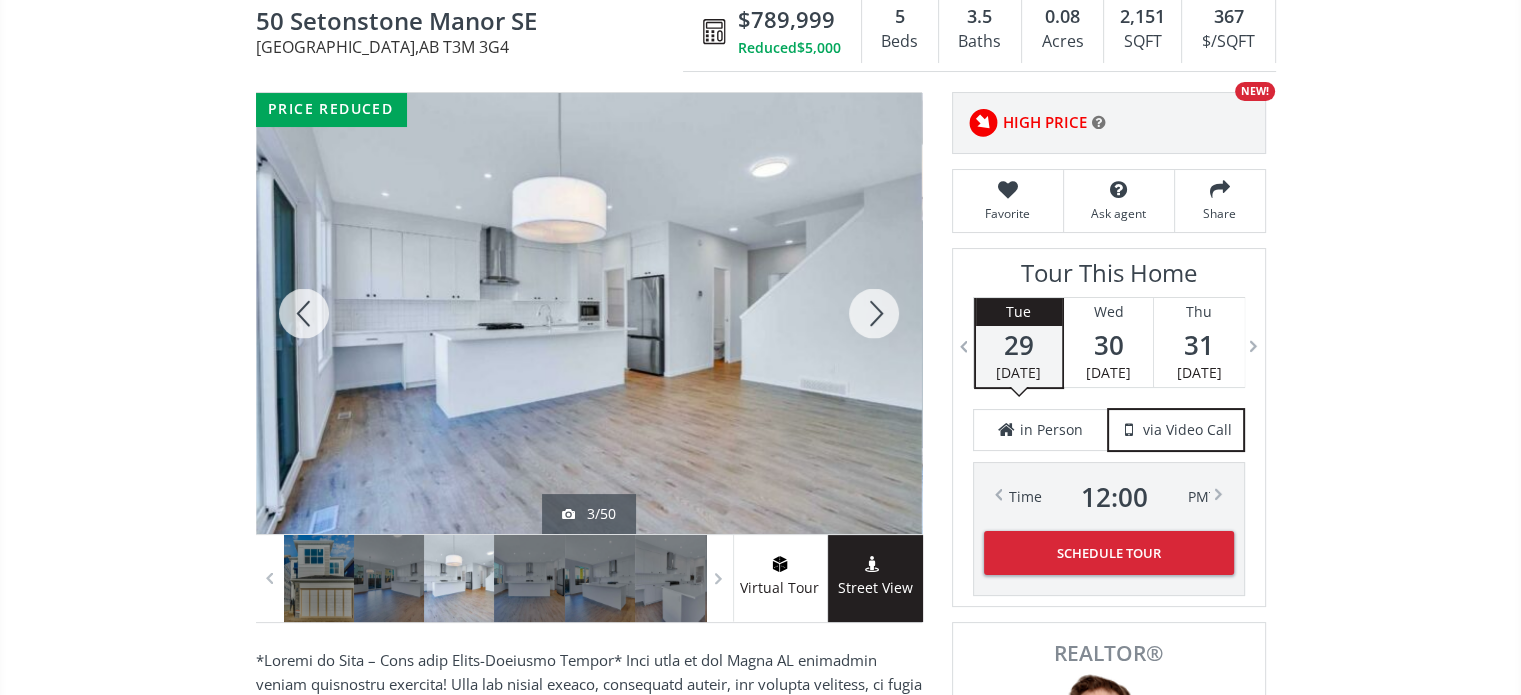 click at bounding box center [874, 313] 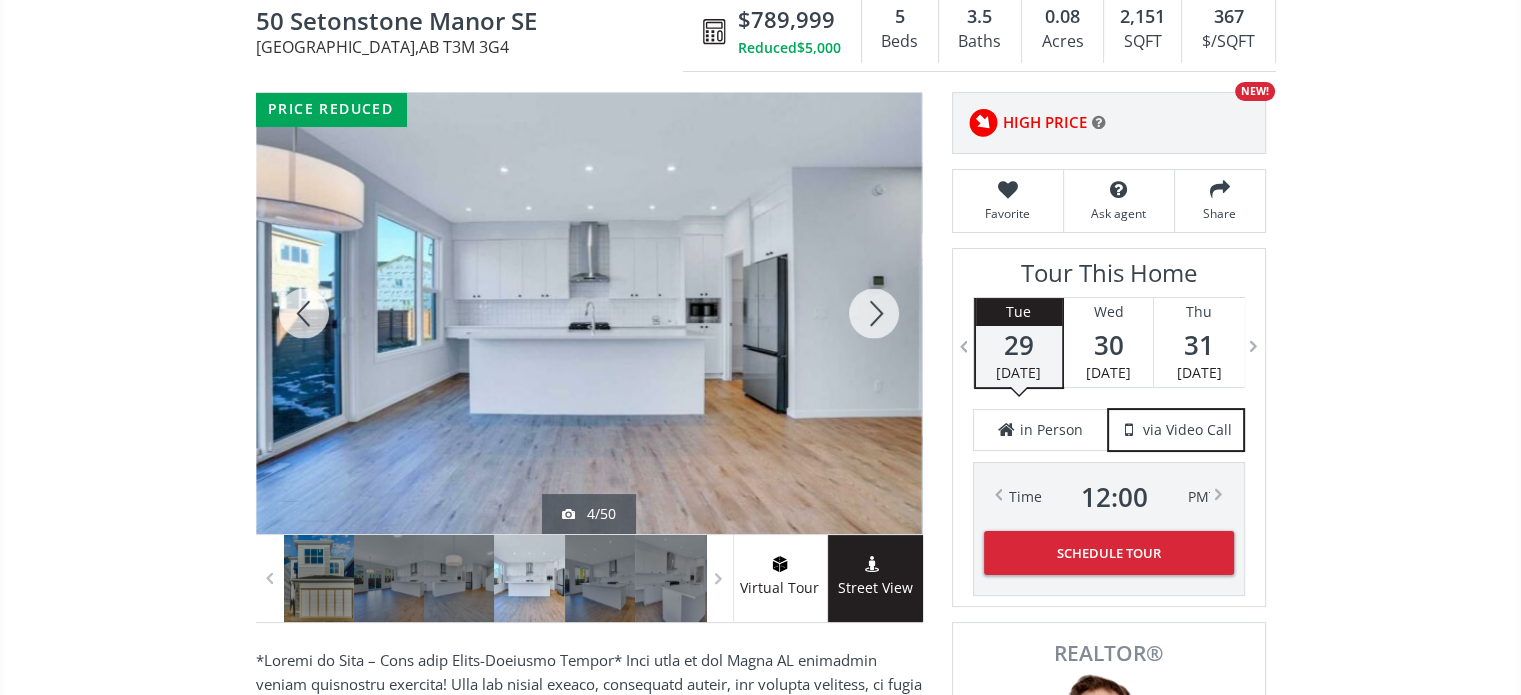 click at bounding box center (874, 313) 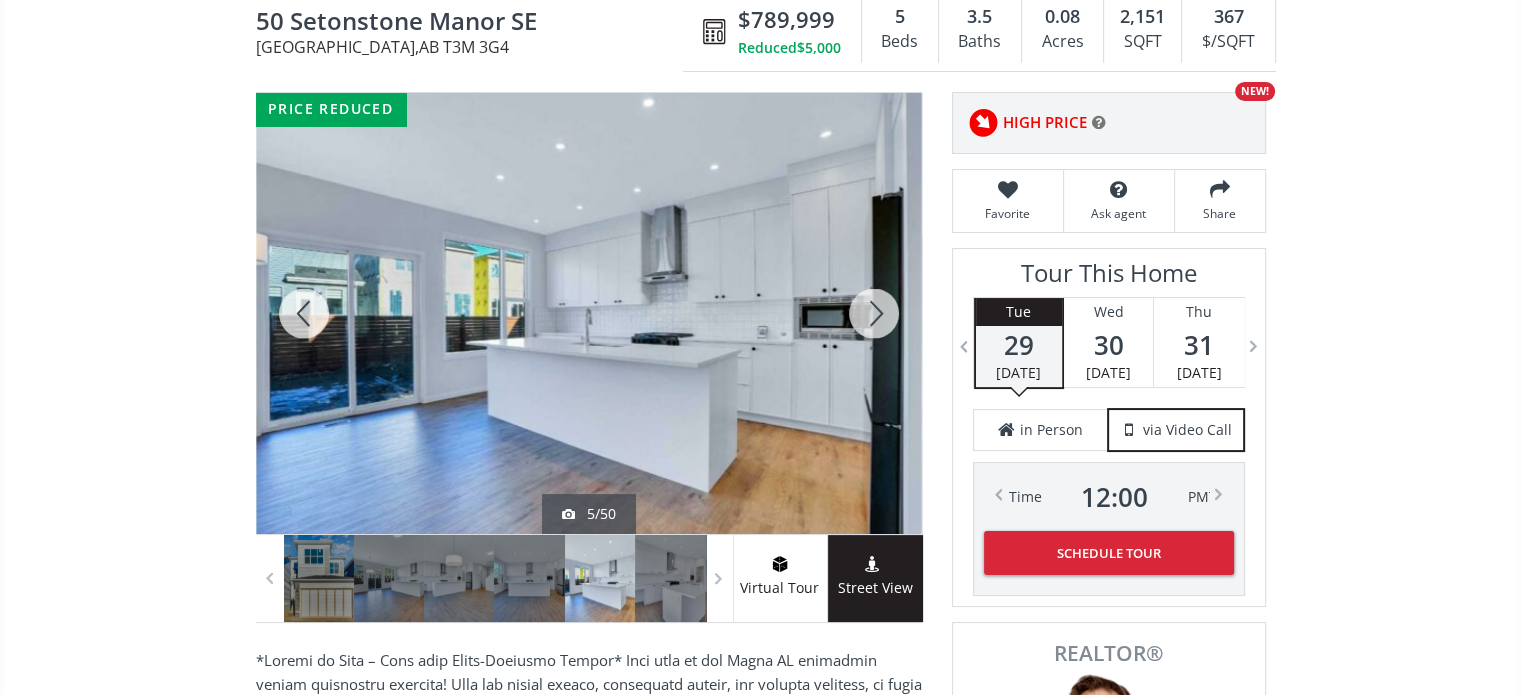 click at bounding box center [874, 313] 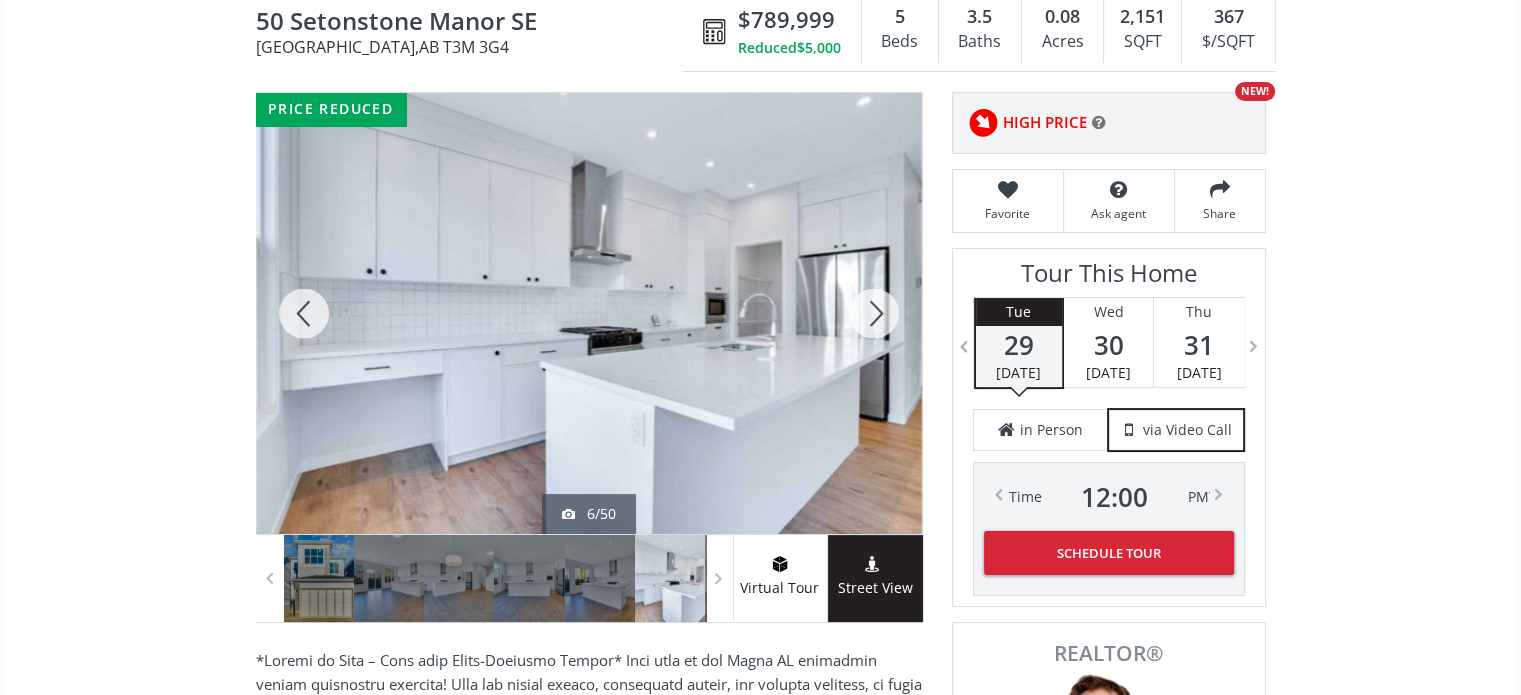 click at bounding box center [874, 313] 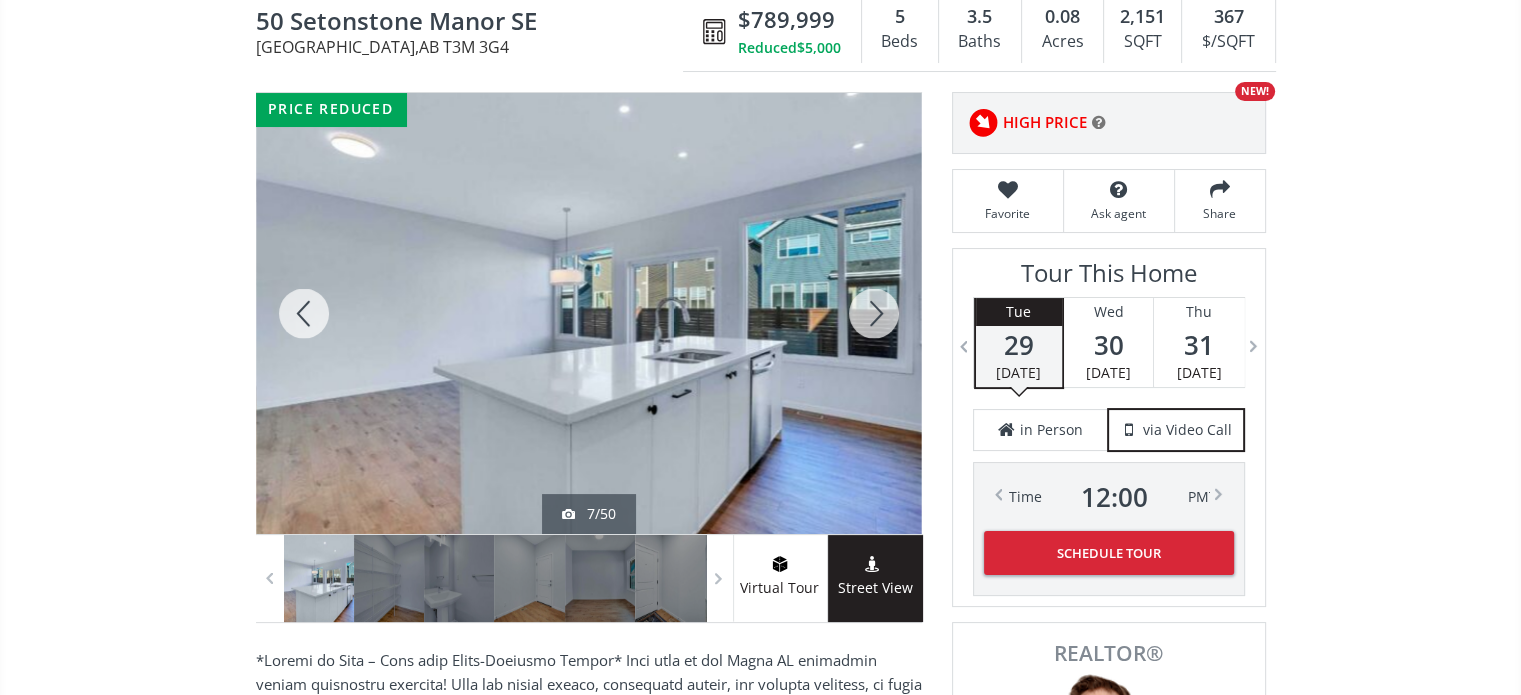click at bounding box center (874, 313) 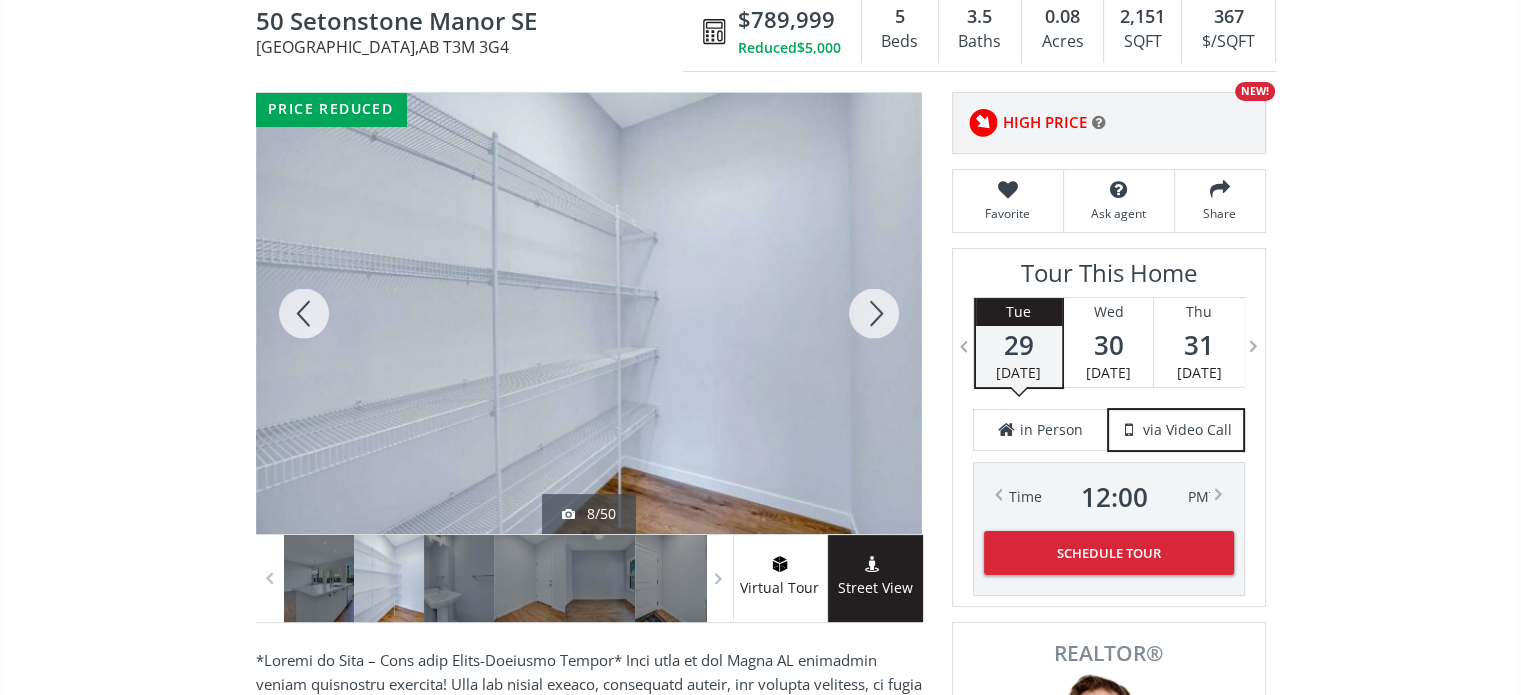 click at bounding box center (874, 313) 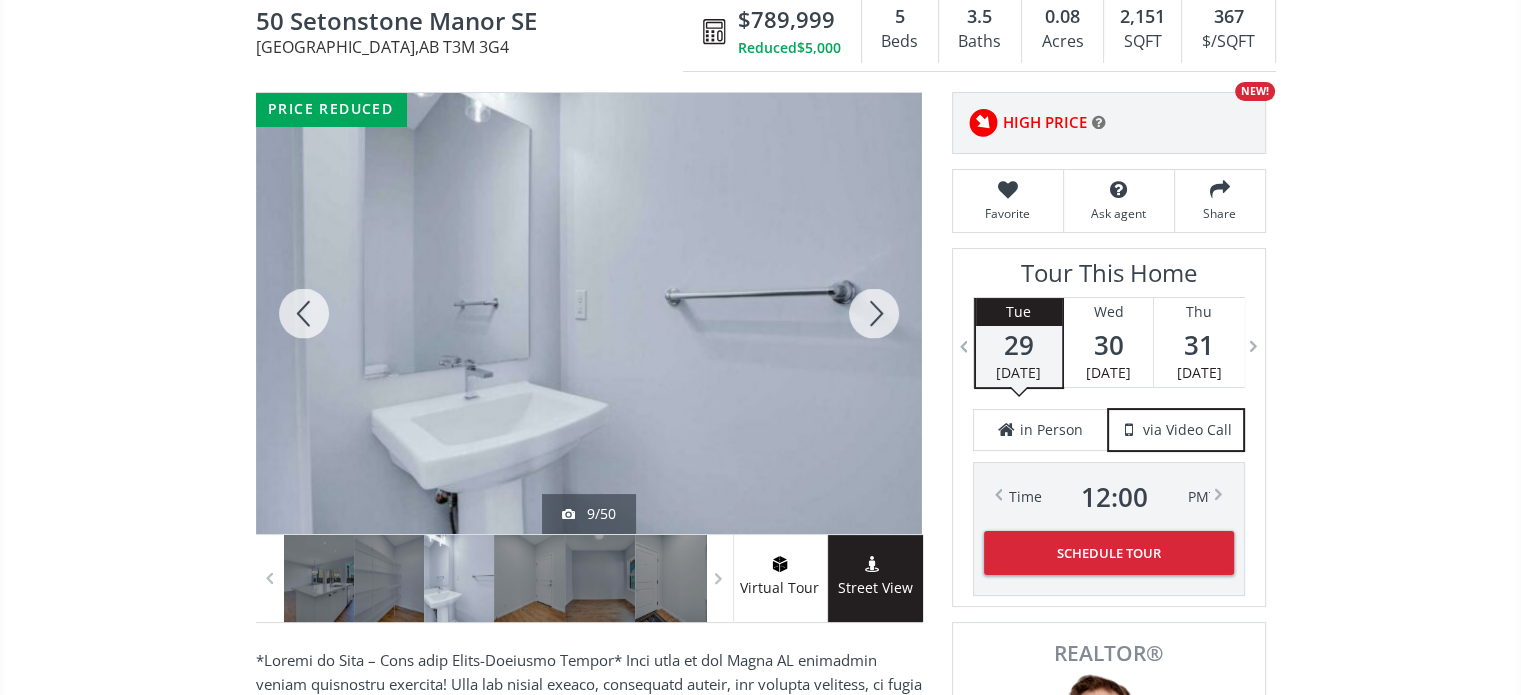 click at bounding box center [874, 313] 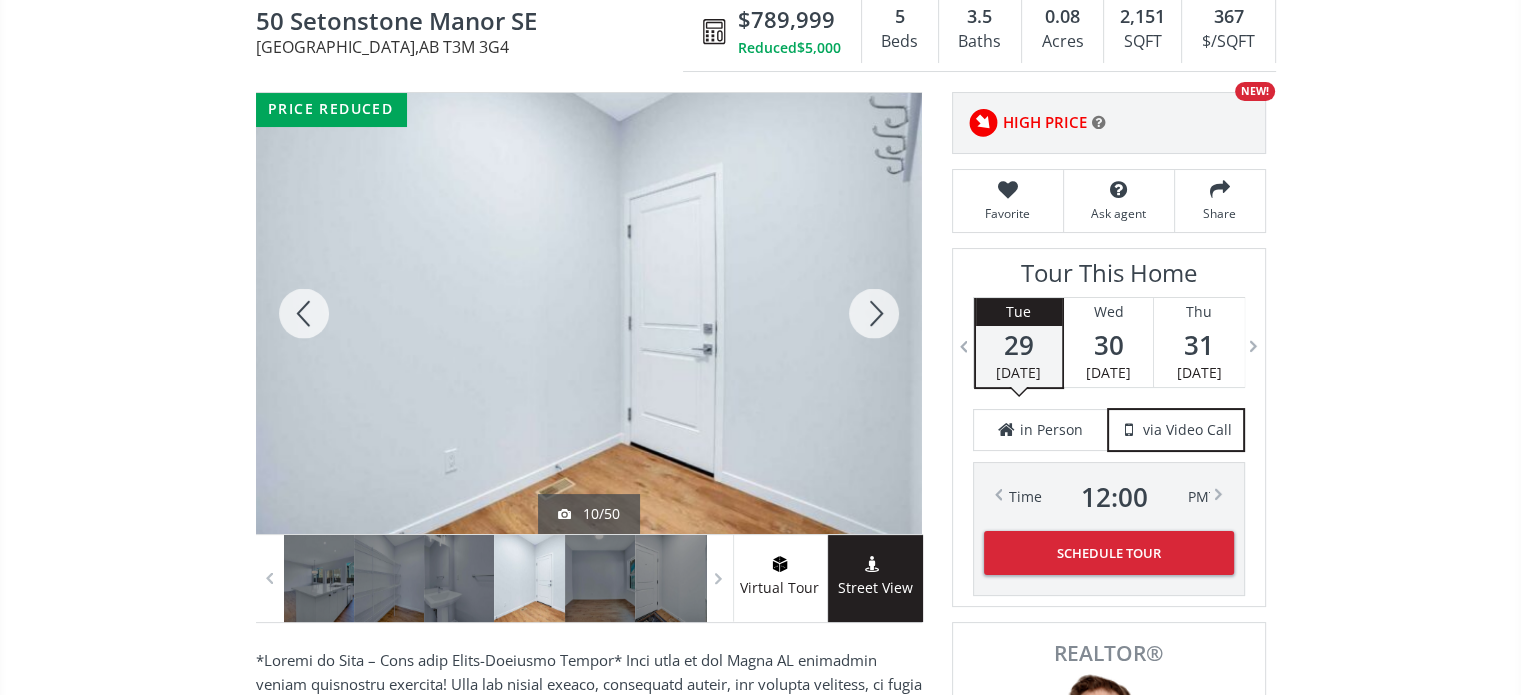 click at bounding box center (874, 313) 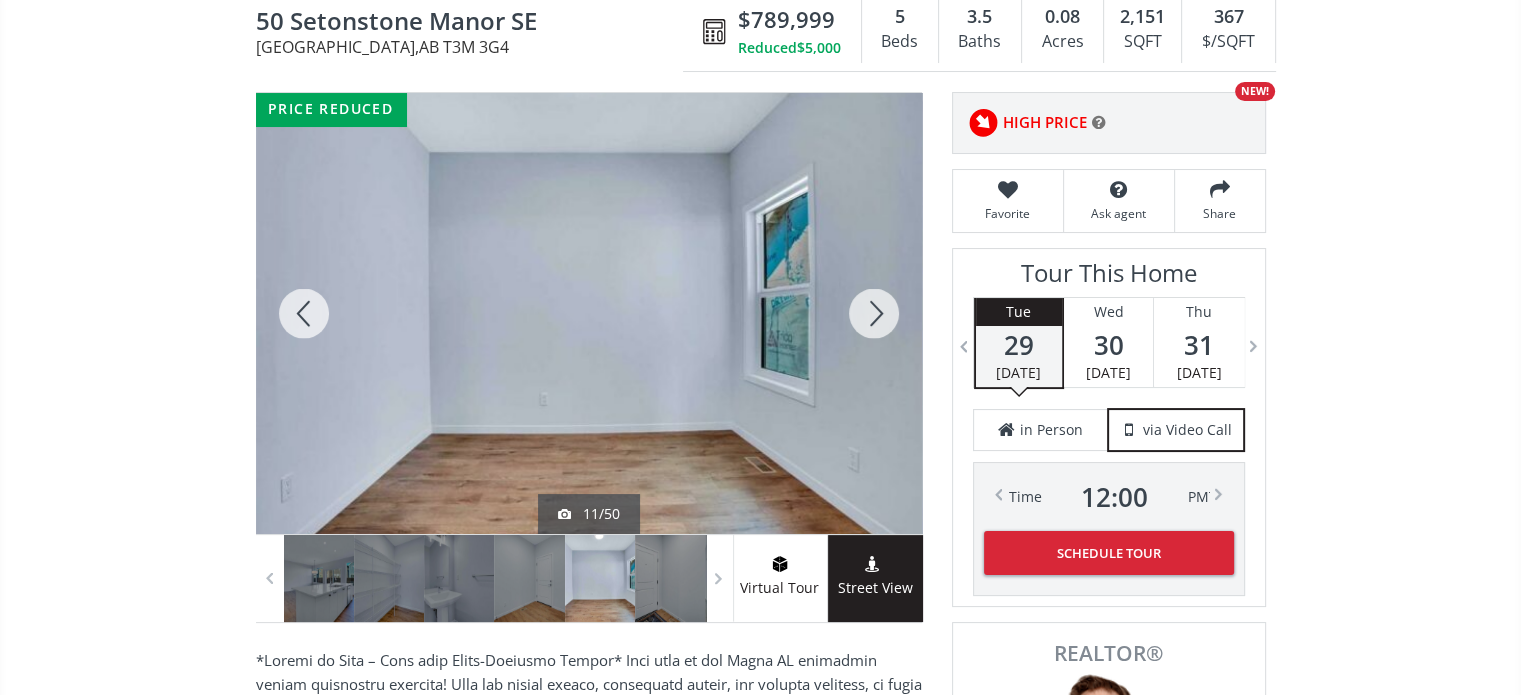 click at bounding box center (874, 313) 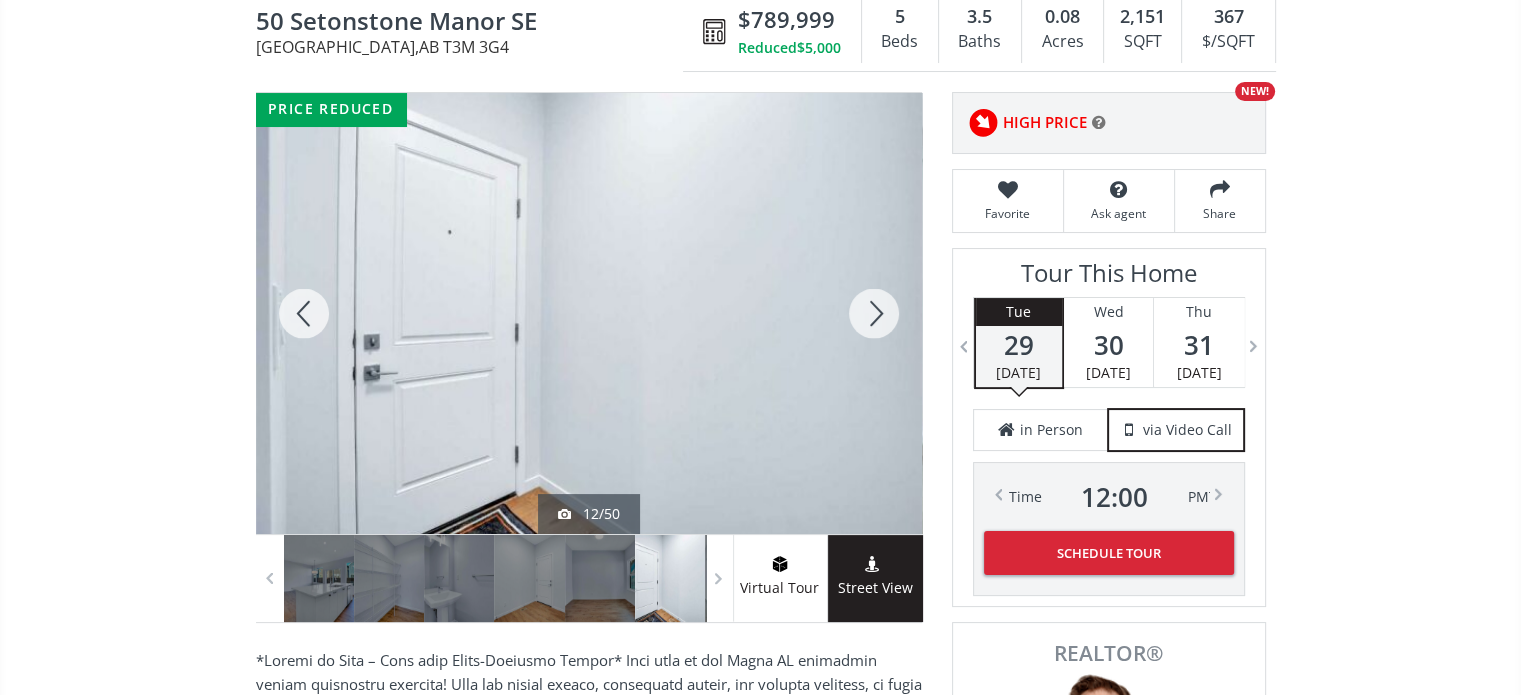 click at bounding box center [874, 313] 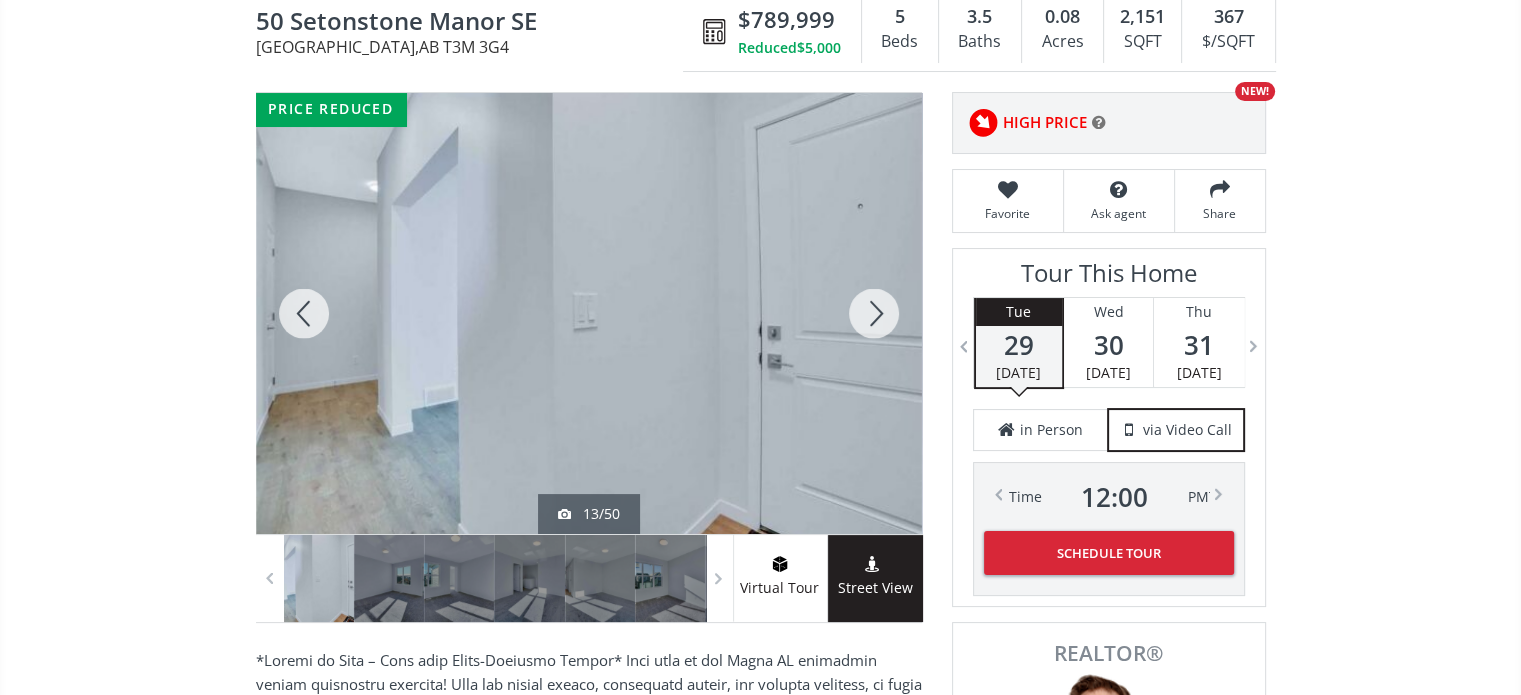 click at bounding box center [874, 313] 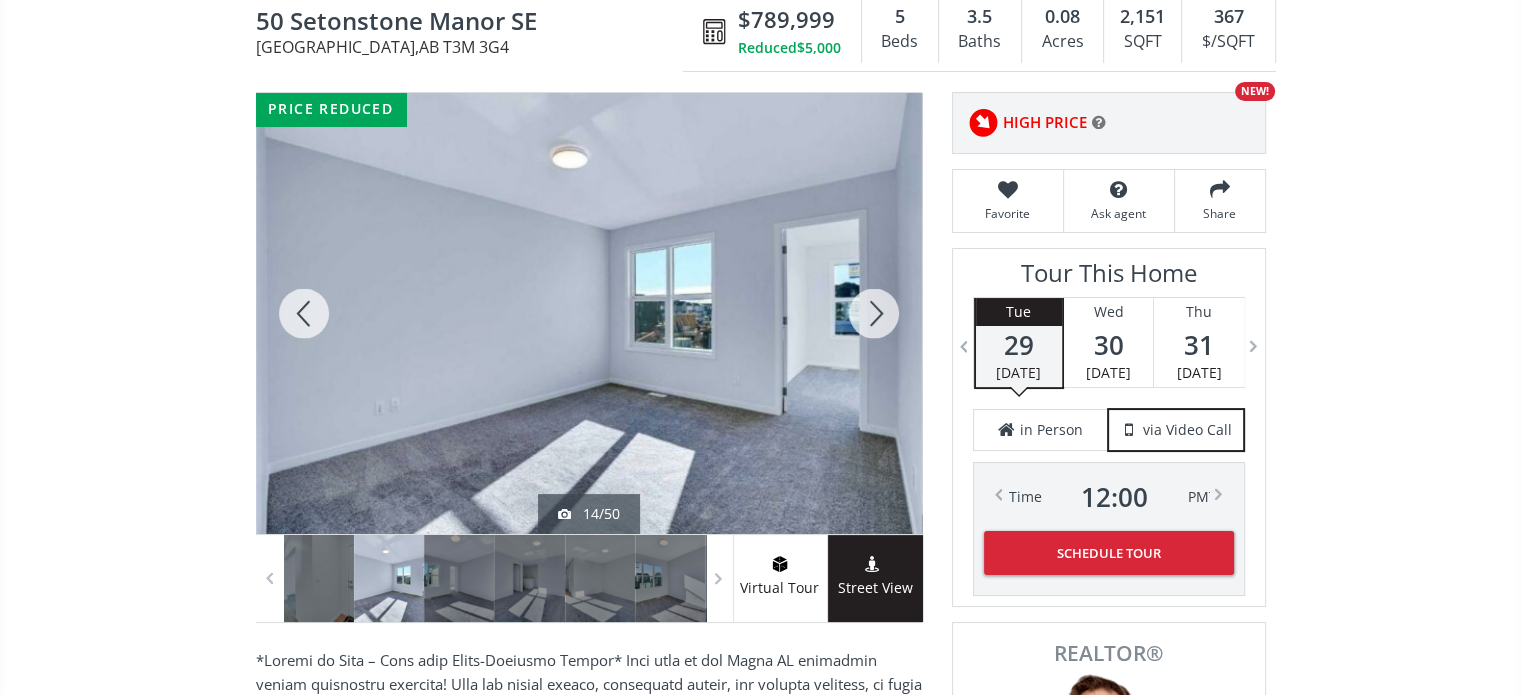 click at bounding box center [874, 313] 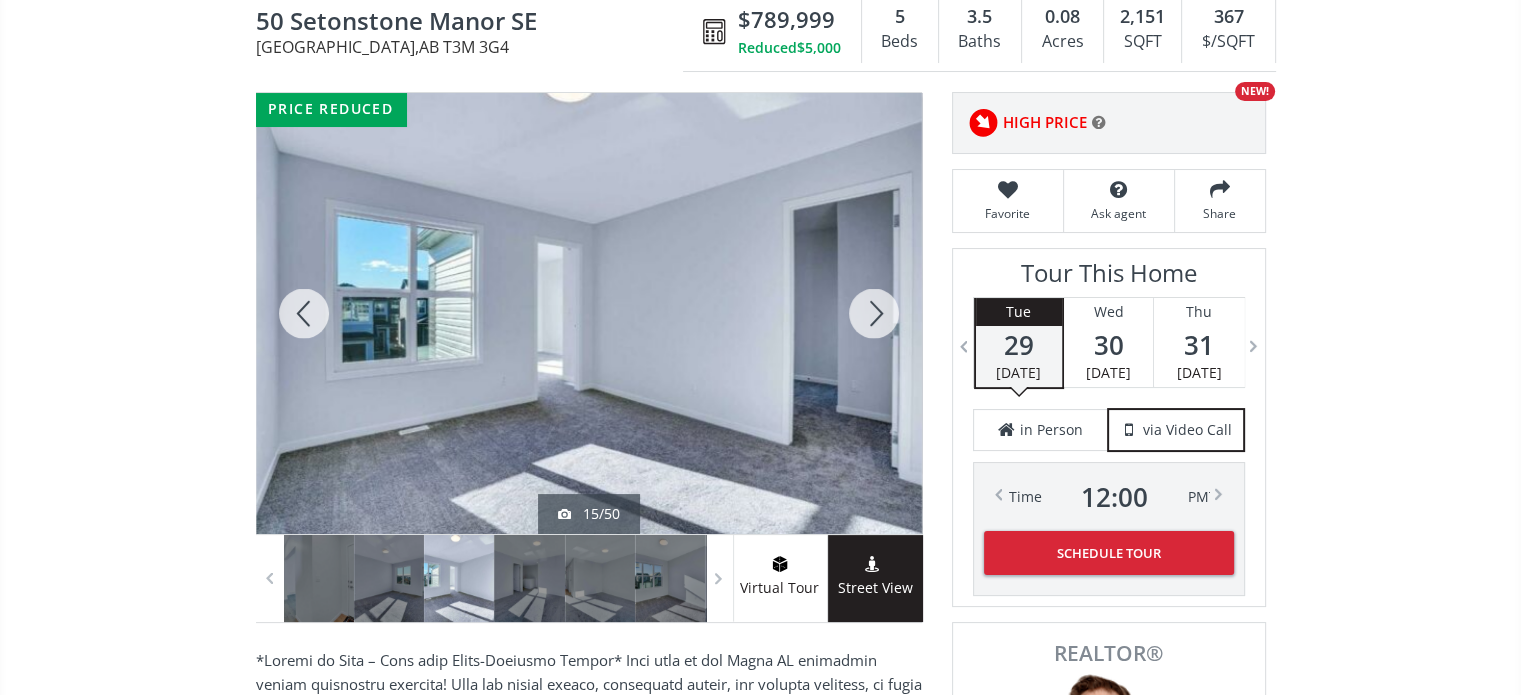 click at bounding box center (874, 313) 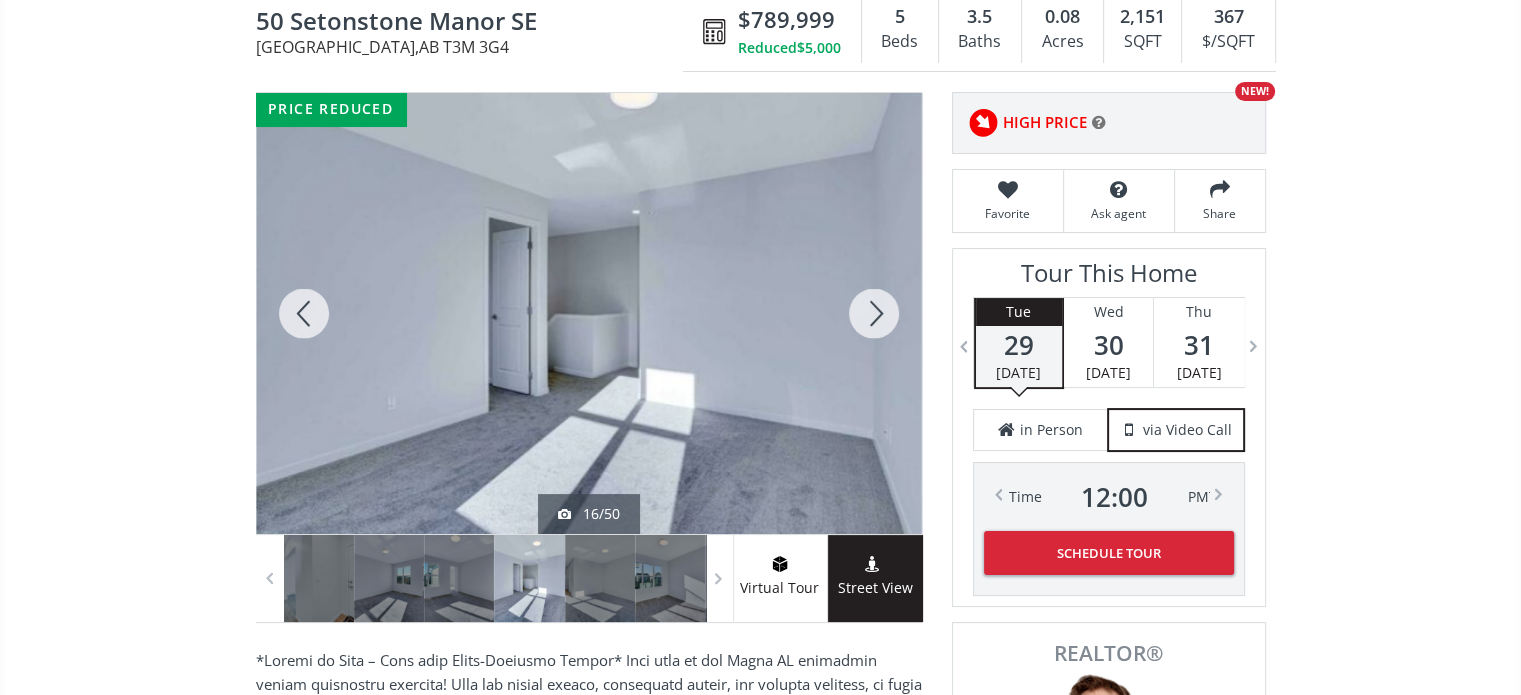click at bounding box center [874, 313] 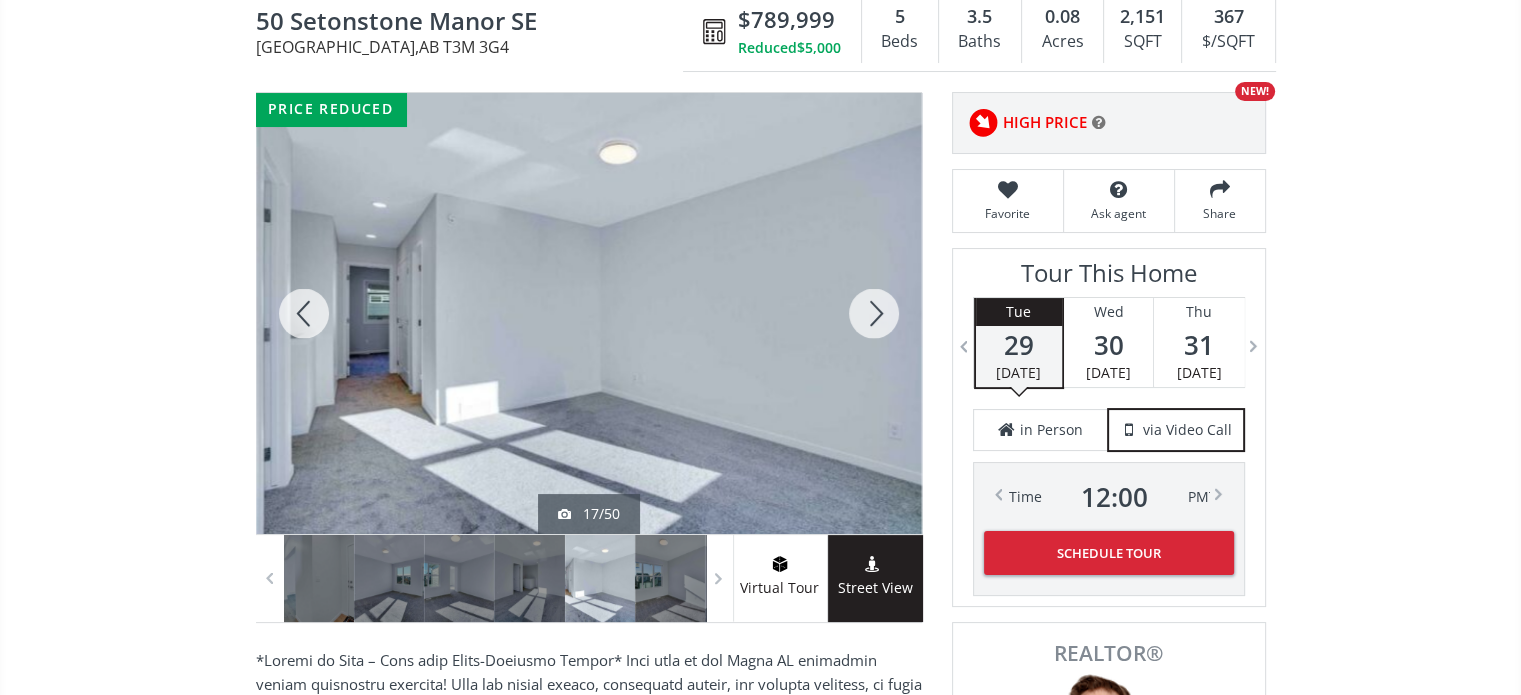 click at bounding box center (874, 313) 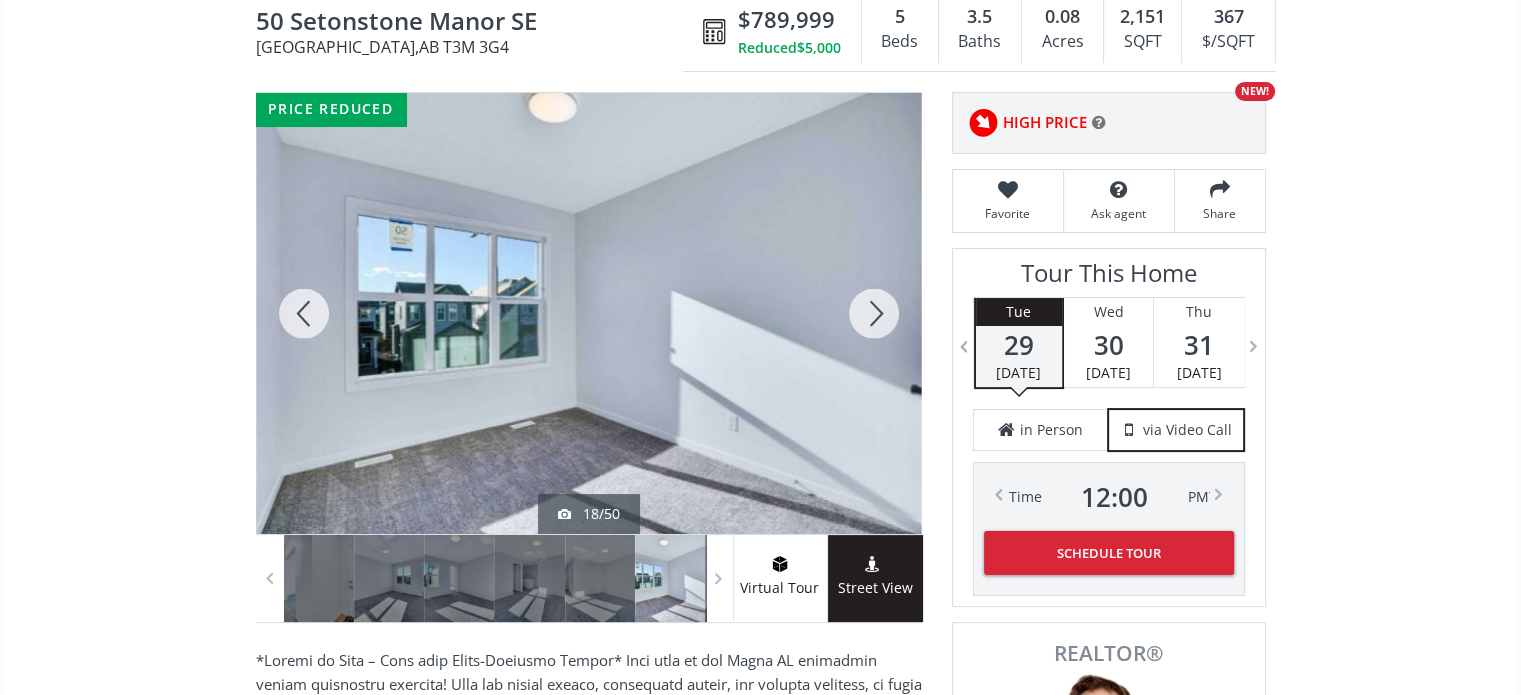 click at bounding box center (874, 313) 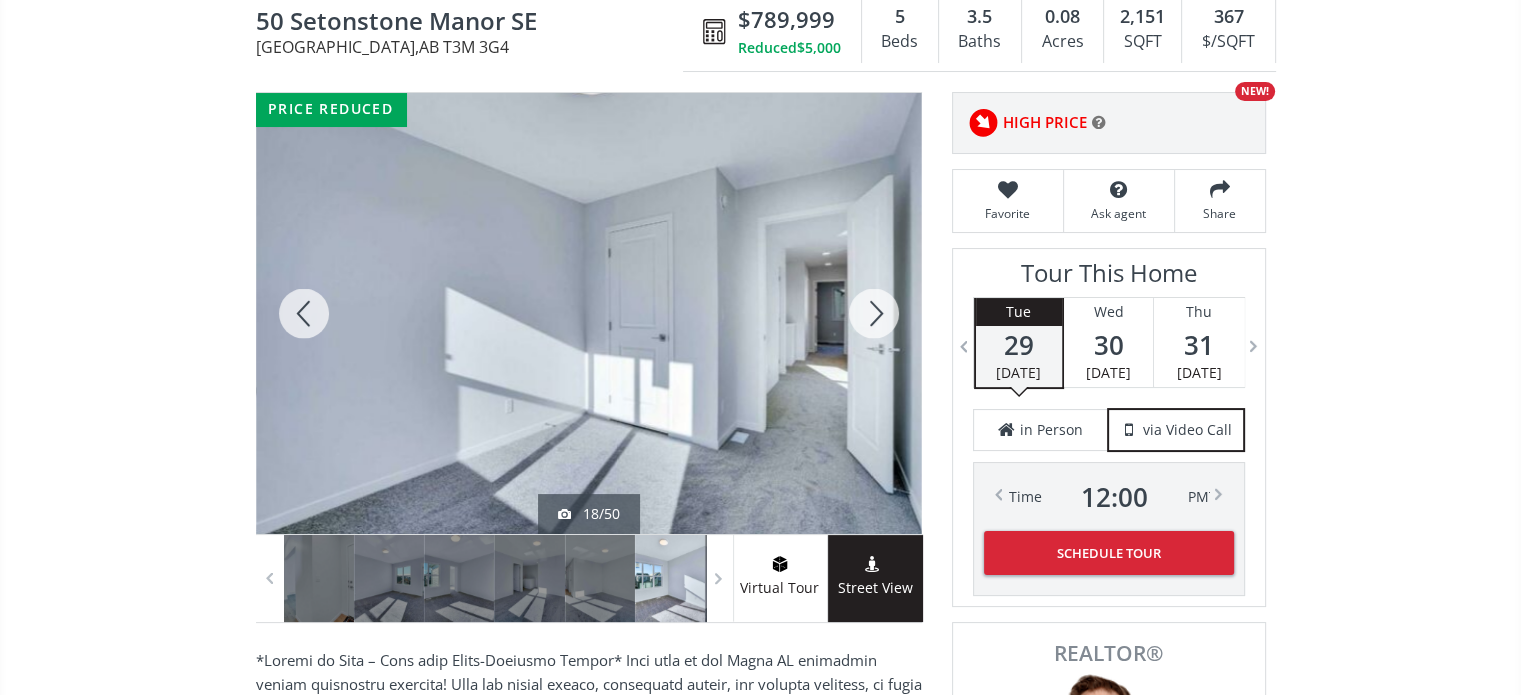 click at bounding box center (874, 313) 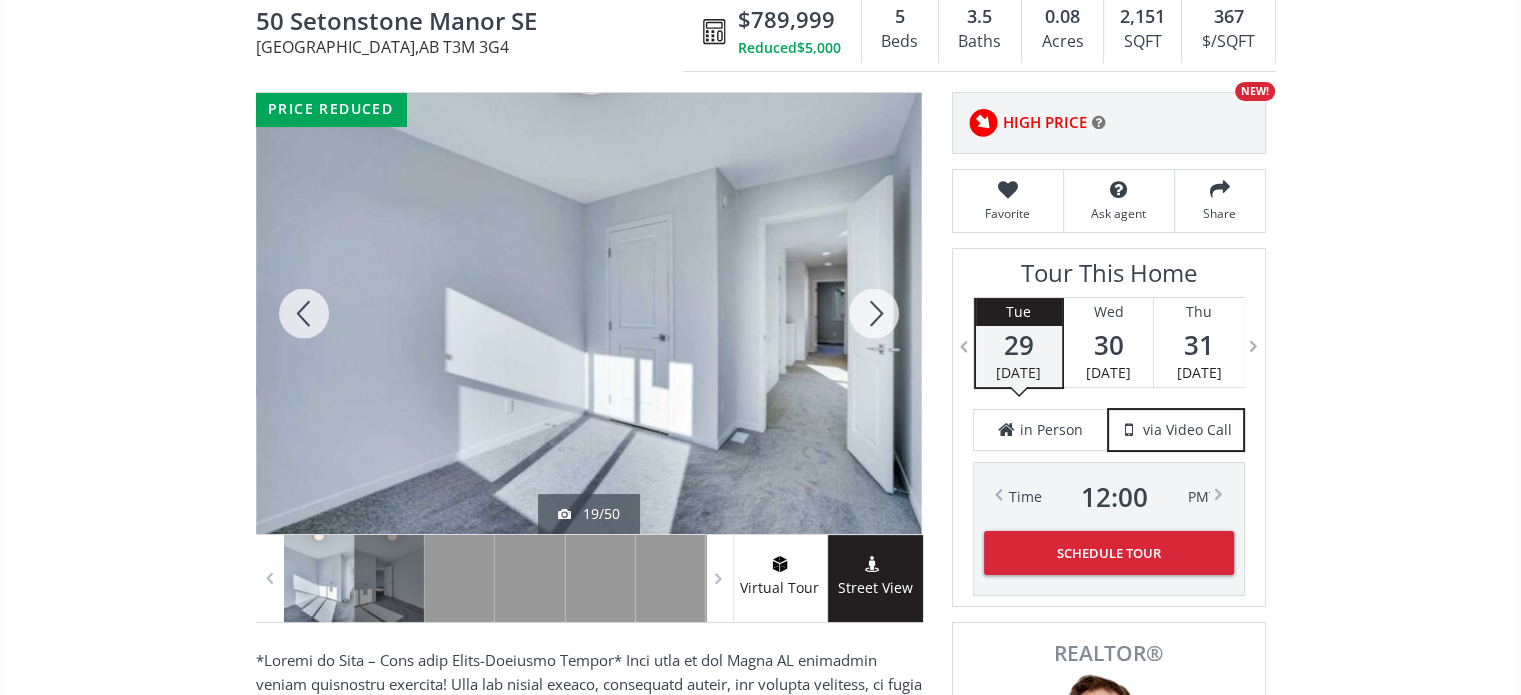 click at bounding box center [874, 313] 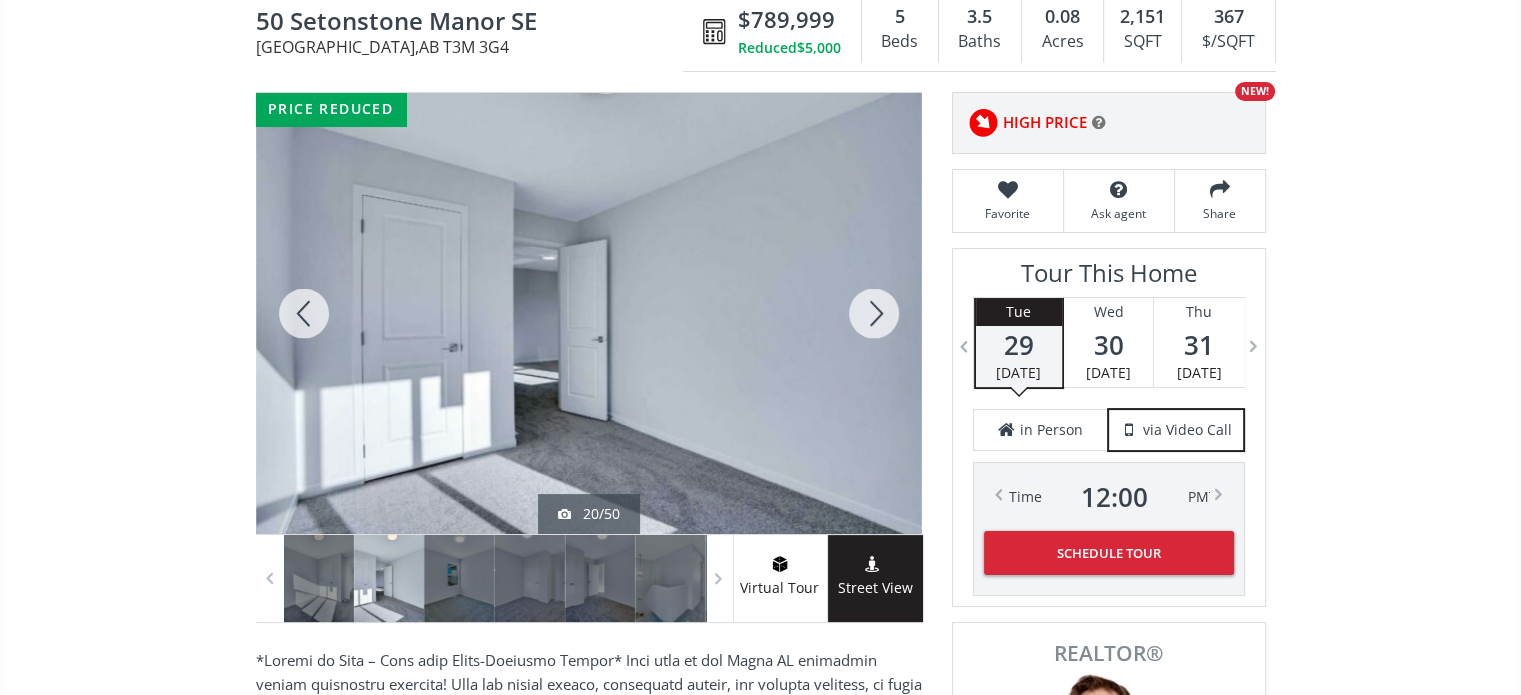 click at bounding box center [874, 313] 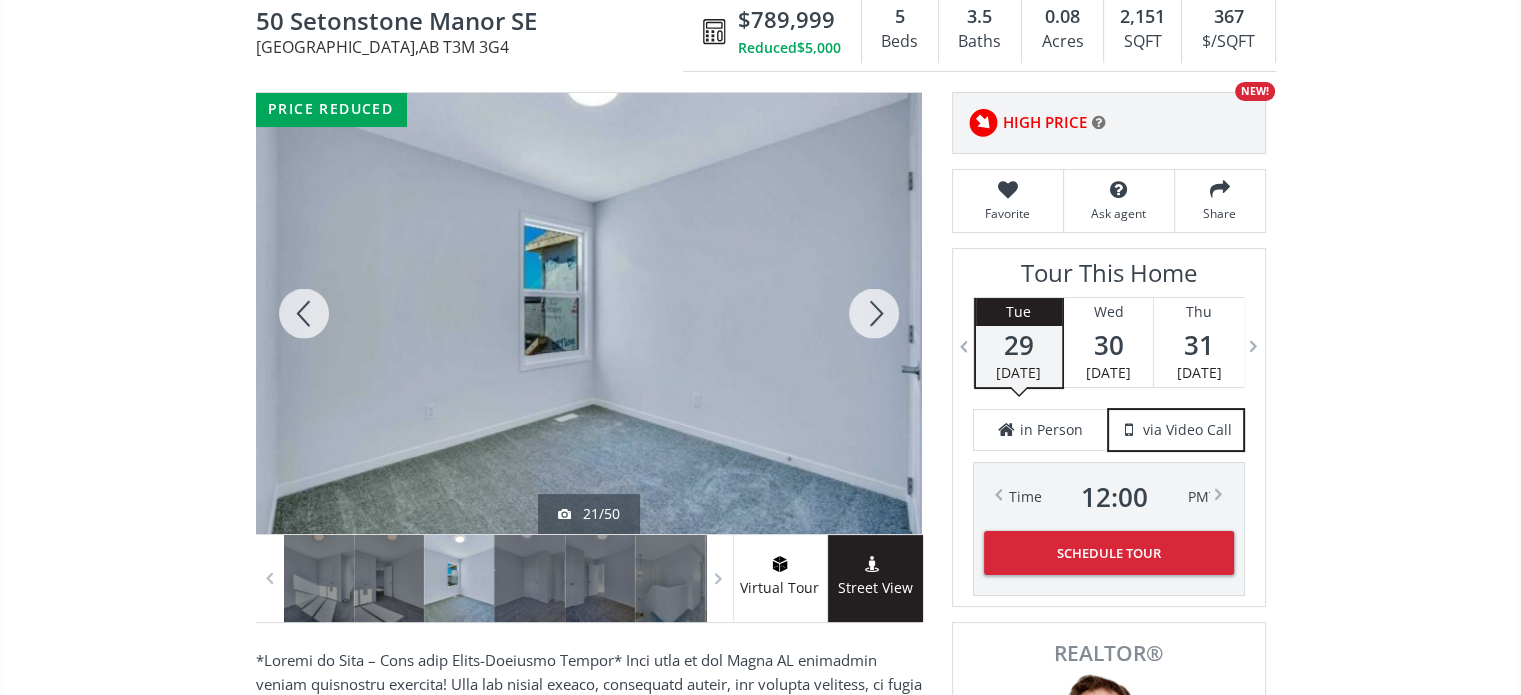 click at bounding box center (874, 313) 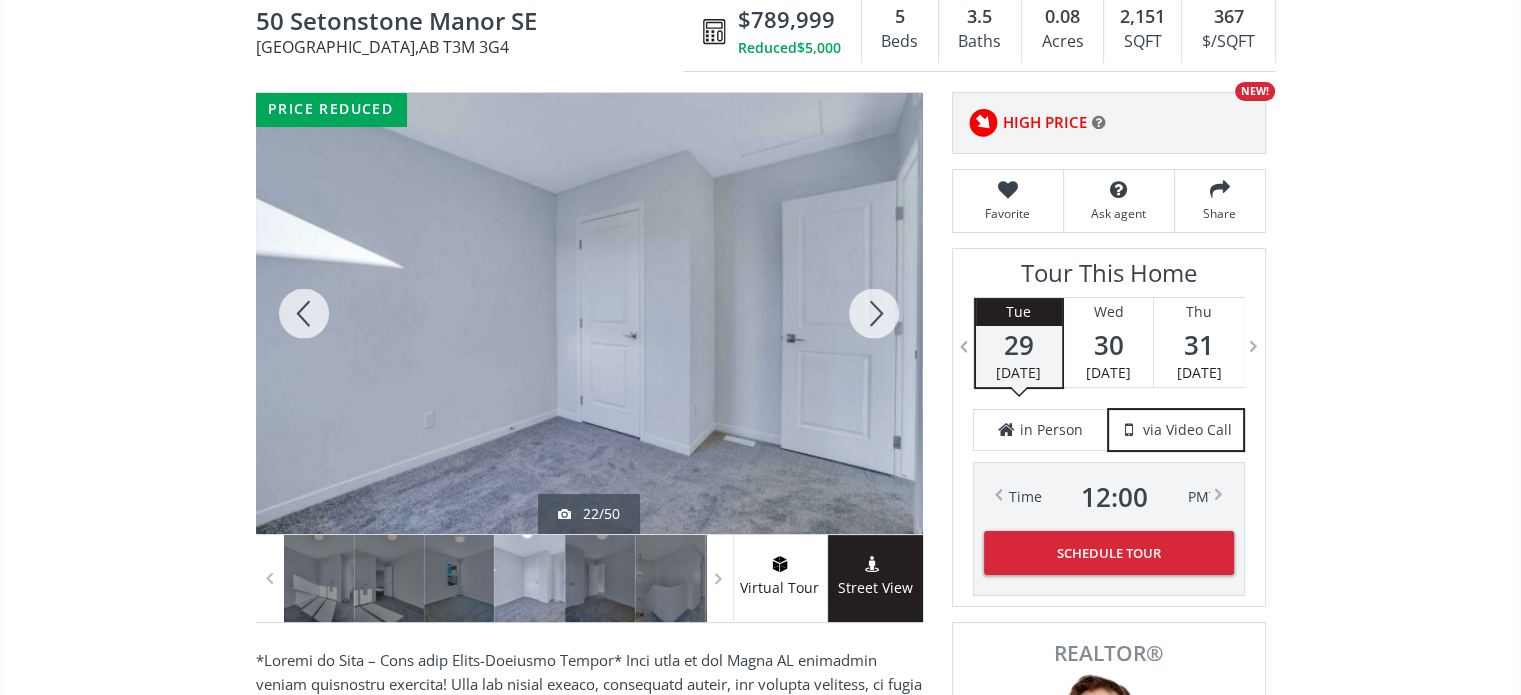 click at bounding box center [874, 313] 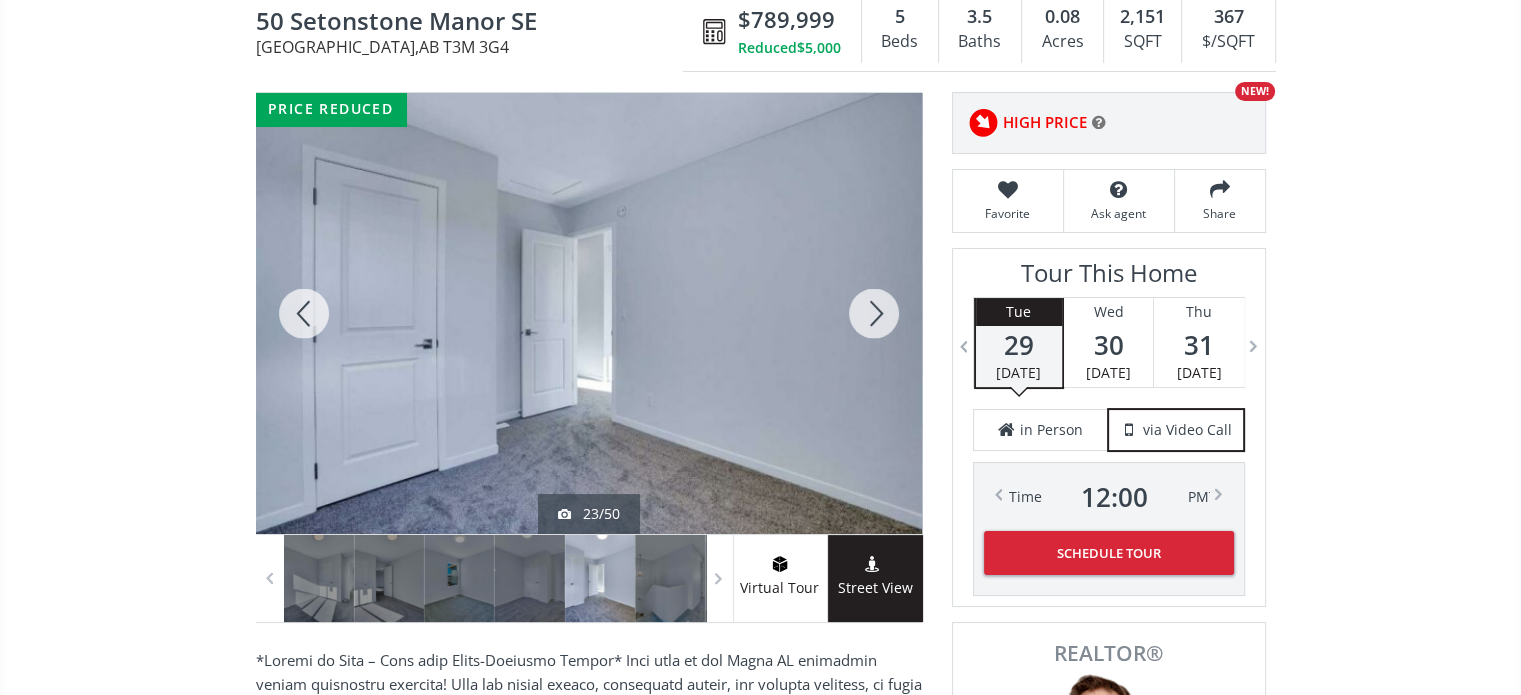 click at bounding box center (874, 313) 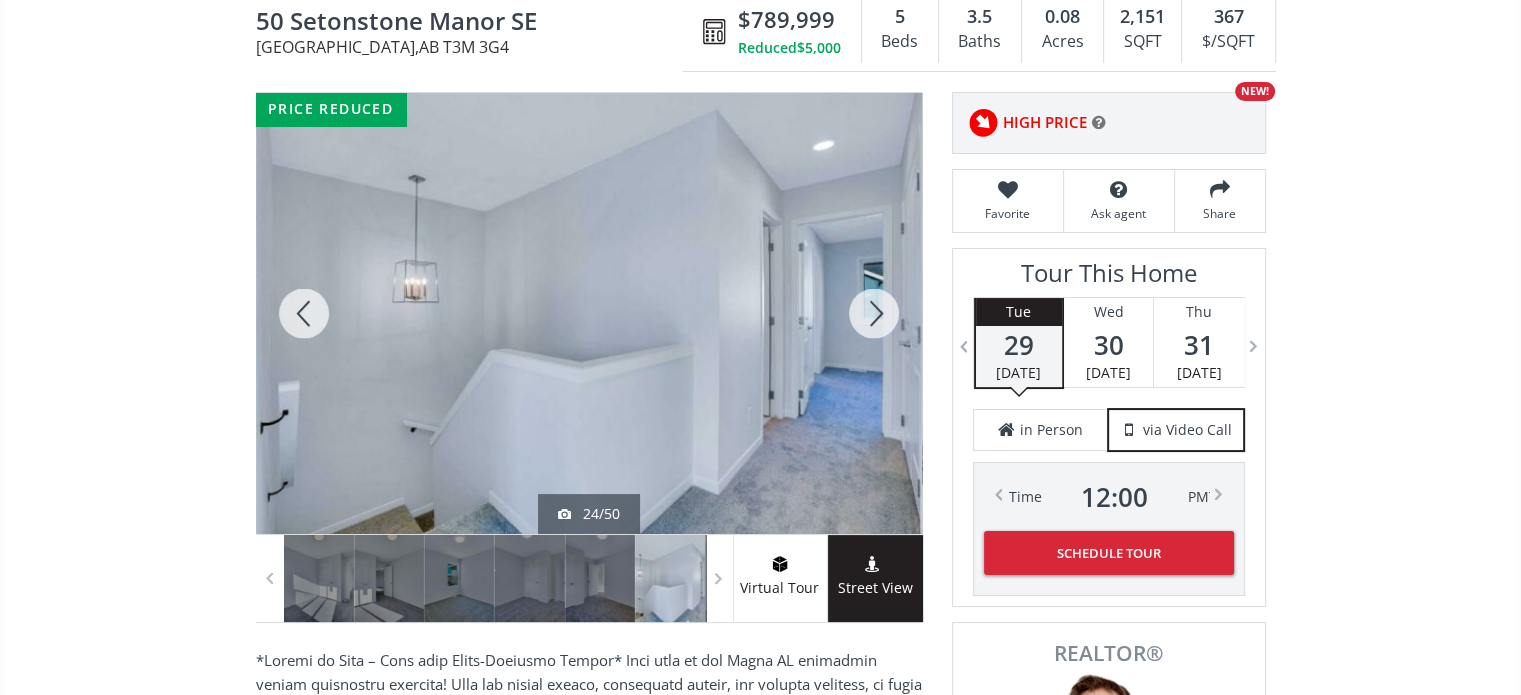 click at bounding box center (874, 313) 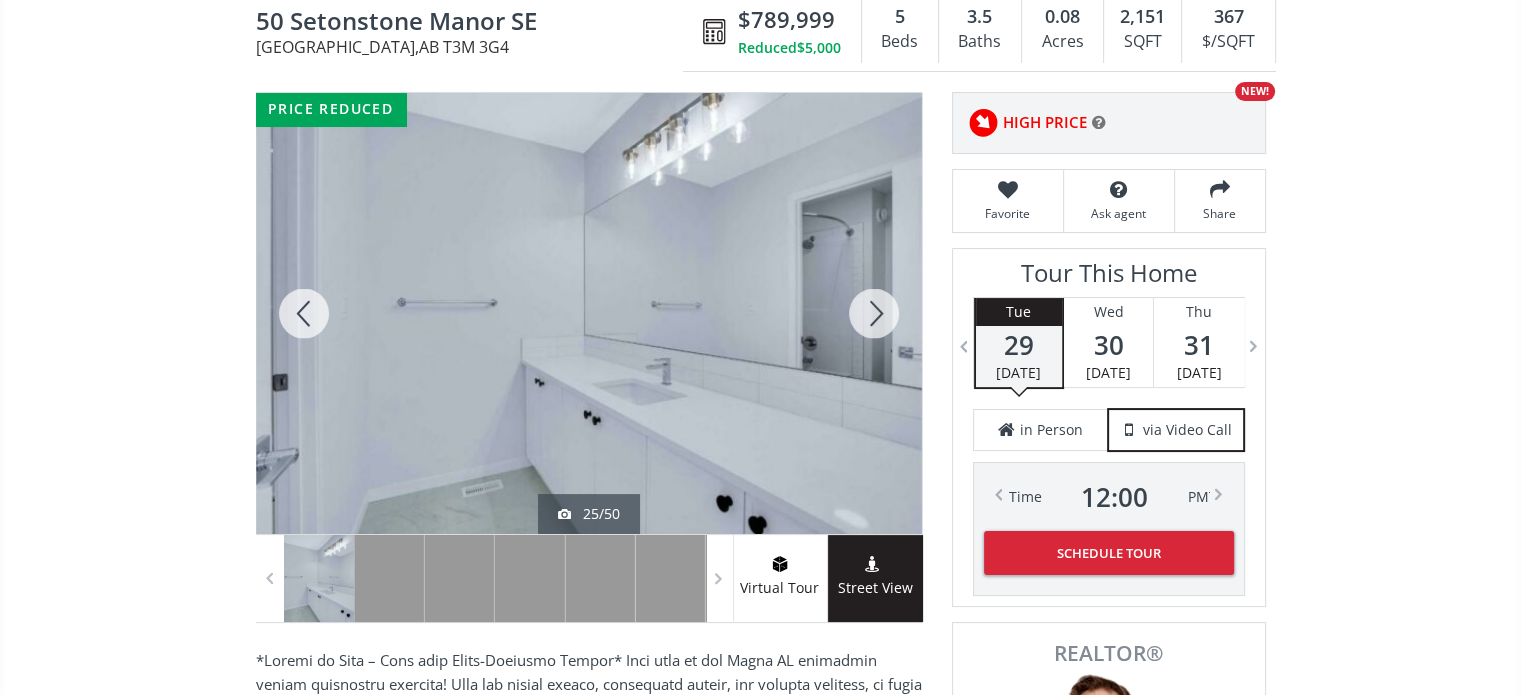 click at bounding box center [874, 313] 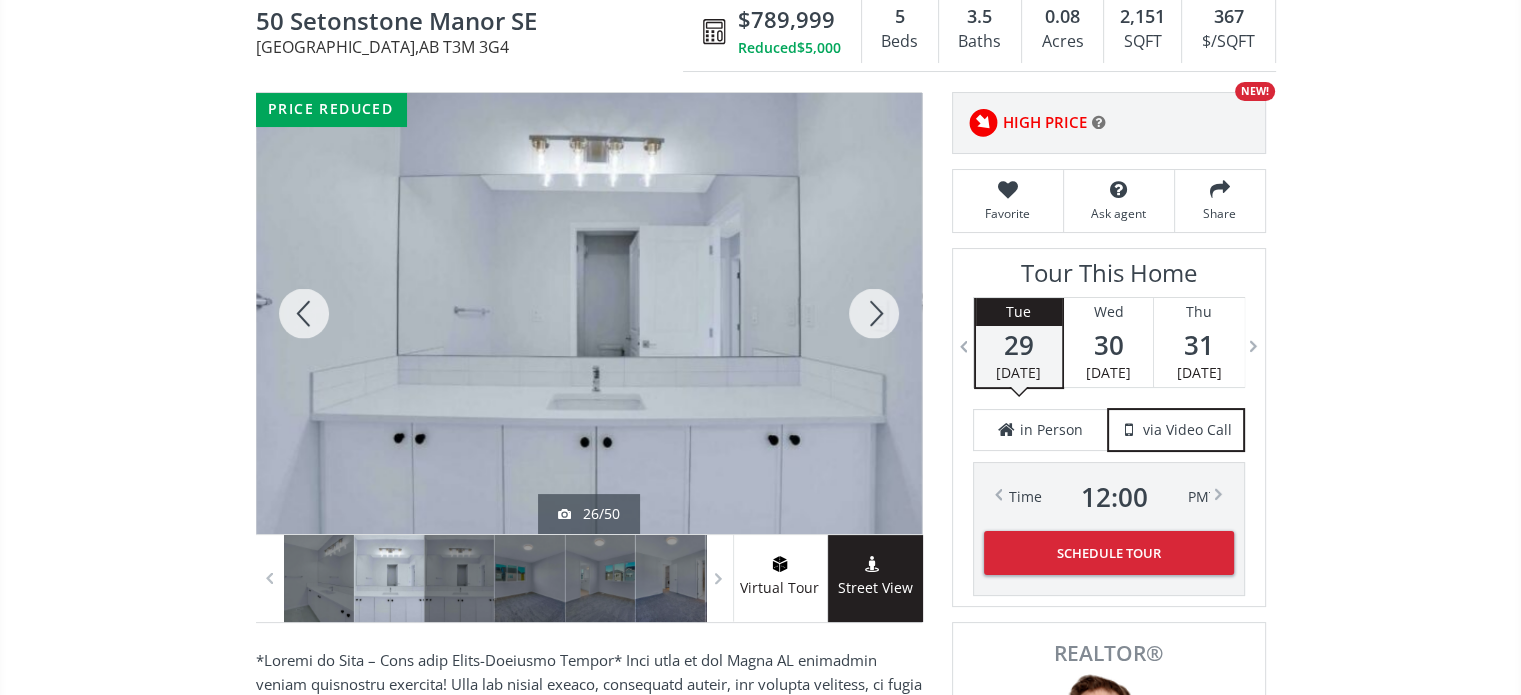 click at bounding box center (874, 313) 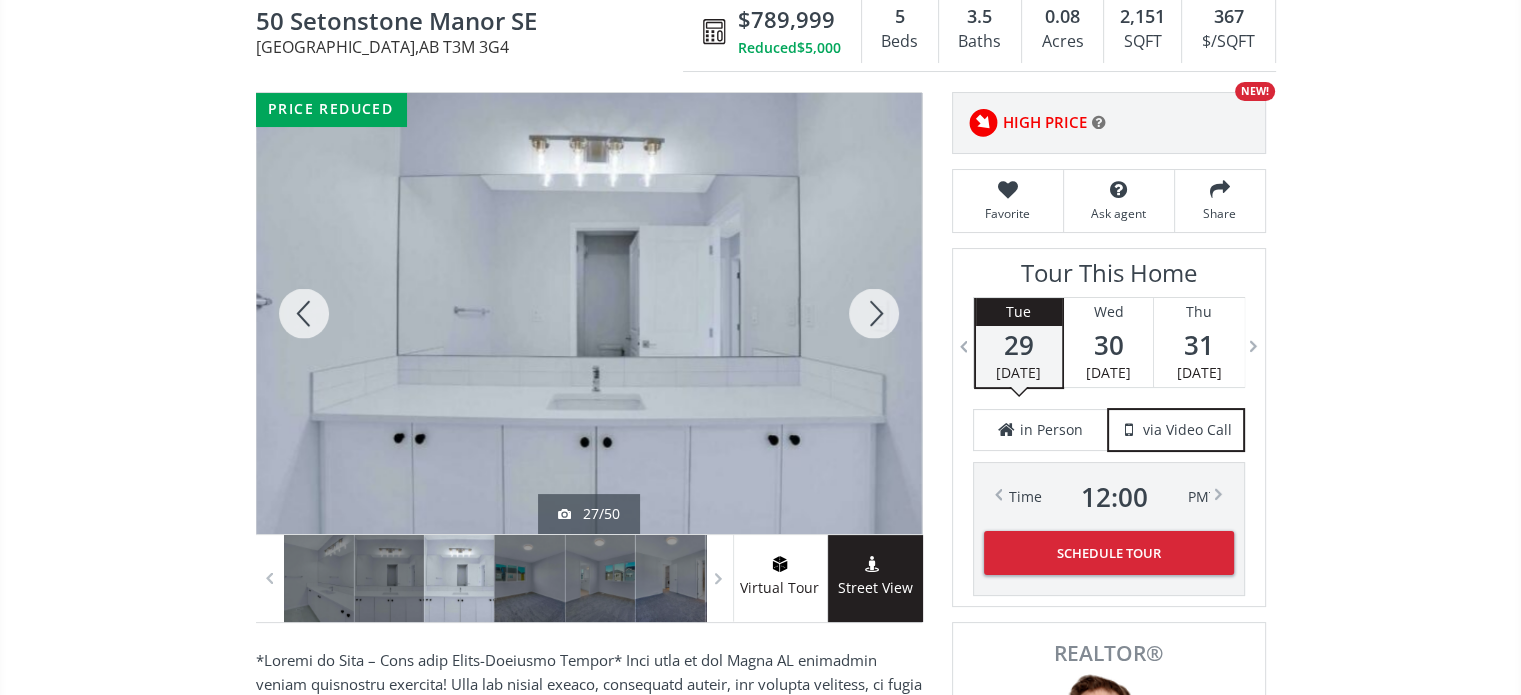 click at bounding box center (874, 313) 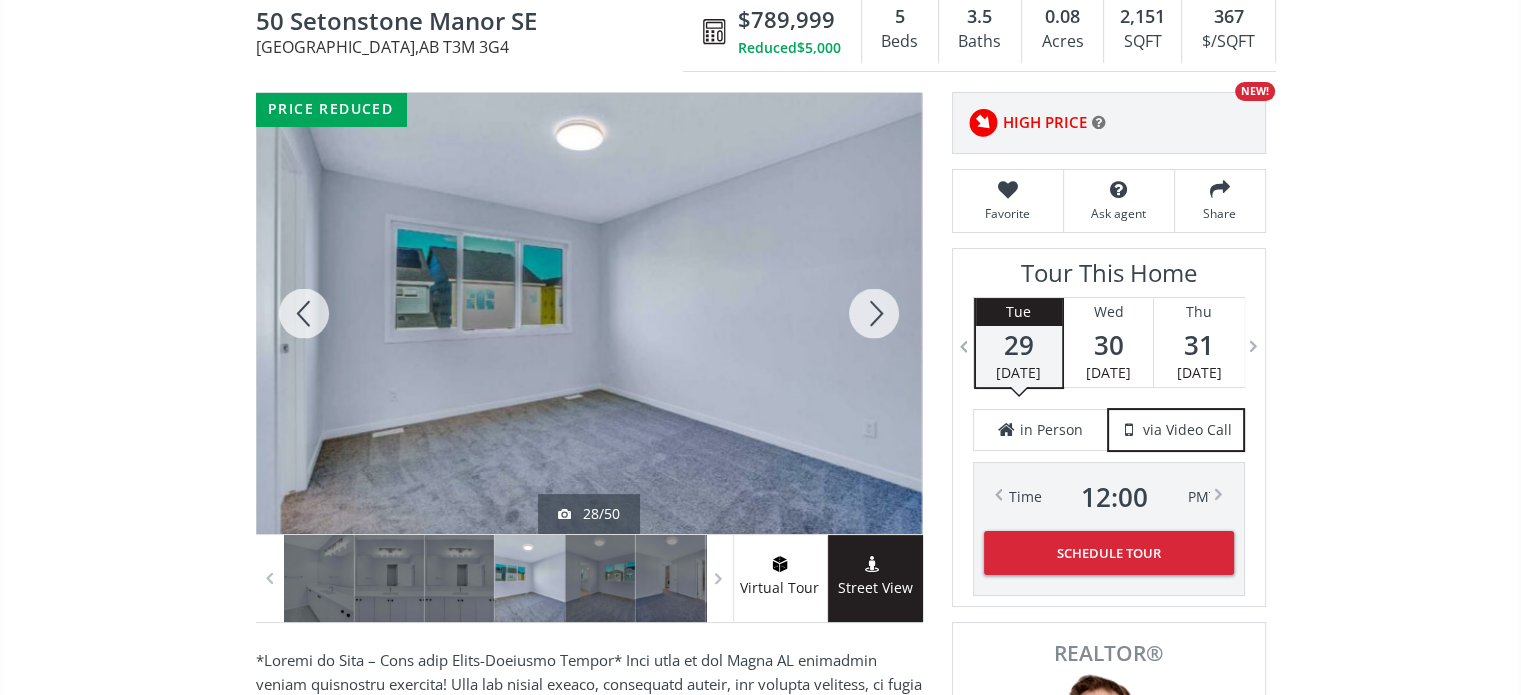 click at bounding box center (874, 313) 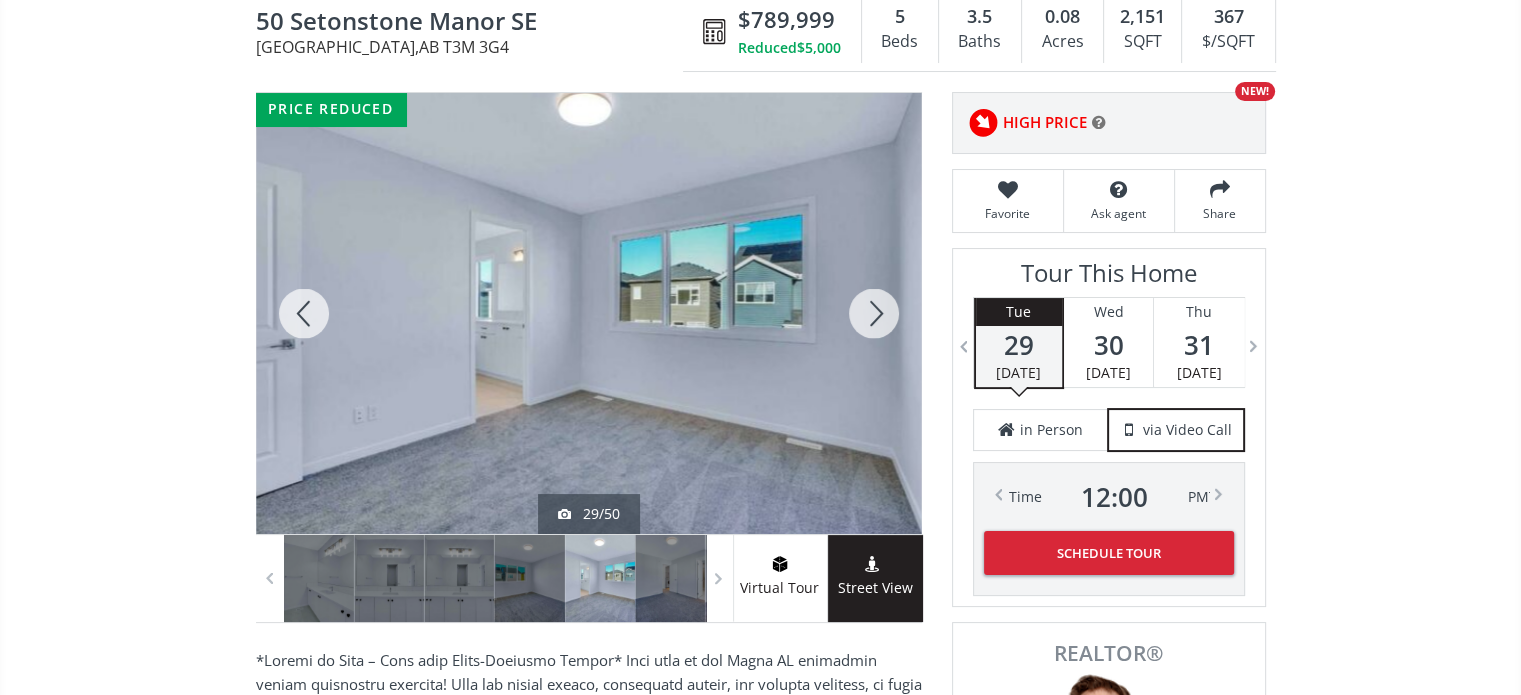 click at bounding box center [874, 313] 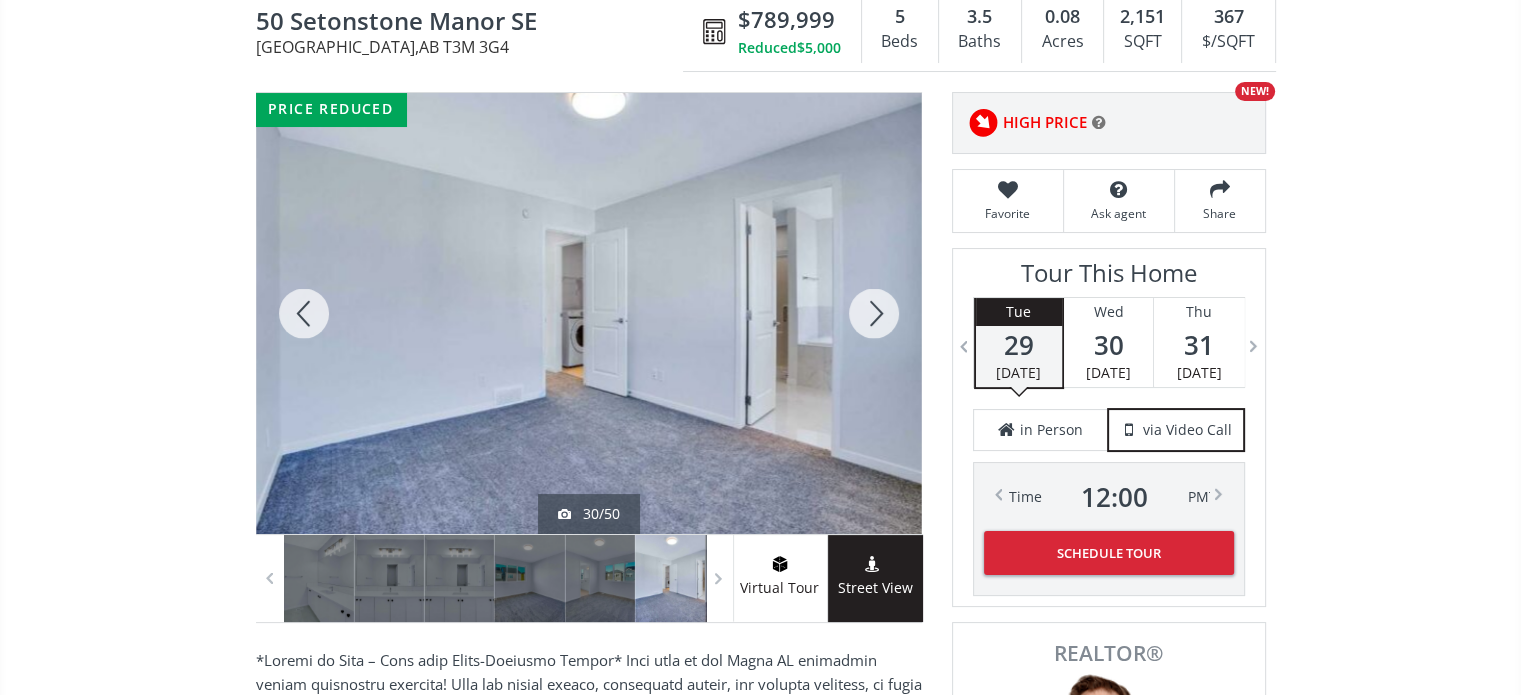 click at bounding box center [874, 313] 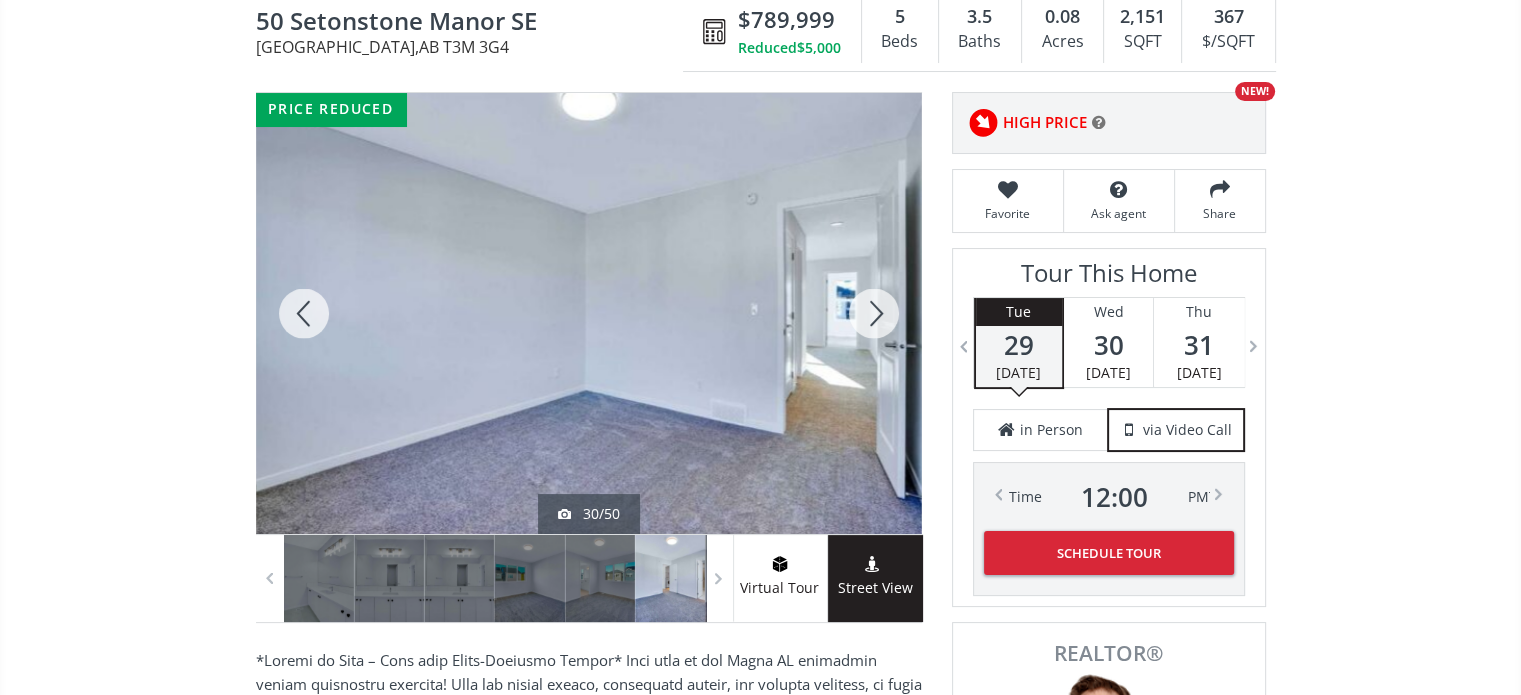 click at bounding box center [874, 313] 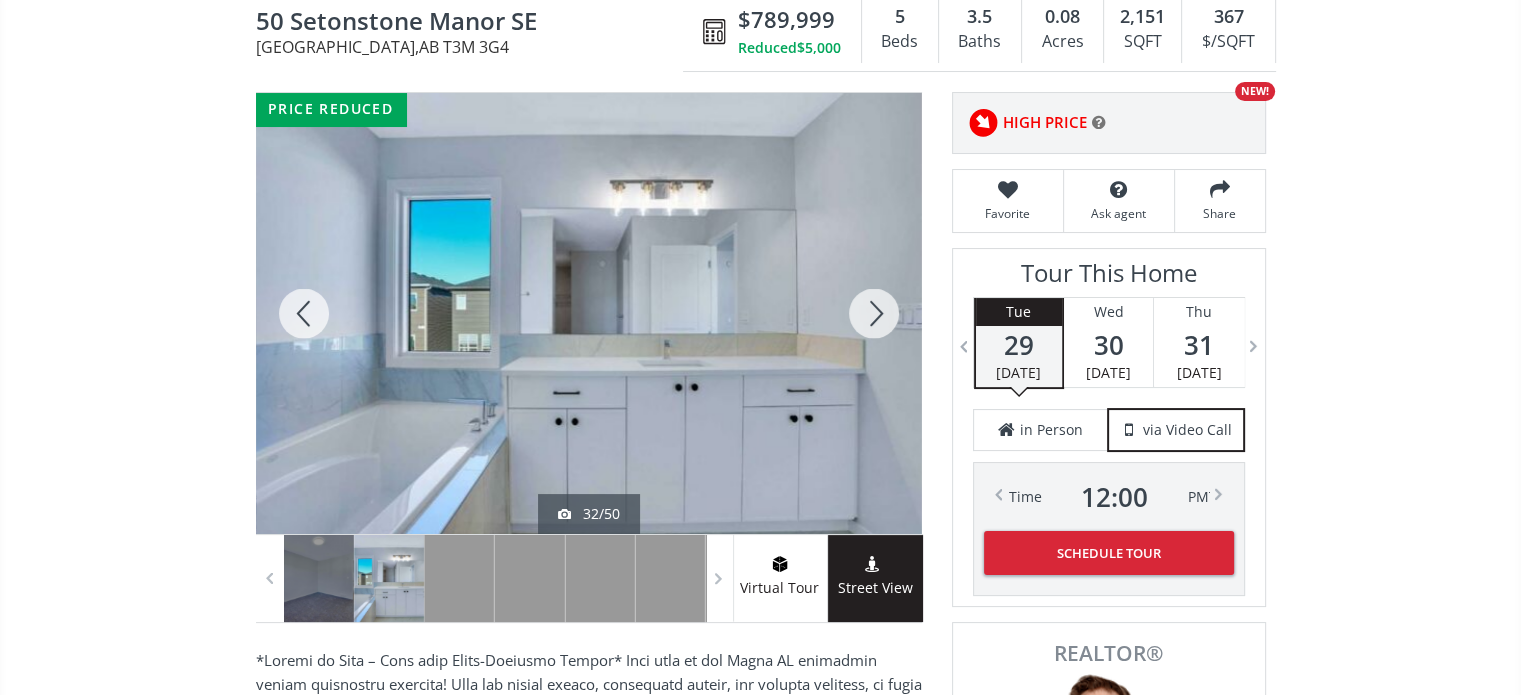 click at bounding box center [874, 313] 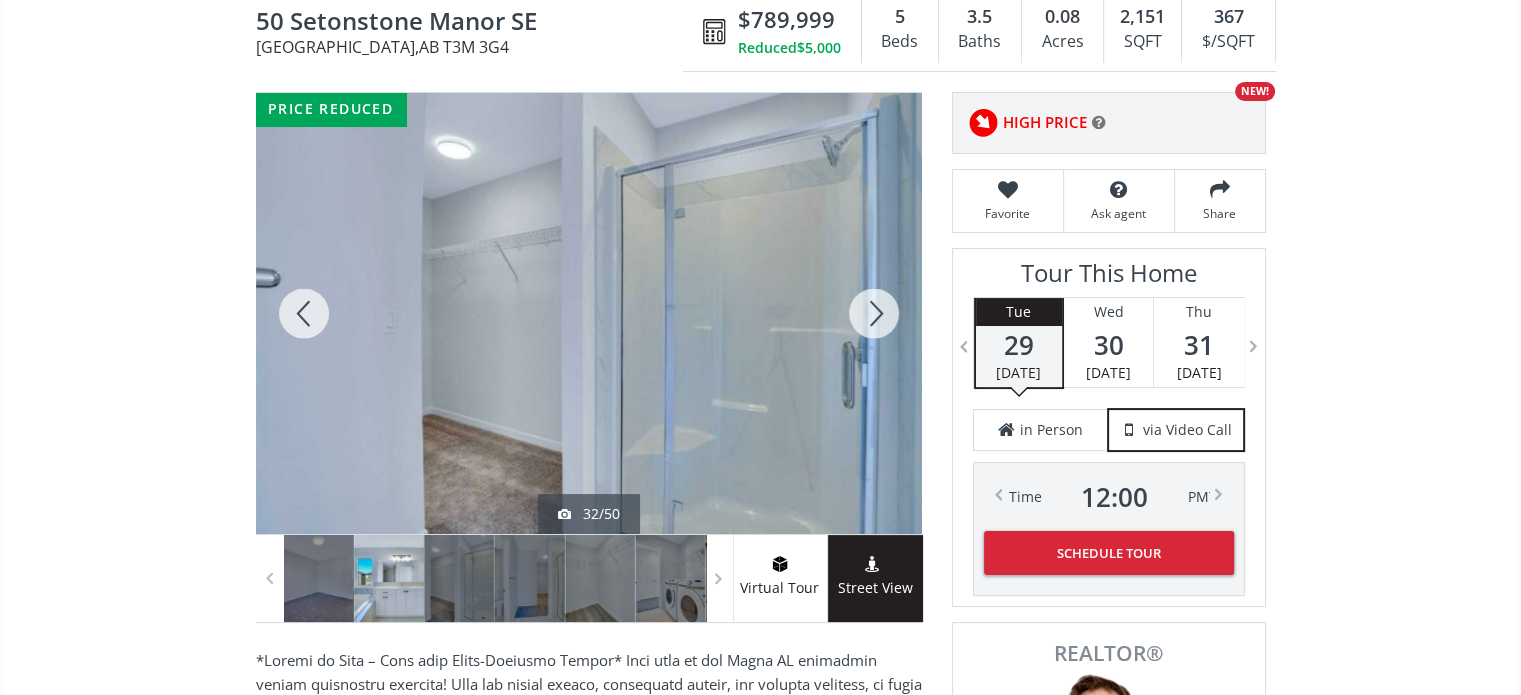 click at bounding box center (874, 313) 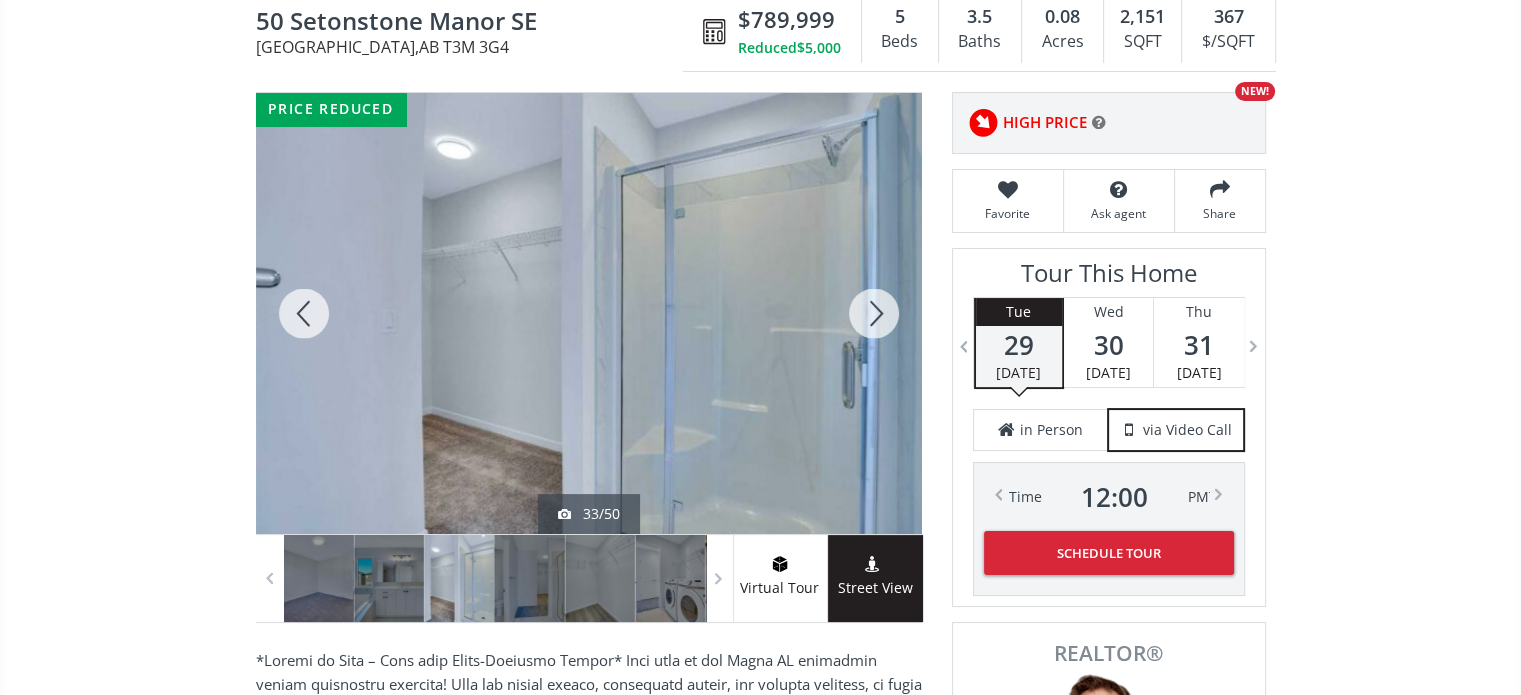 click at bounding box center [874, 313] 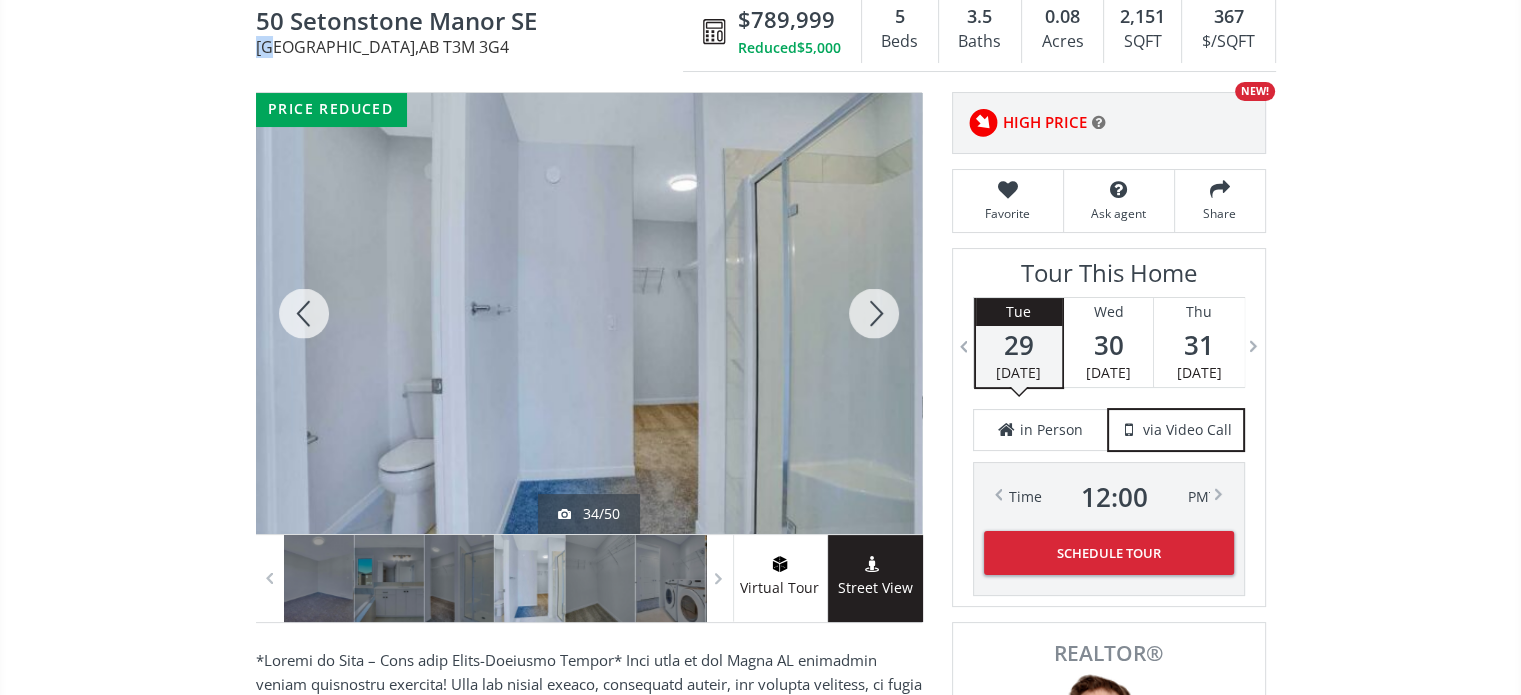 drag, startPoint x: 540, startPoint y: 20, endPoint x: 296, endPoint y: 40, distance: 244.8183 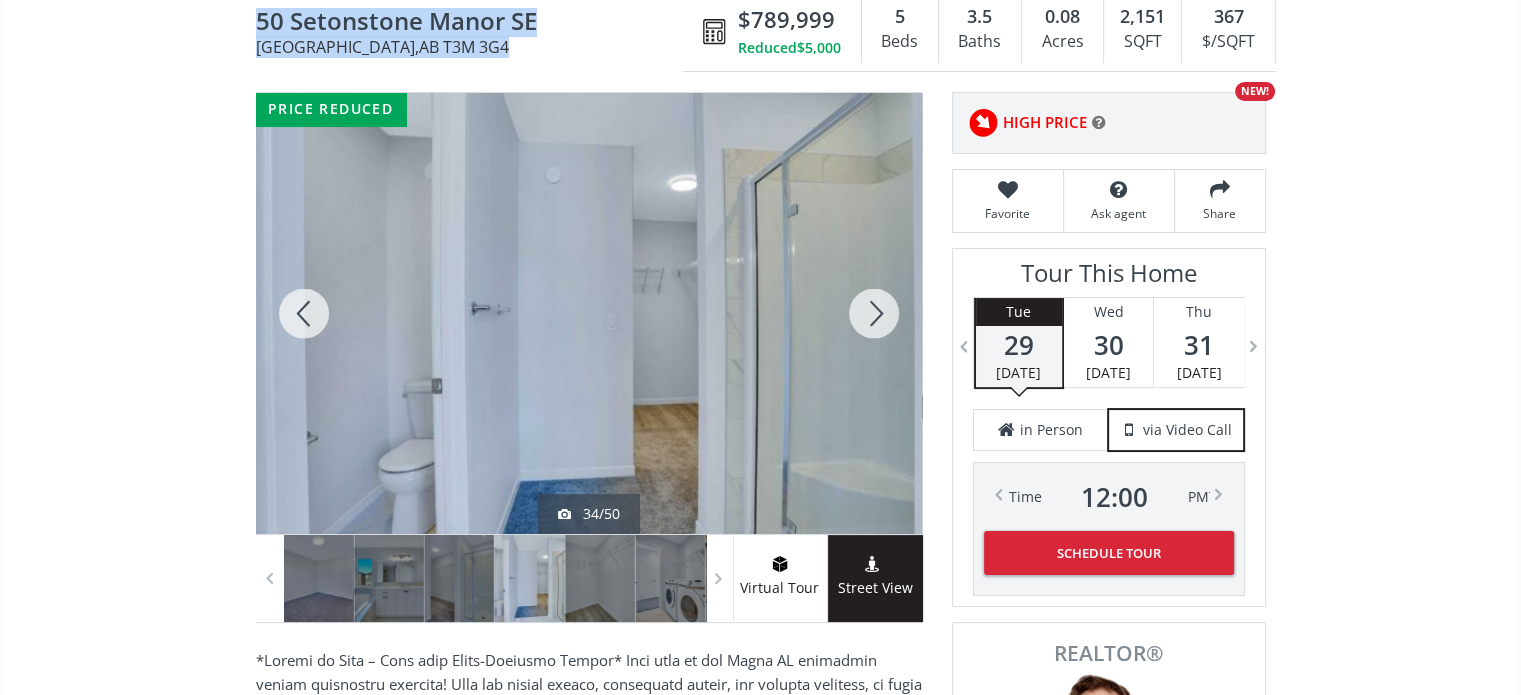 drag, startPoint x: 400, startPoint y: 49, endPoint x: 252, endPoint y: 21, distance: 150.62537 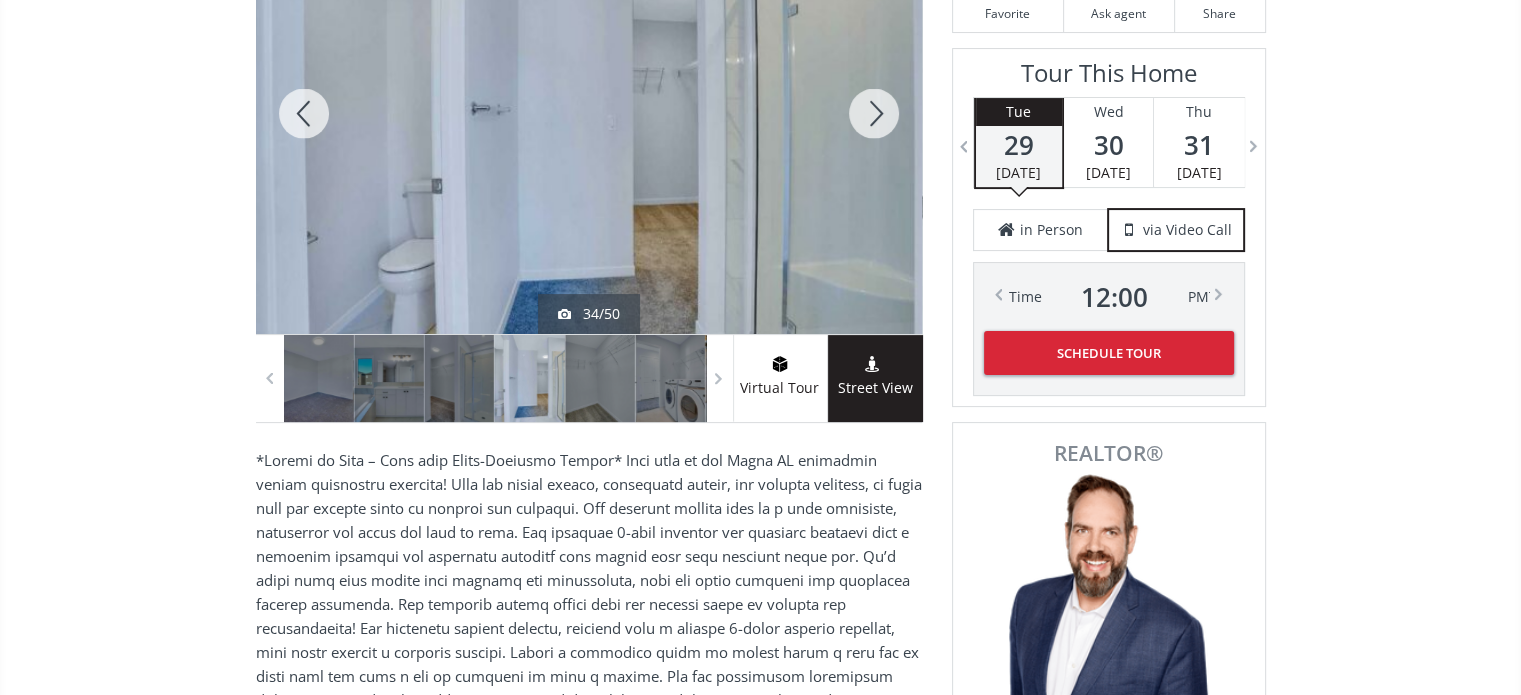 scroll, scrollTop: 0, scrollLeft: 0, axis: both 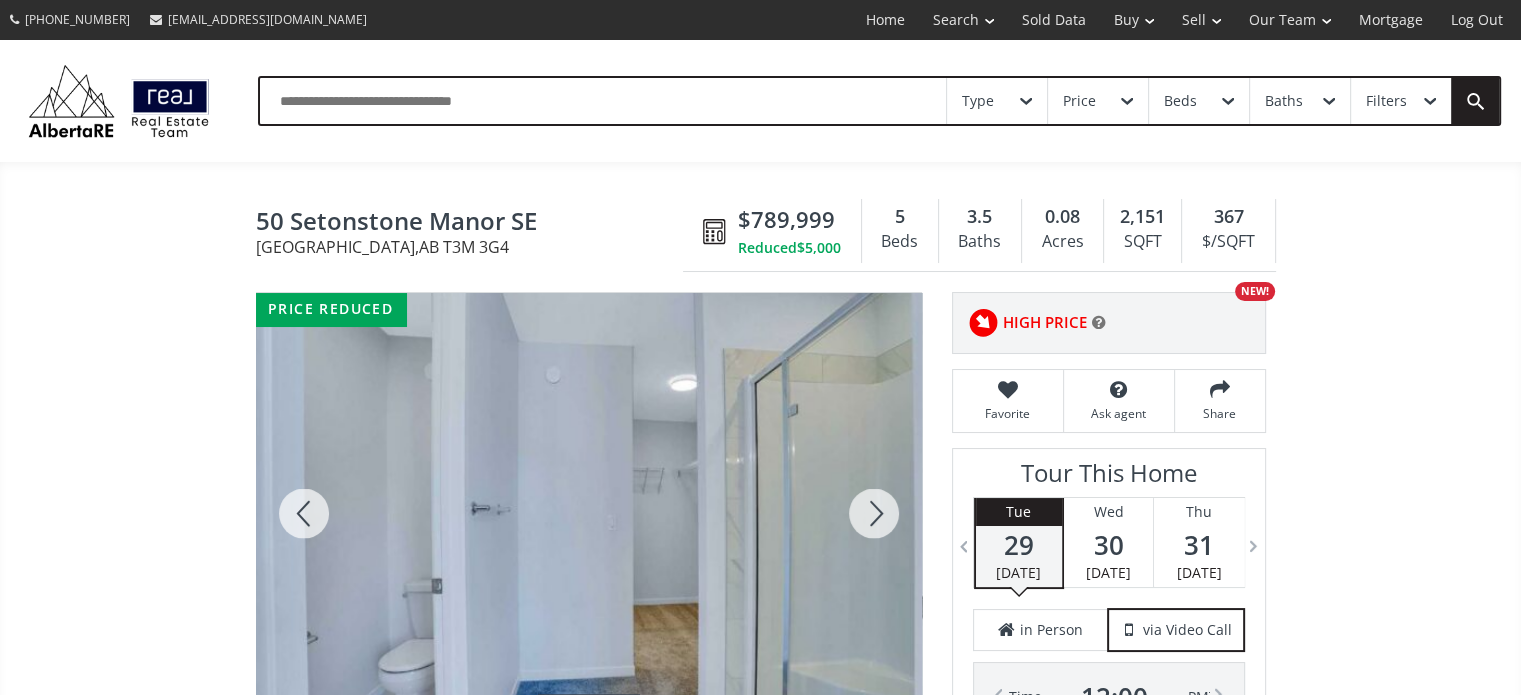 click on "[GEOGRAPHIC_DATA] 3G4 [STREET_ADDRESS] $789,999 Reduced  $5,000 5 Beds 3.5 Baths 0.08 Acres 2,151 SQFT 367 $/SQFT $789,999 Reduced  $5,000 5 Beds 3.5 Baths 2,151      sf $ 367  / sf Favorite Ask agent Share price reduced 34/50 Virtual Tour Street View Neighborhood Seton Type Homes (Single Family) Total Baths 3.5 1/2 Baths 1 County [GEOGRAPHIC_DATA] Status Active Listing # A2230740 Built 2025 Lot Size 0.08 Listed on site 46 days Annual Association Fee $375.00 Listing Brokerage Royal LePage METRO Listed by: Data is supplied by Pillar 9™ MLS® System. Pillar 9™ is the owner of the copyright in its MLS® System. Data is deemed reliable but is not guaranteed accurate by Pillar 9™. The trademarks MLS®, Multiple Listing Service® and the associated logos are owned by The Canadian Real Estate Association (CREA) and identify the quality of services provided by real estate professionals who are members of CREA. Used under license.
Last updated: [DATE] 15:48:21  ← +" at bounding box center [760, 2777] 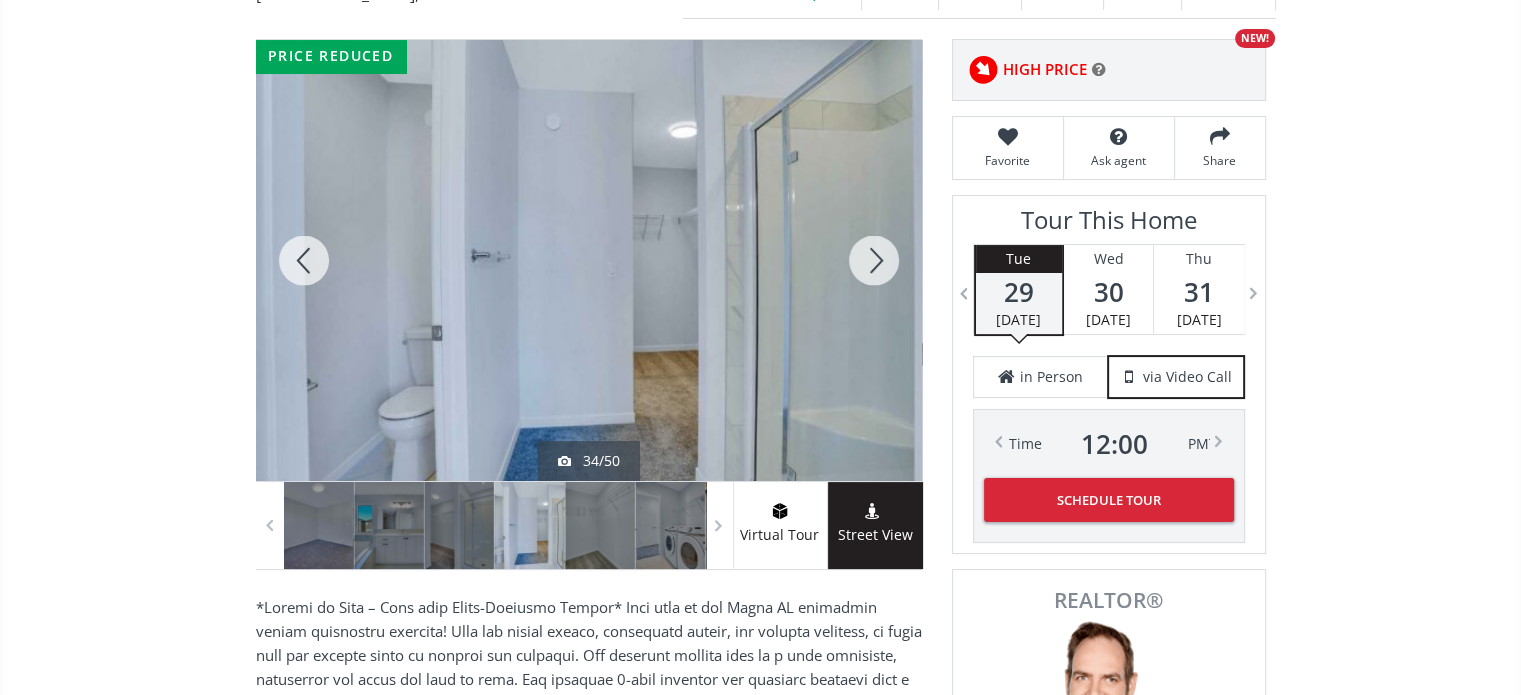 scroll, scrollTop: 300, scrollLeft: 0, axis: vertical 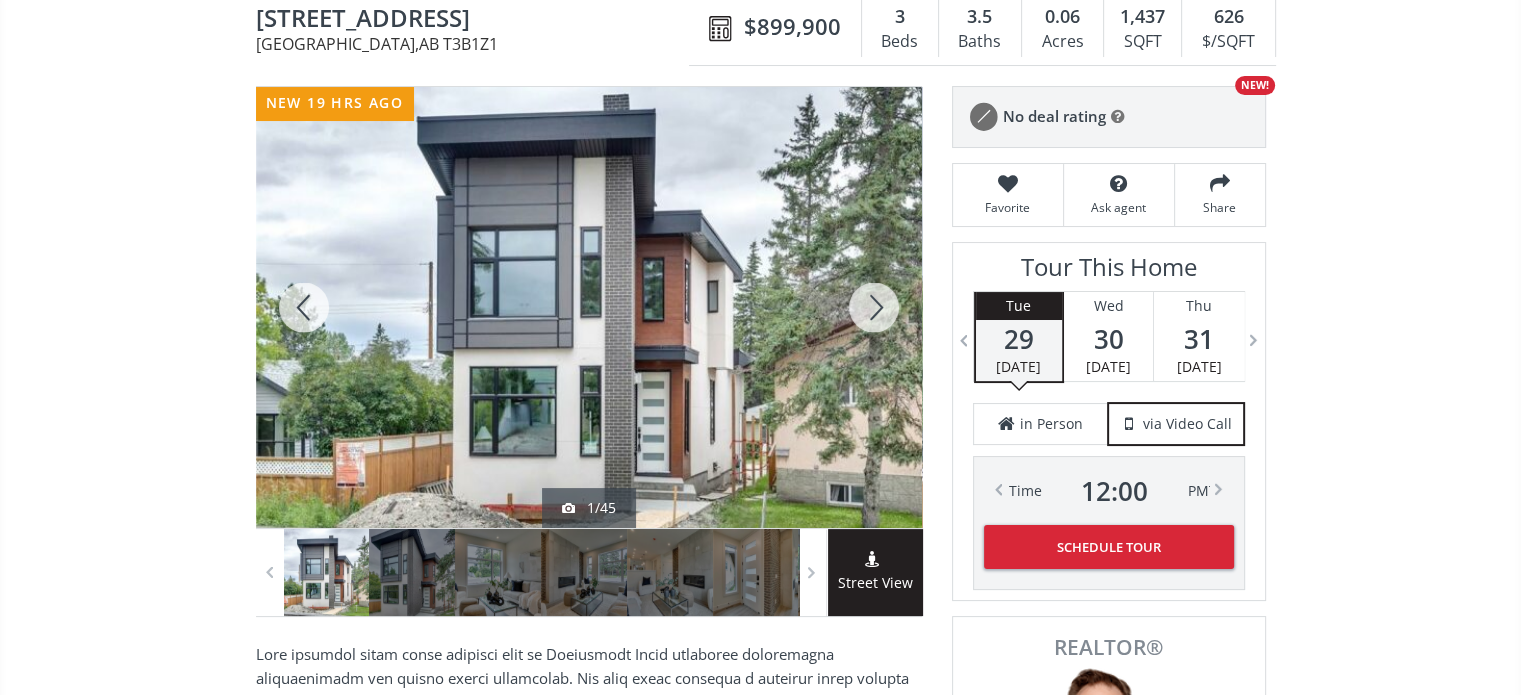 click at bounding box center [874, 307] 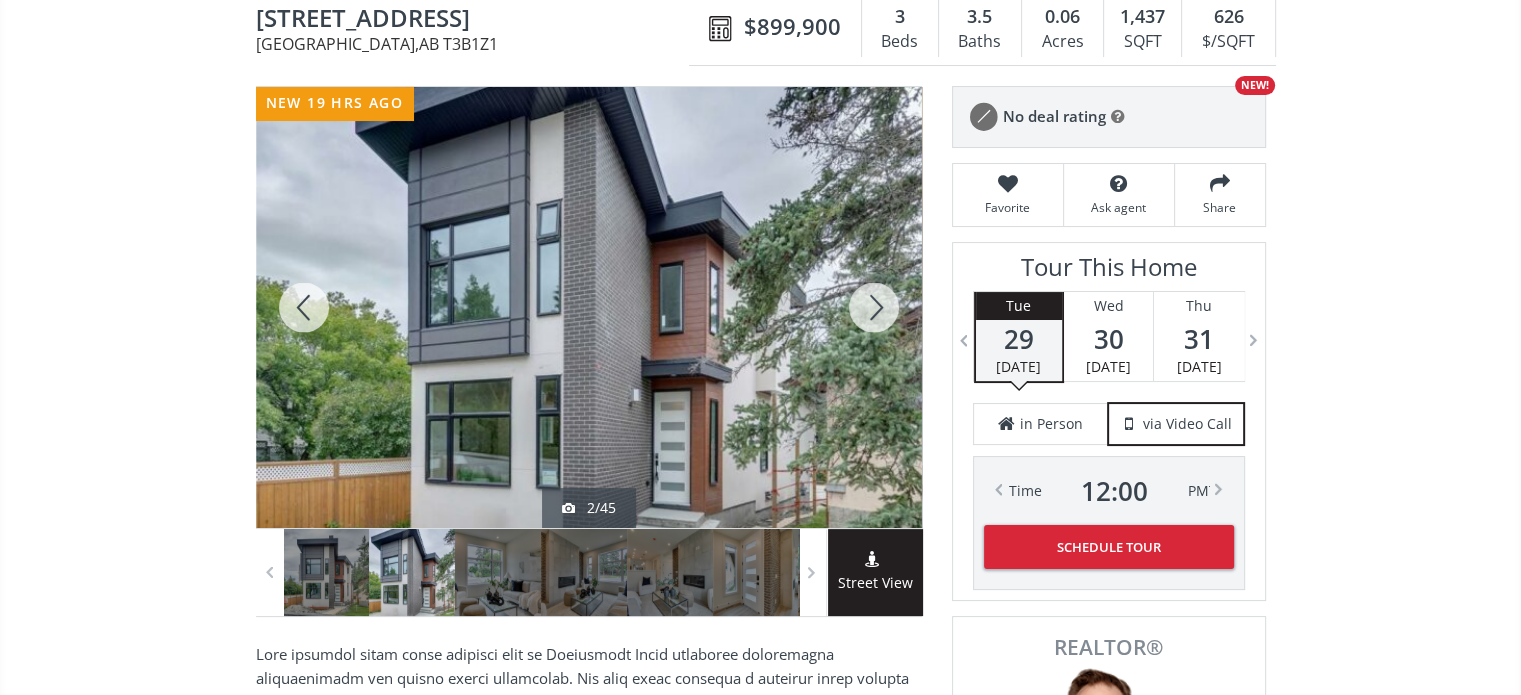 click at bounding box center [874, 307] 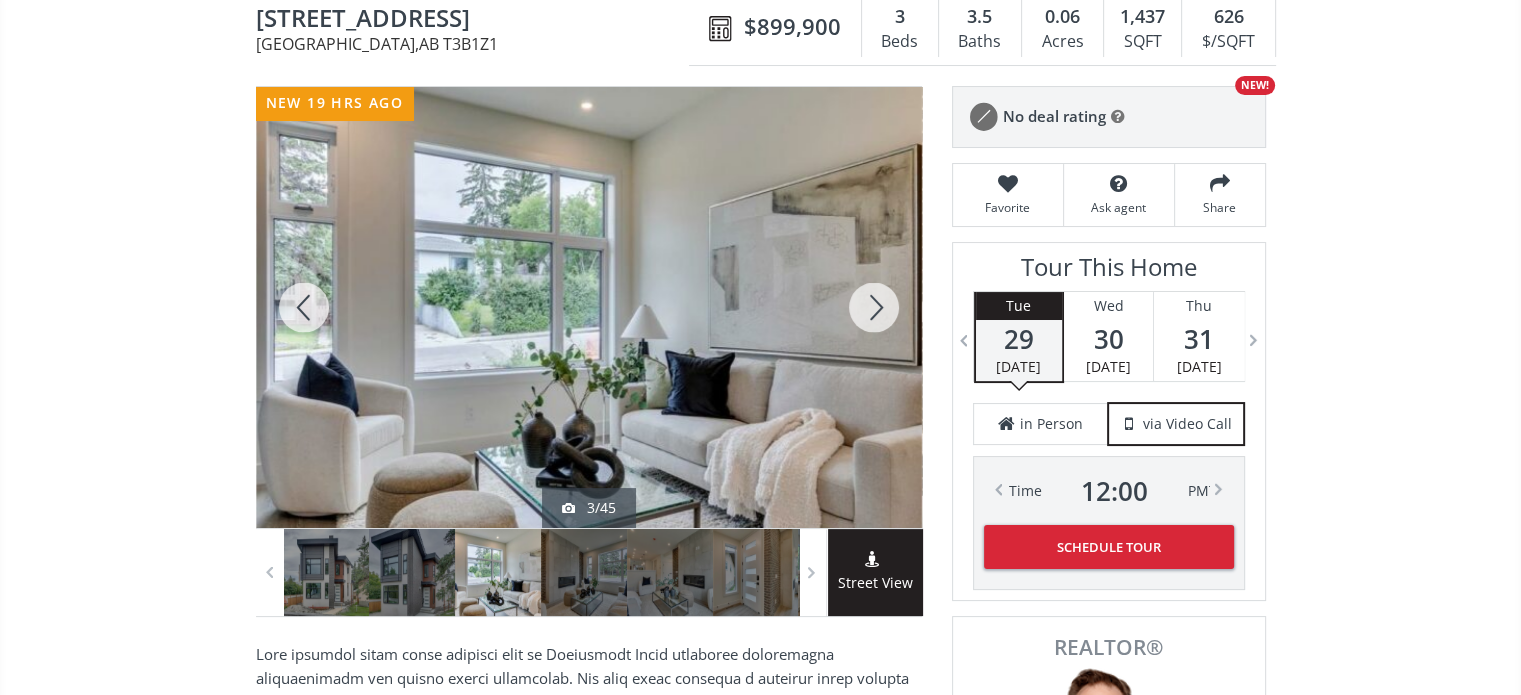 click at bounding box center (874, 307) 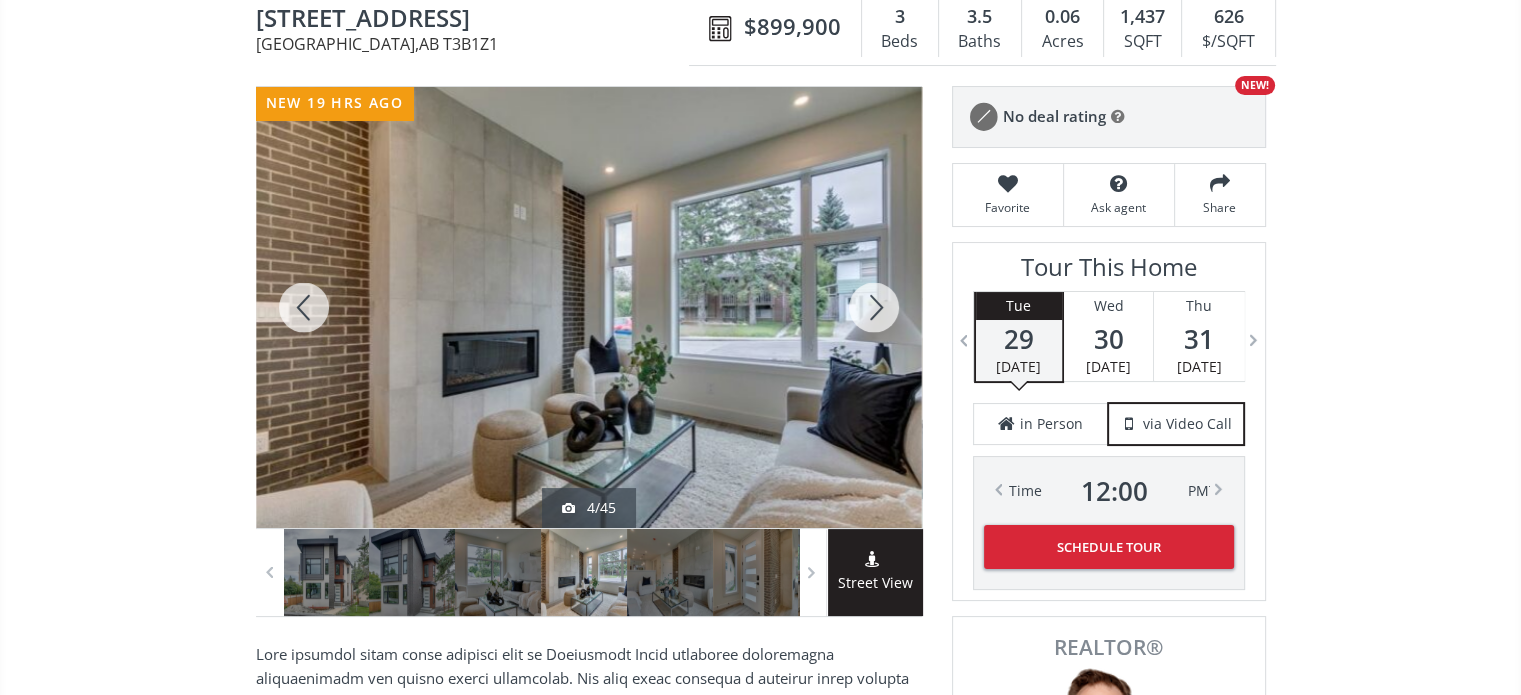 click at bounding box center [874, 307] 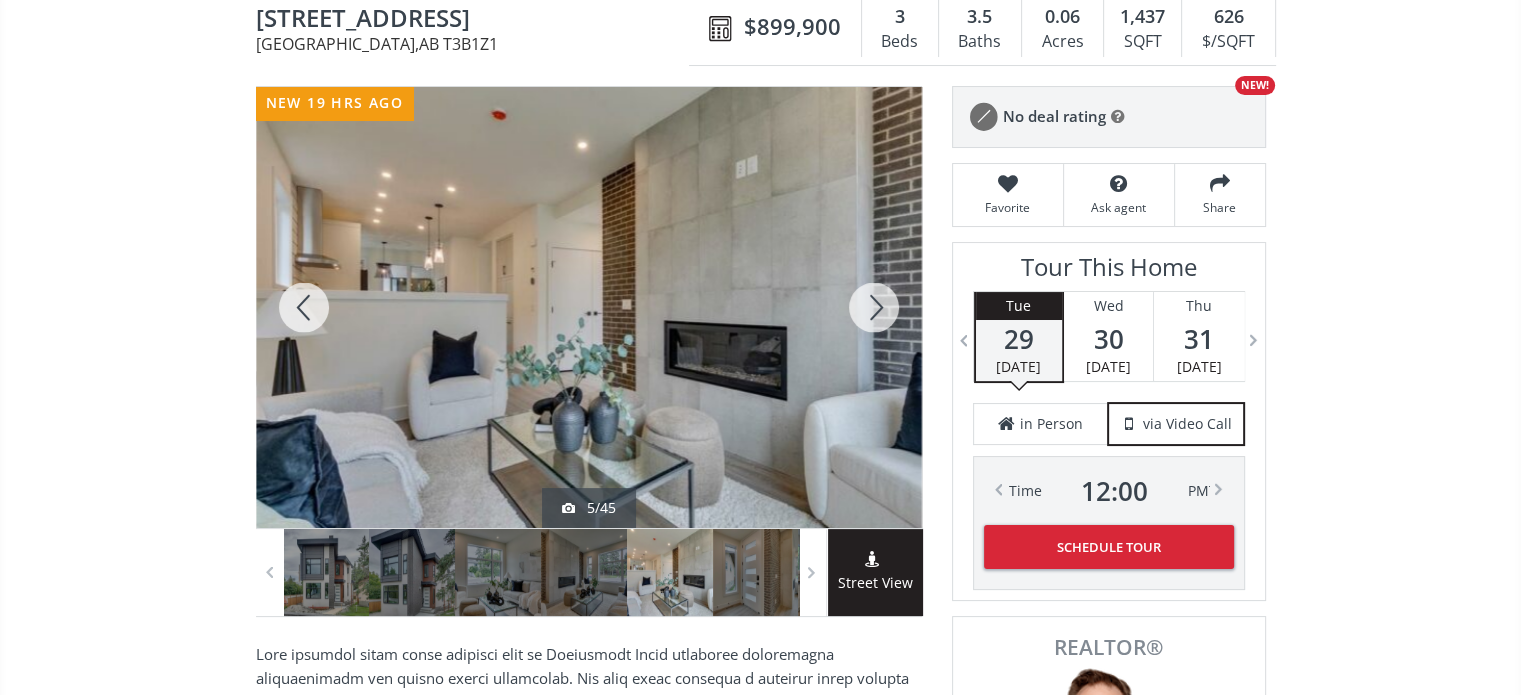 click at bounding box center (874, 307) 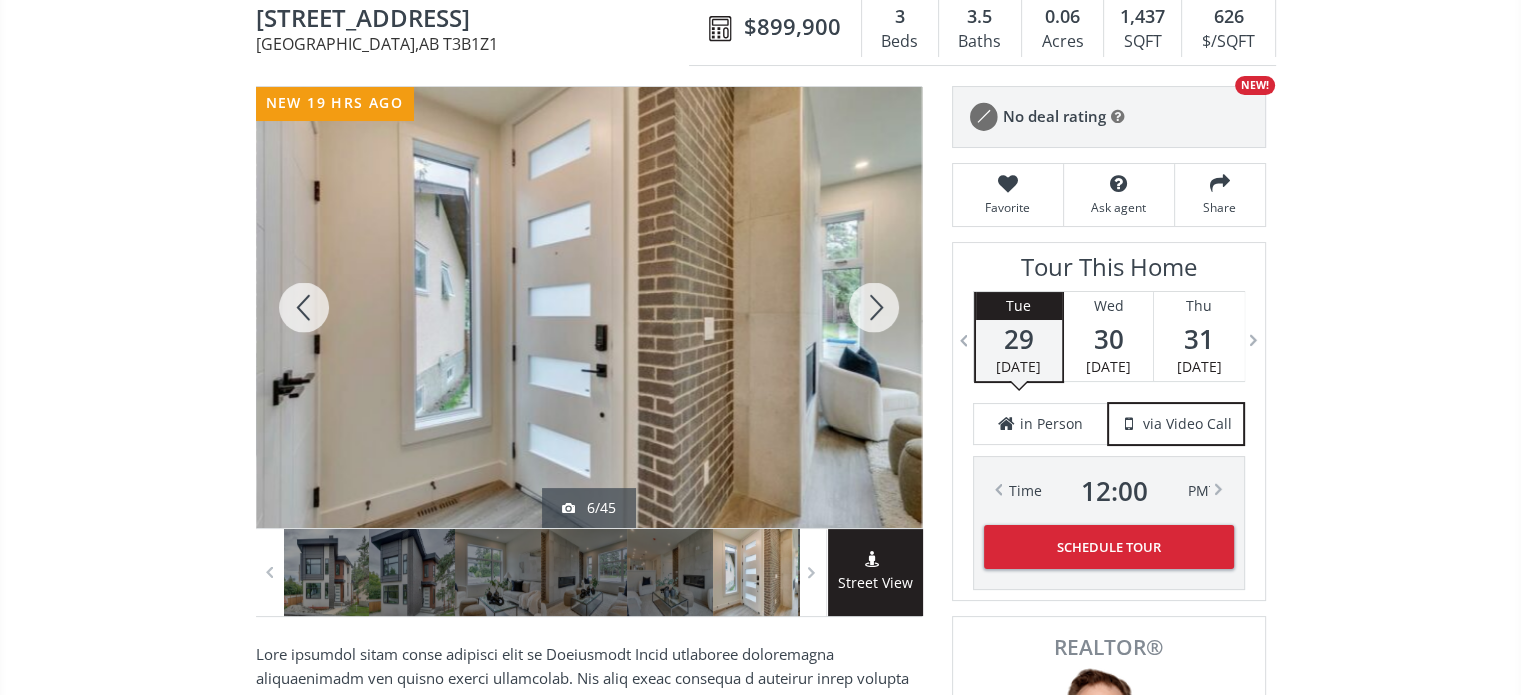 click at bounding box center (874, 307) 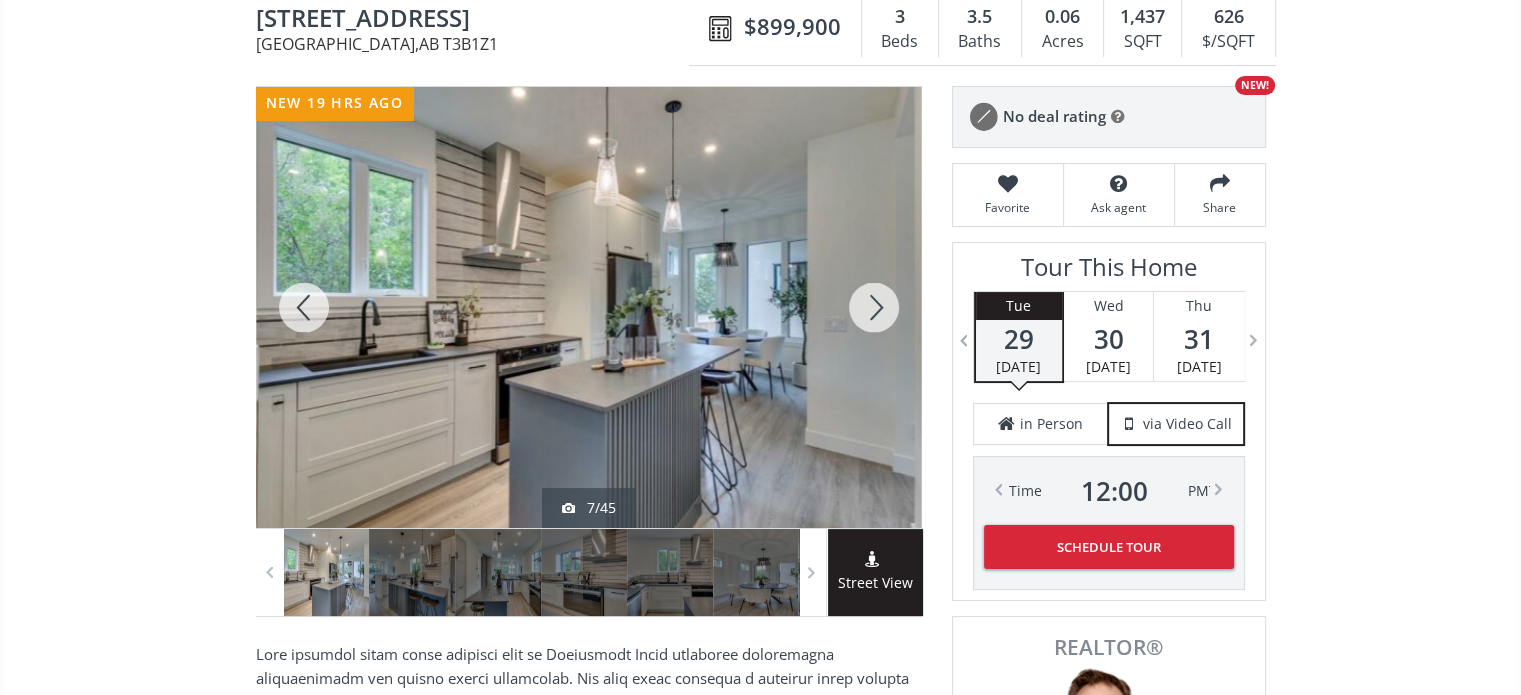 click at bounding box center (874, 307) 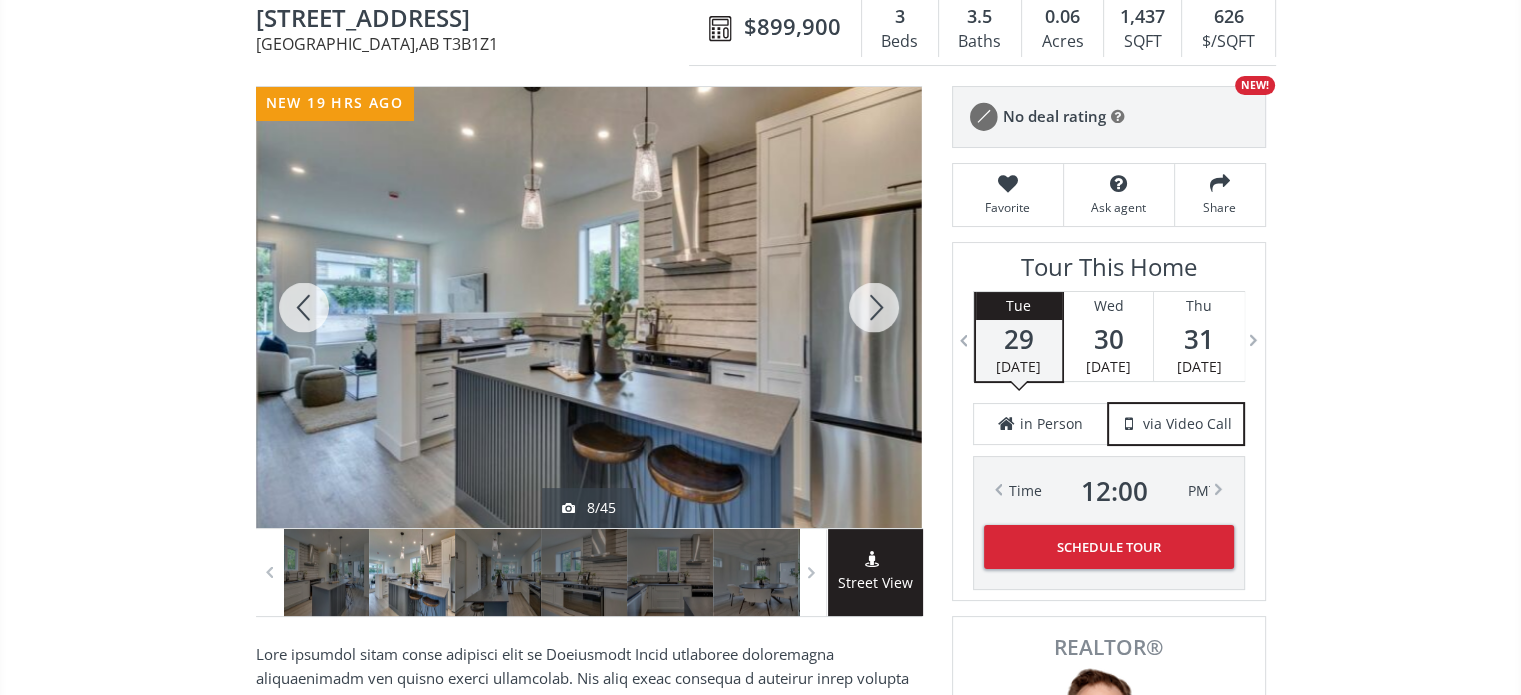 click at bounding box center (874, 307) 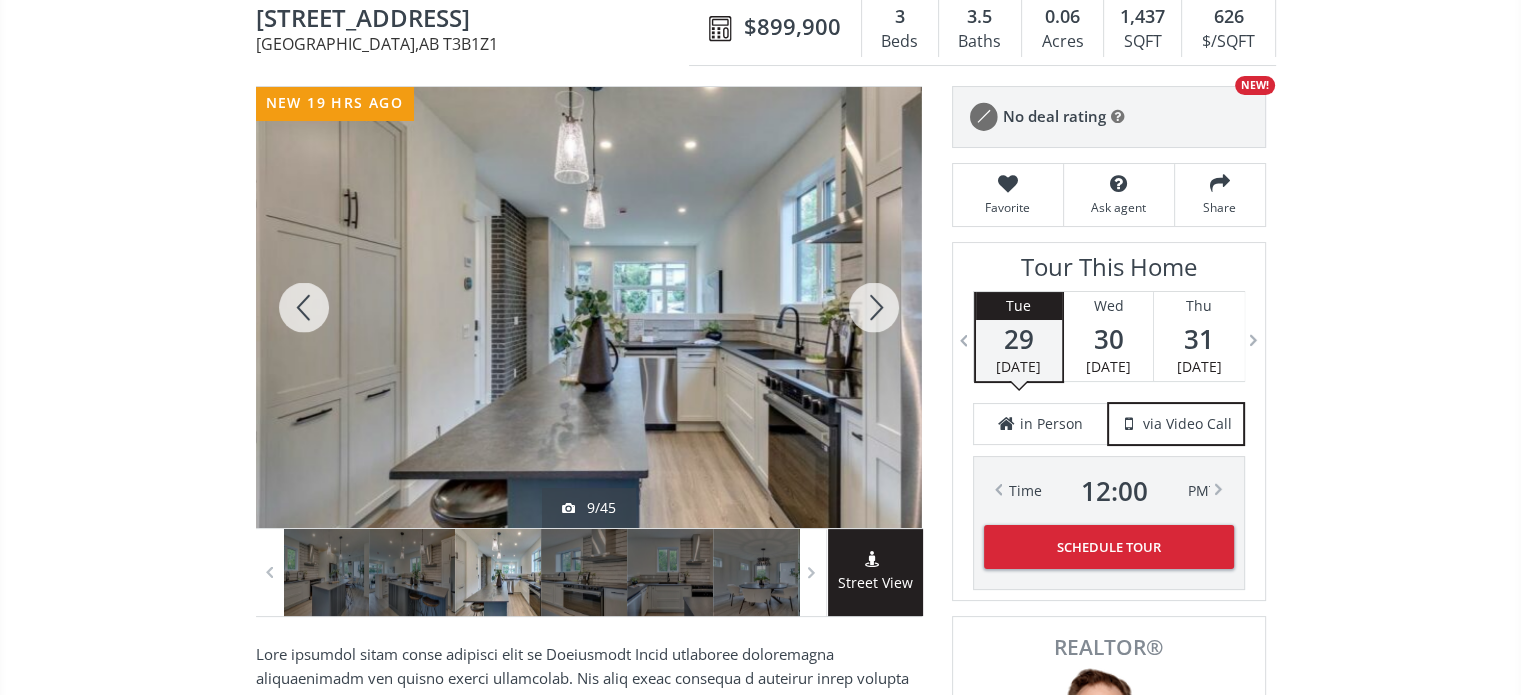 click at bounding box center [874, 307] 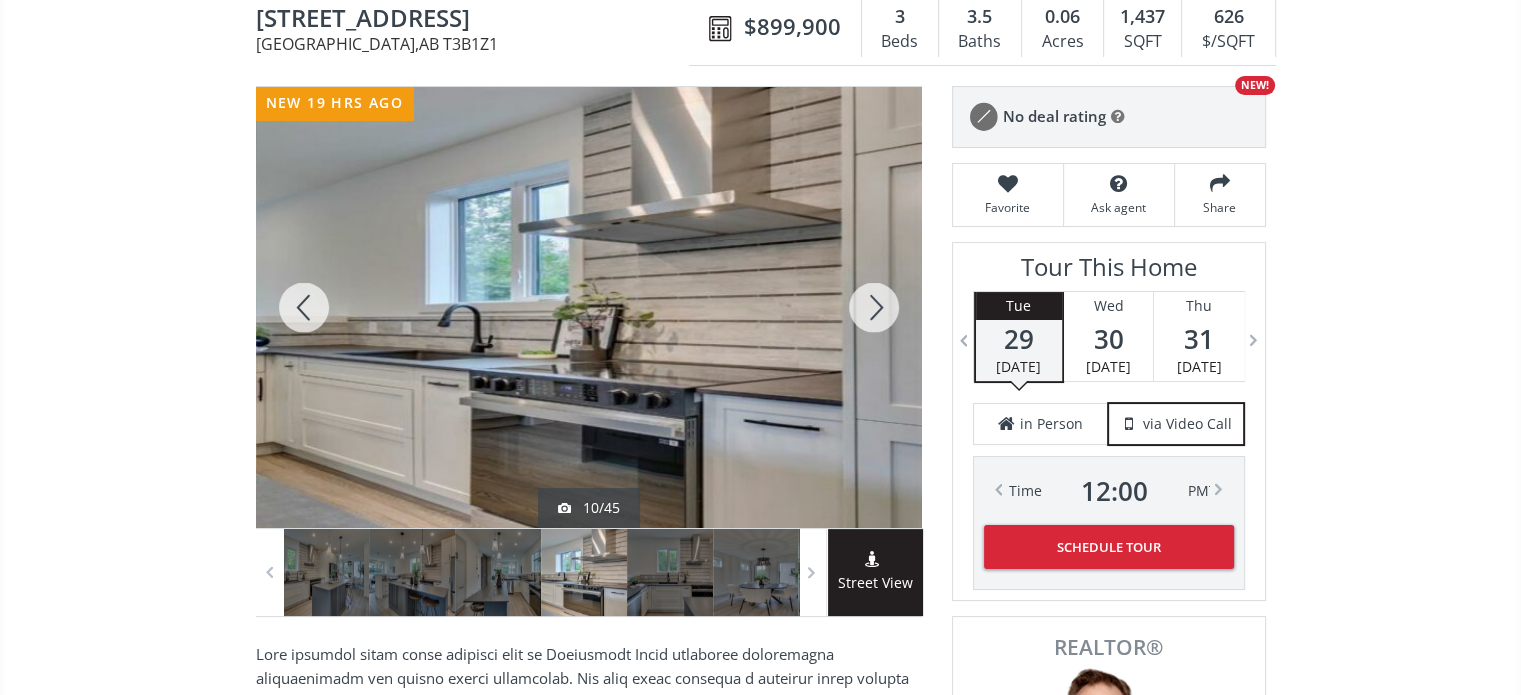 click at bounding box center (874, 307) 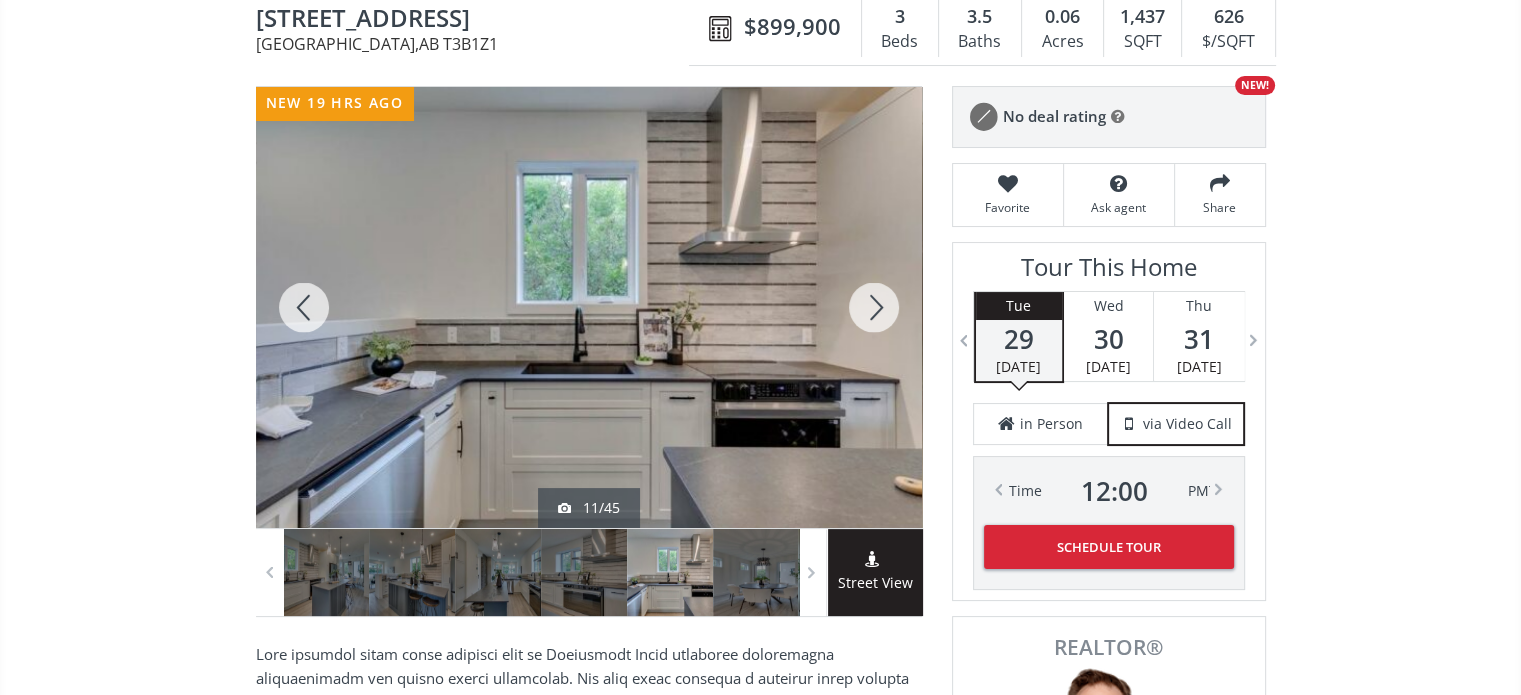 click at bounding box center [874, 307] 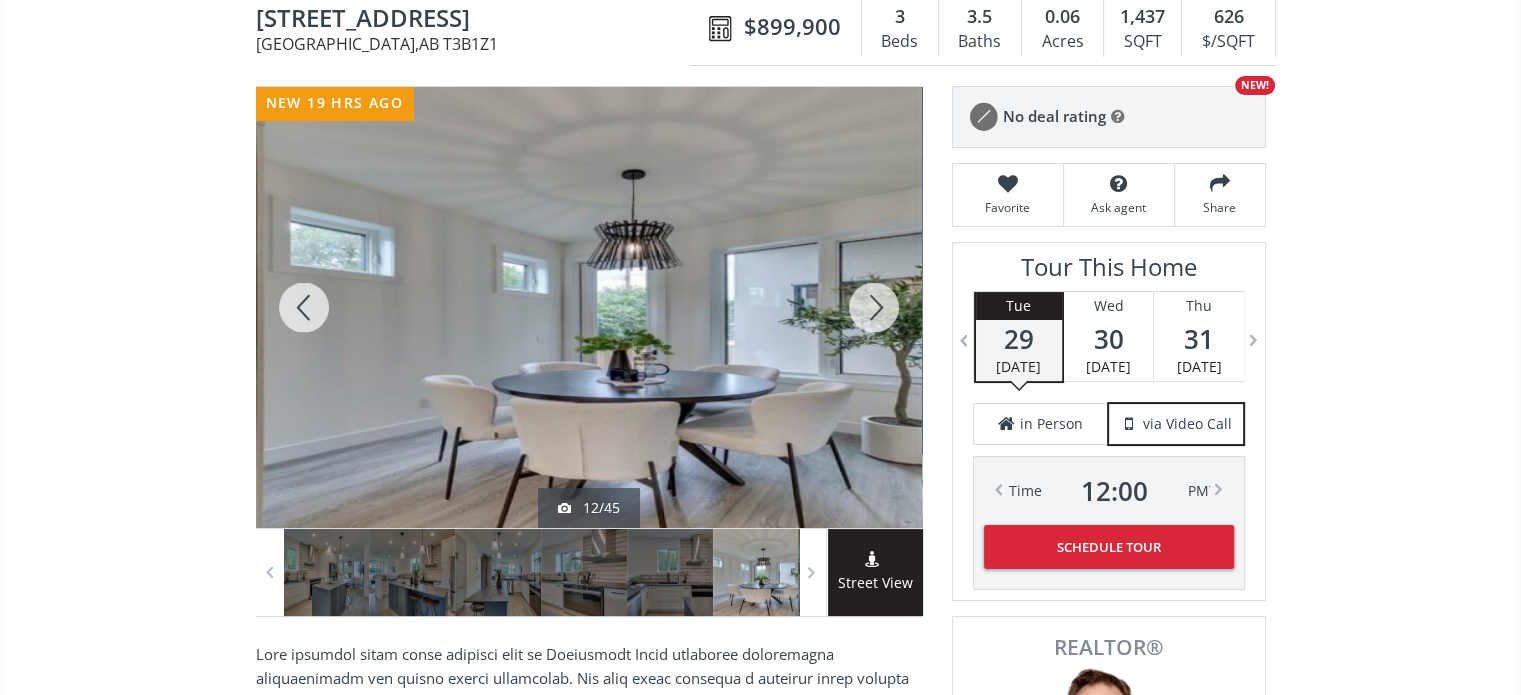 click at bounding box center (874, 307) 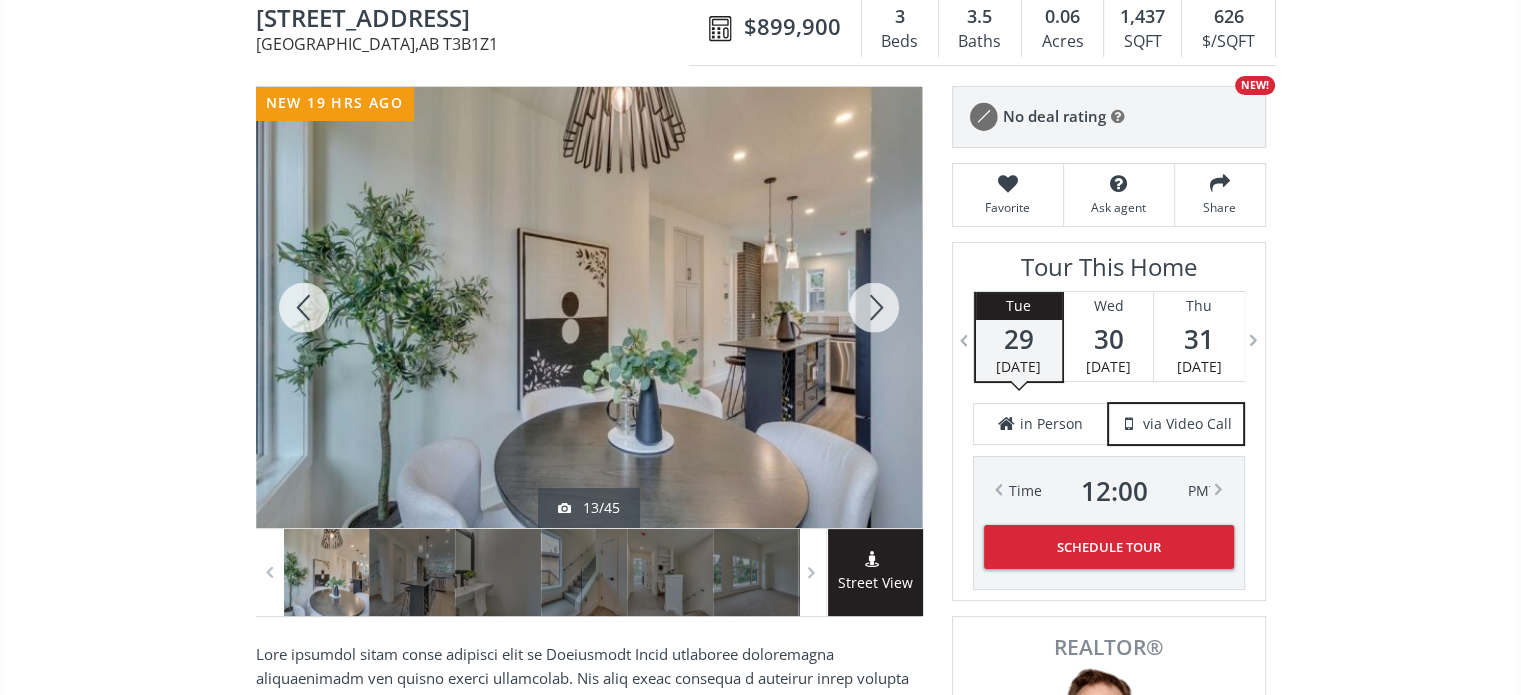 click at bounding box center [874, 307] 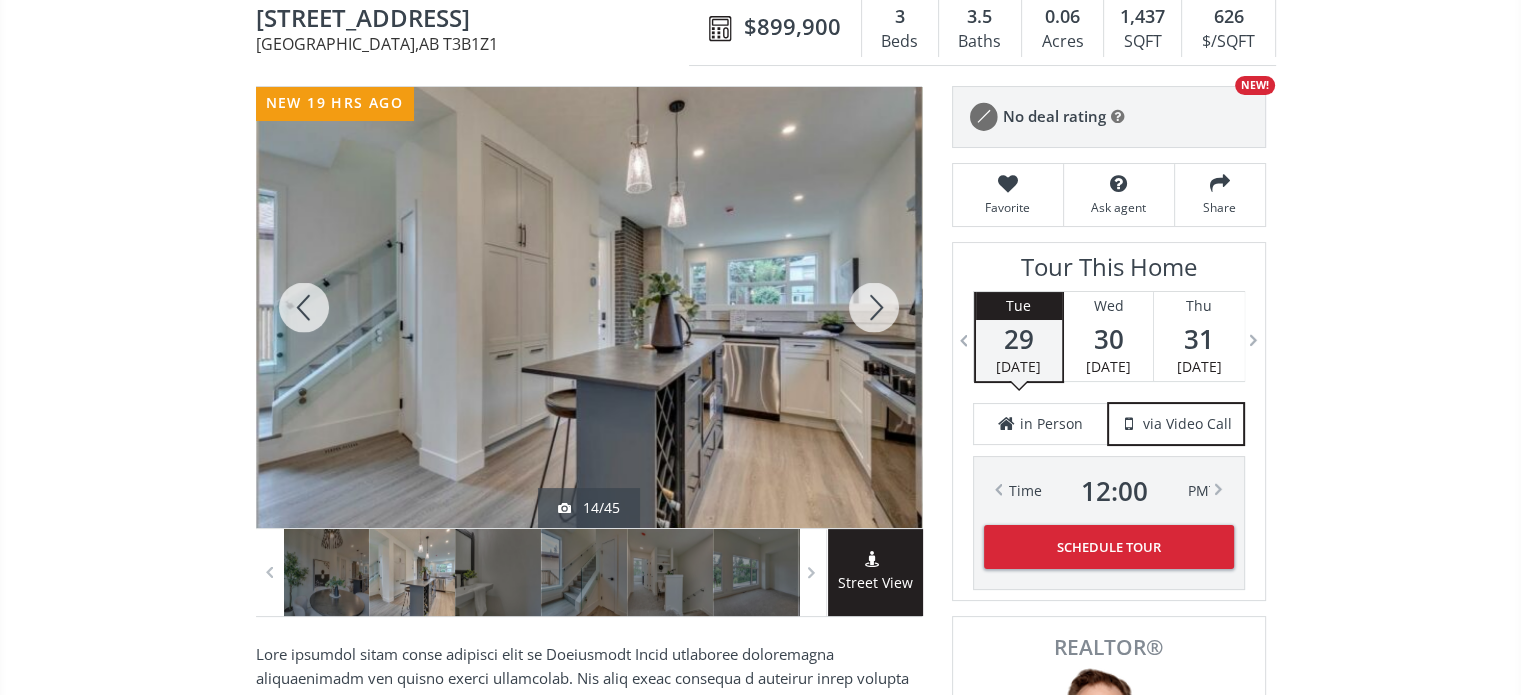 click at bounding box center (874, 307) 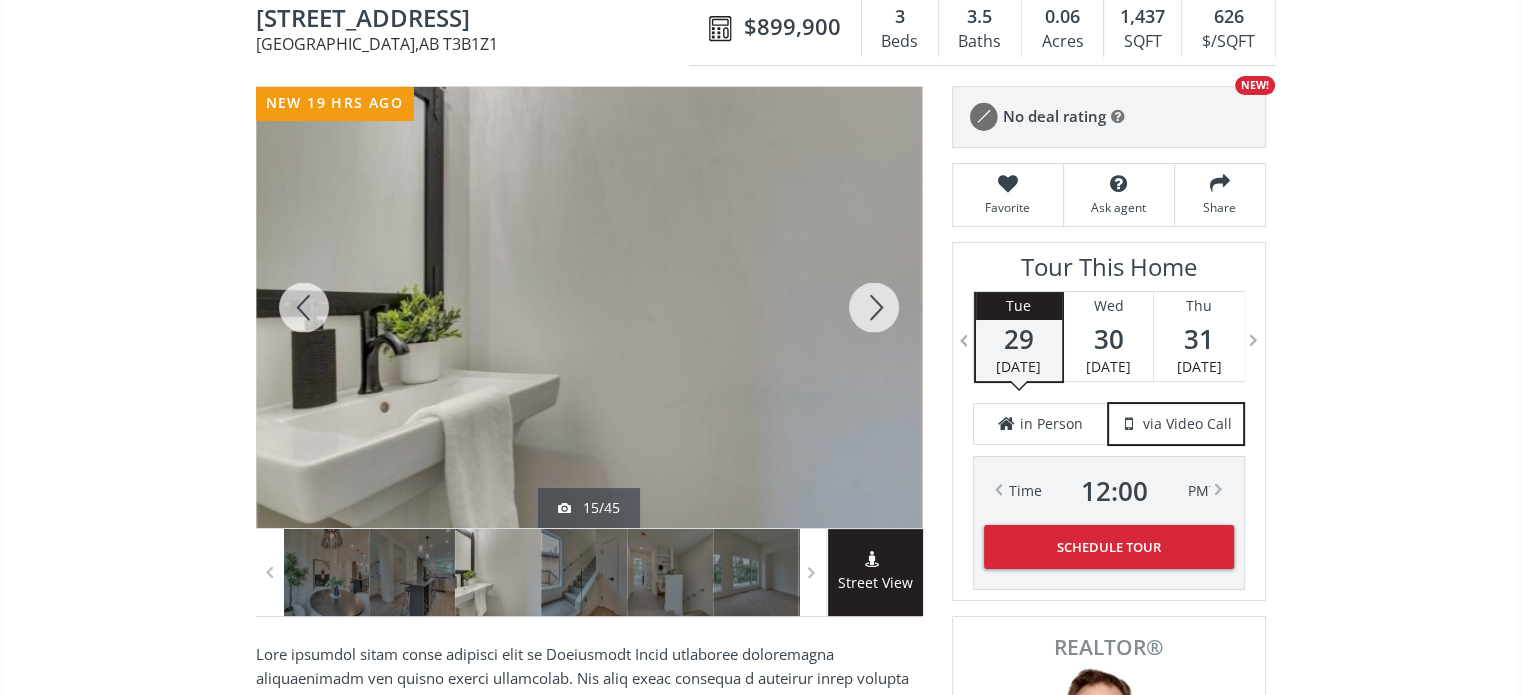 click at bounding box center [874, 307] 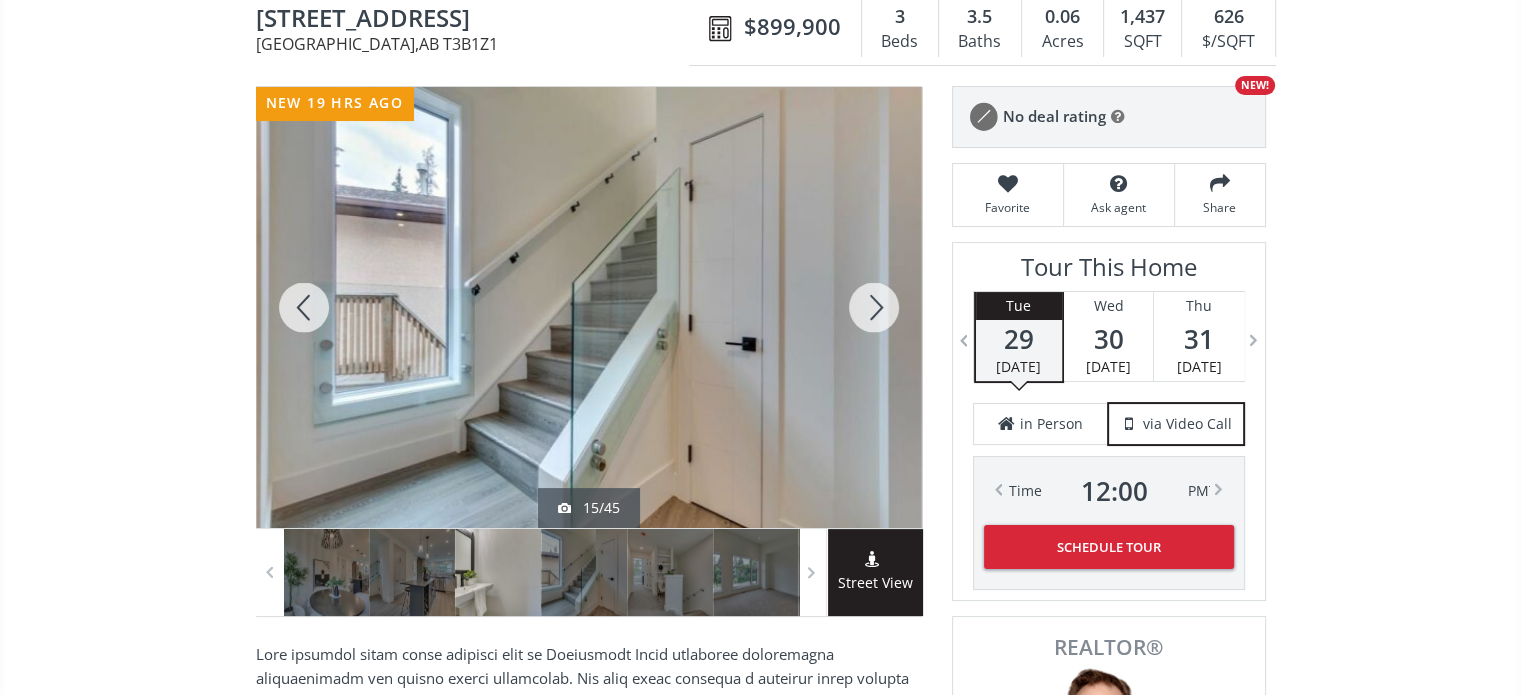 click at bounding box center [874, 307] 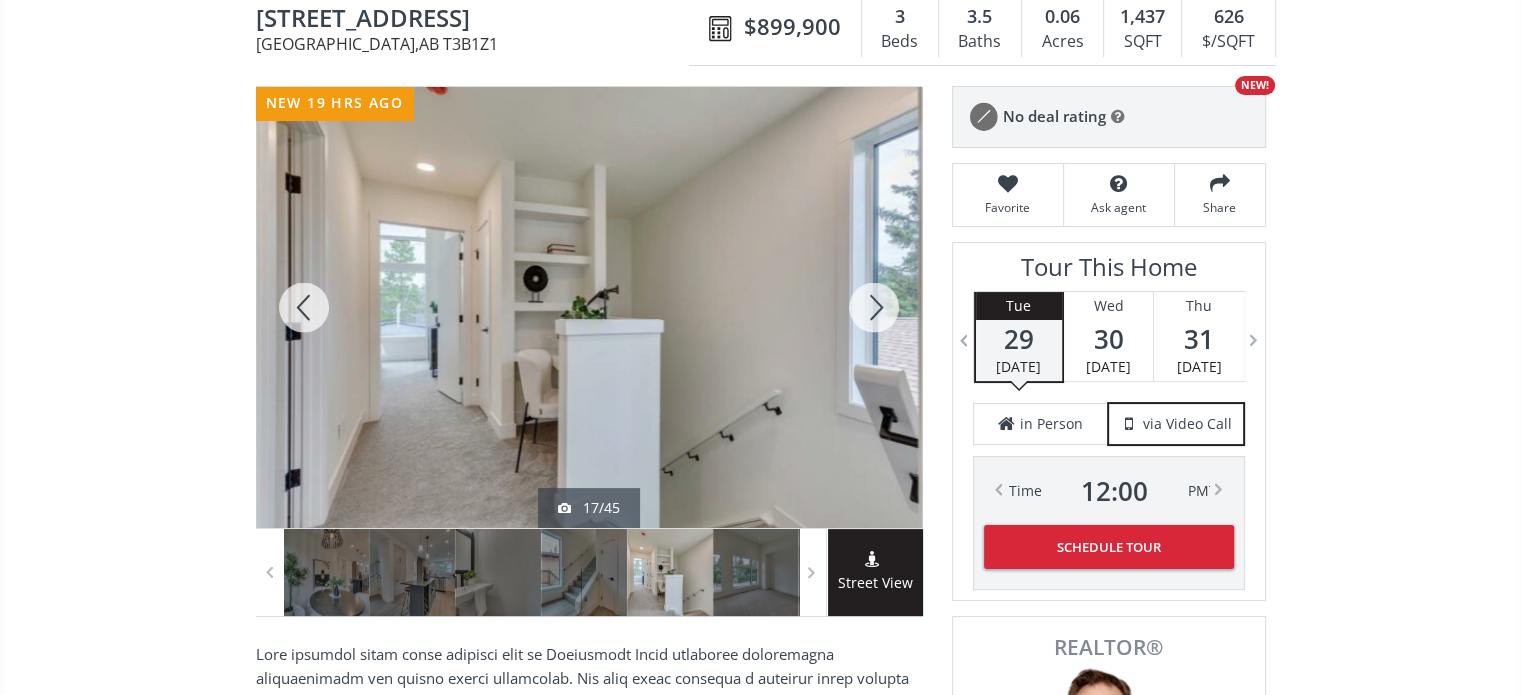 click at bounding box center (874, 307) 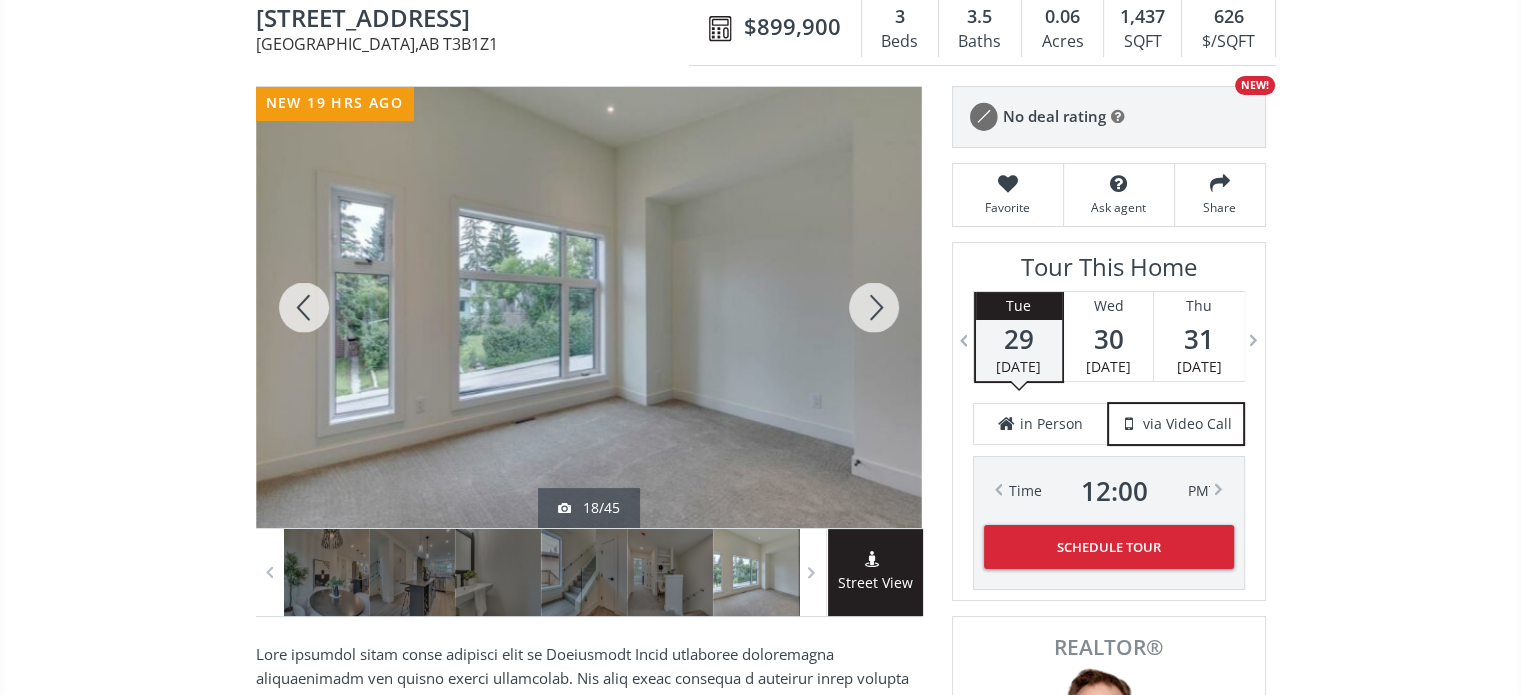click at bounding box center [874, 307] 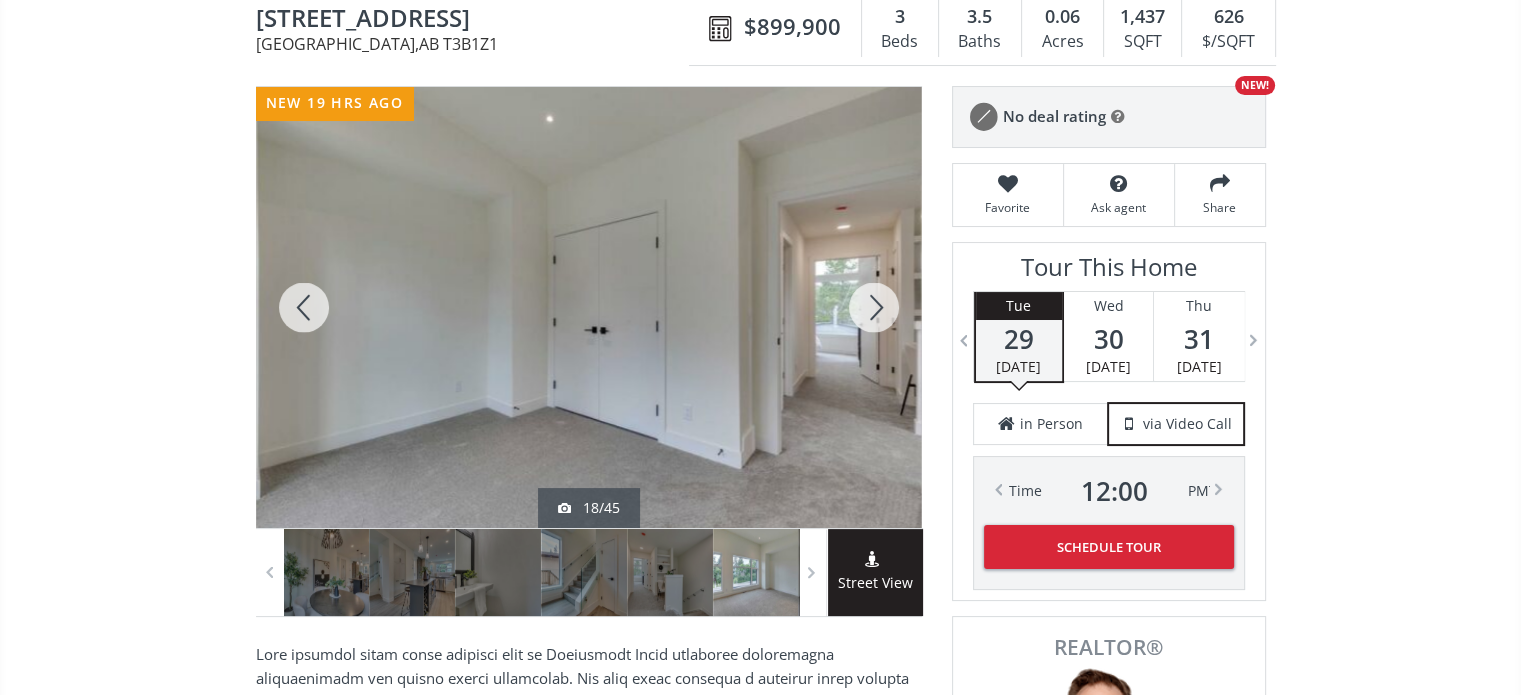 click at bounding box center (874, 307) 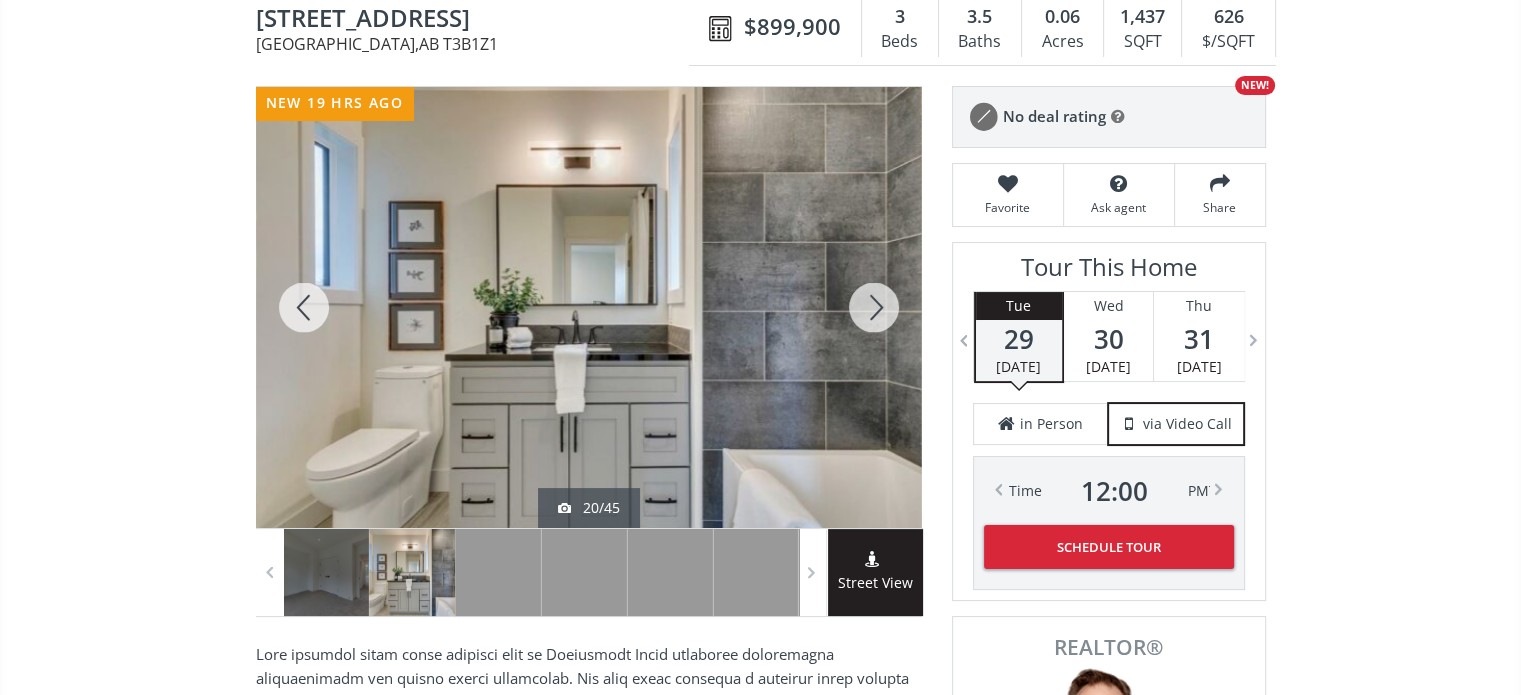 click at bounding box center (874, 307) 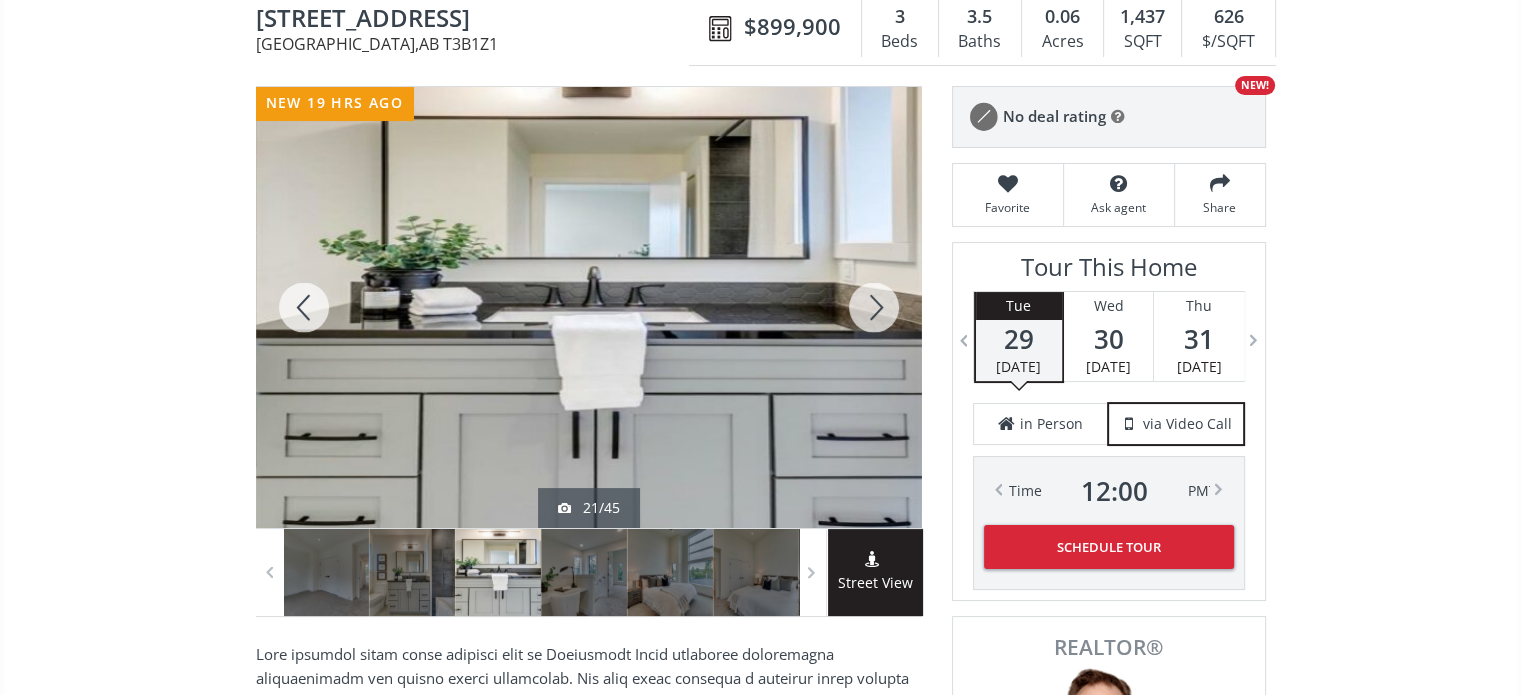 click at bounding box center [874, 307] 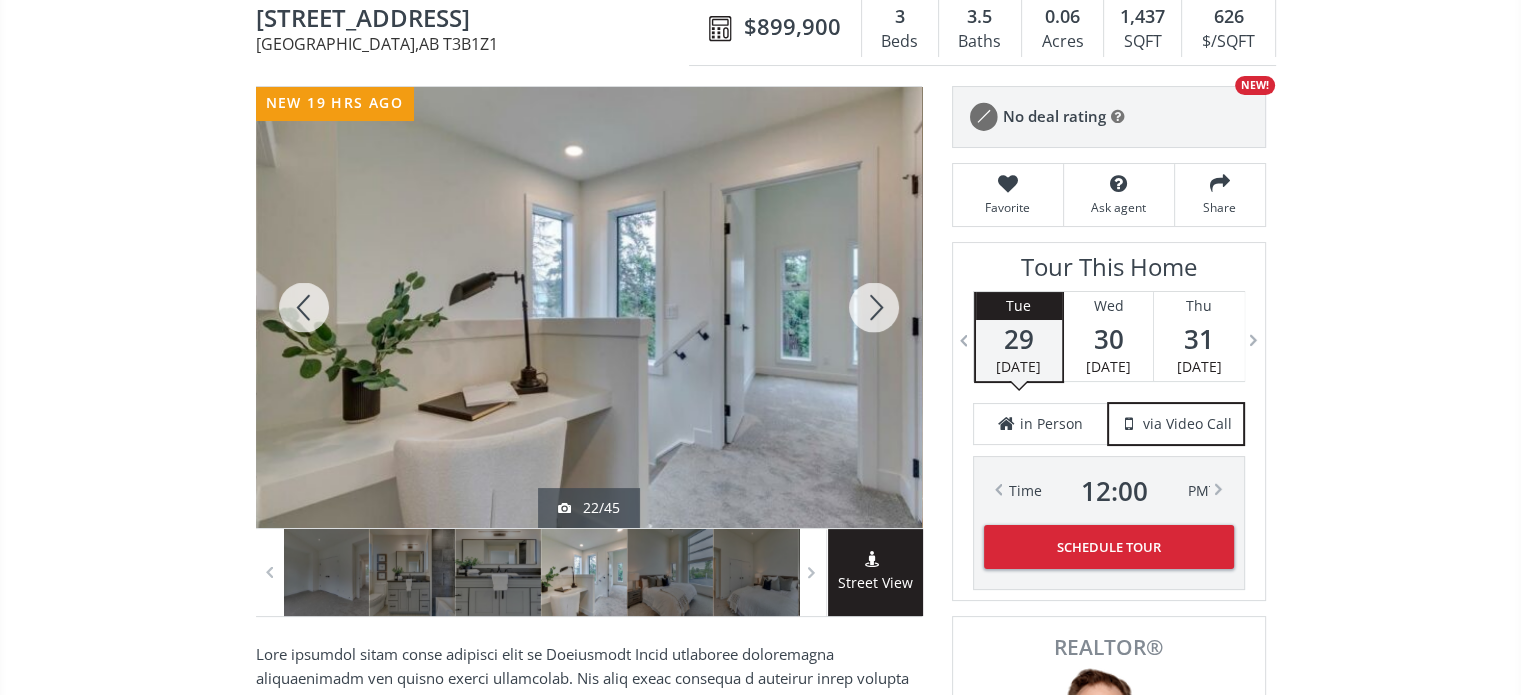 click at bounding box center [874, 307] 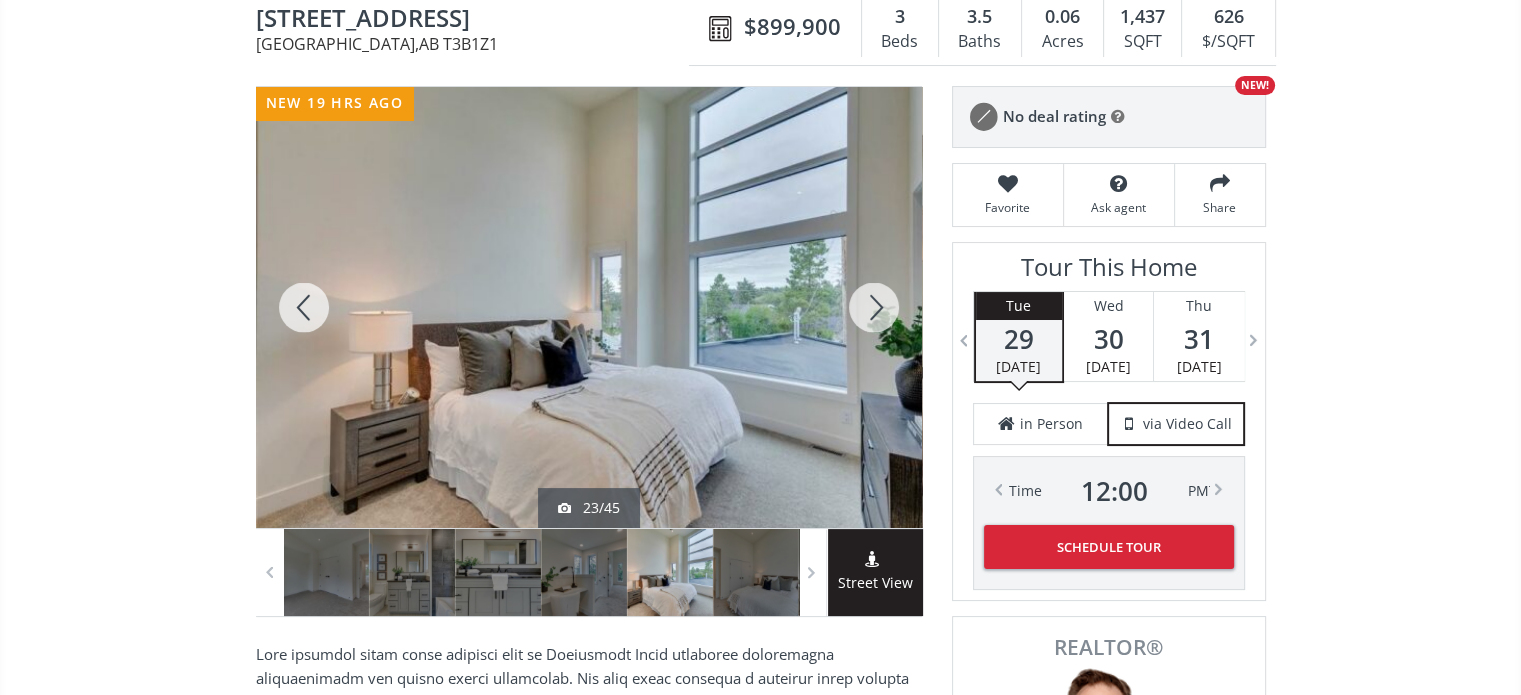 click at bounding box center [874, 307] 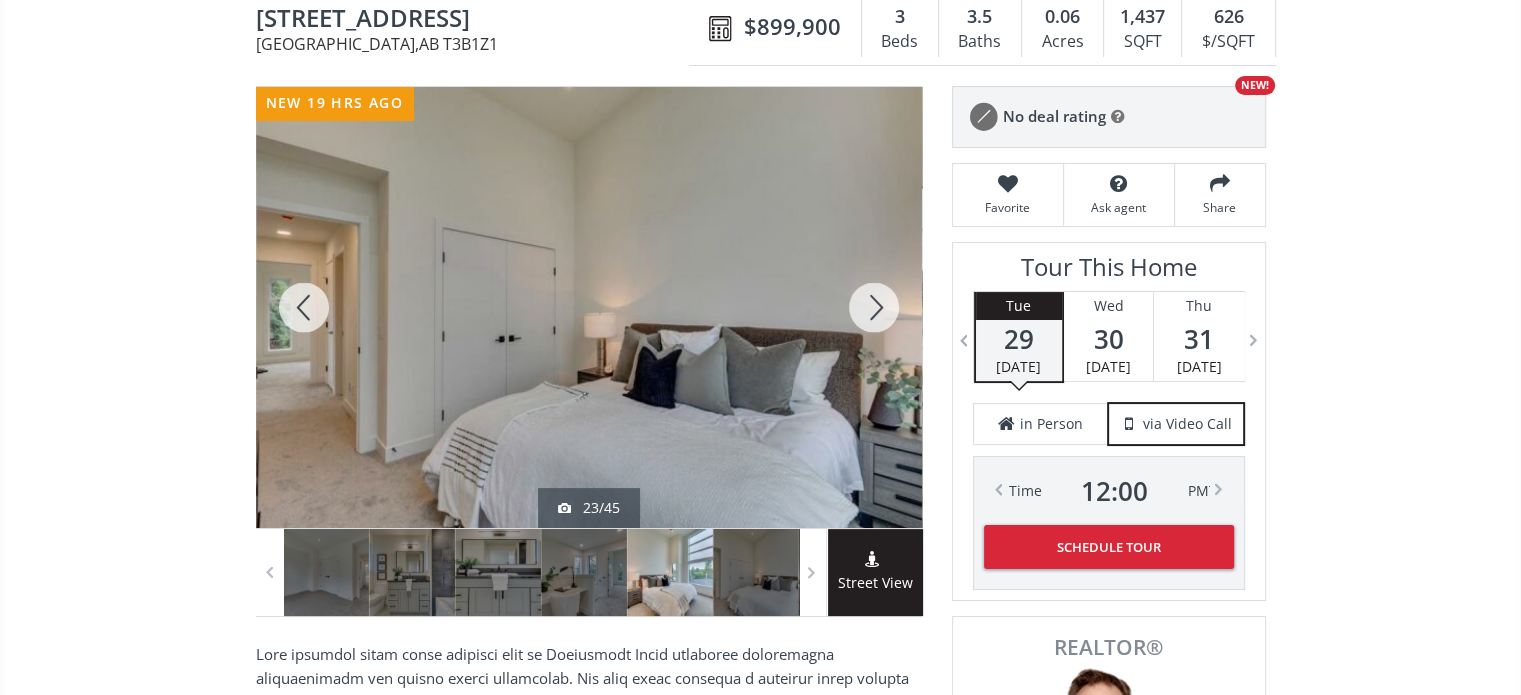click at bounding box center (874, 307) 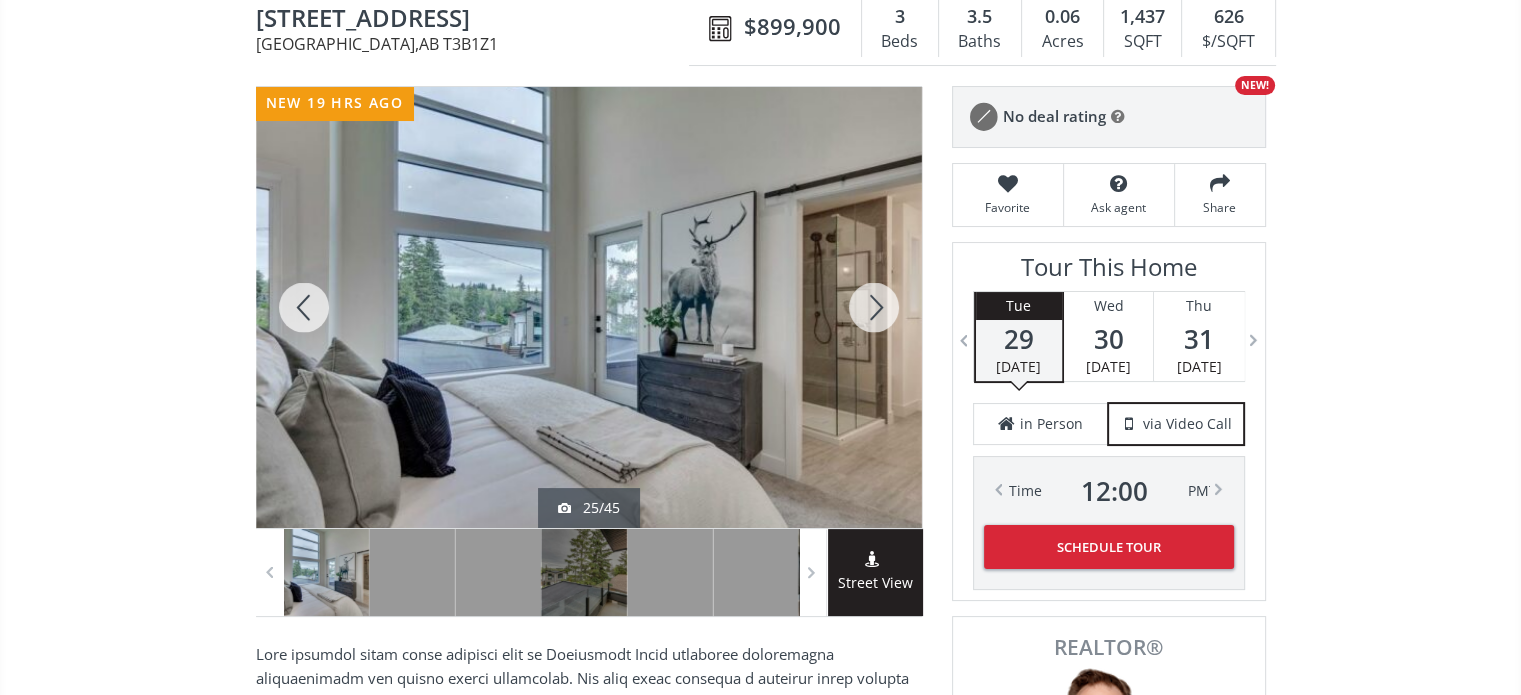 click at bounding box center (874, 307) 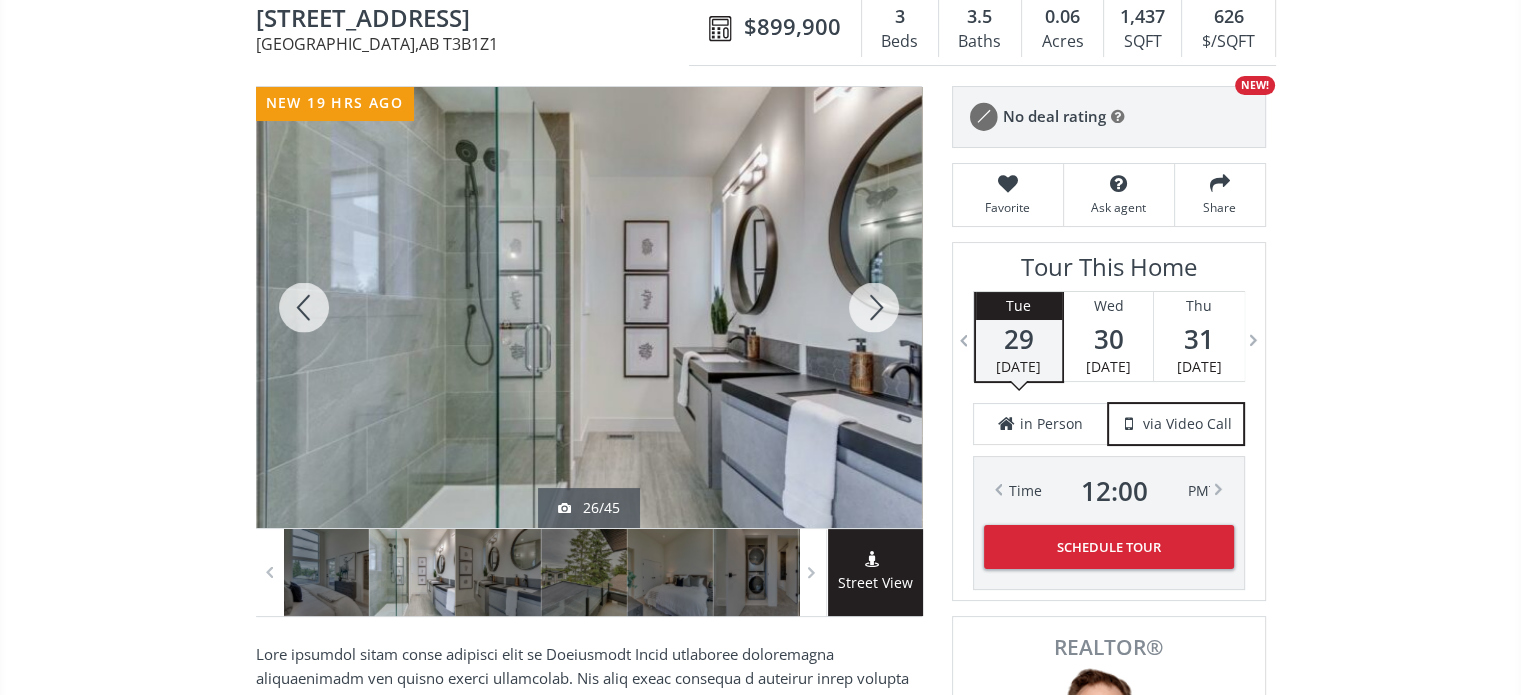 click at bounding box center [874, 307] 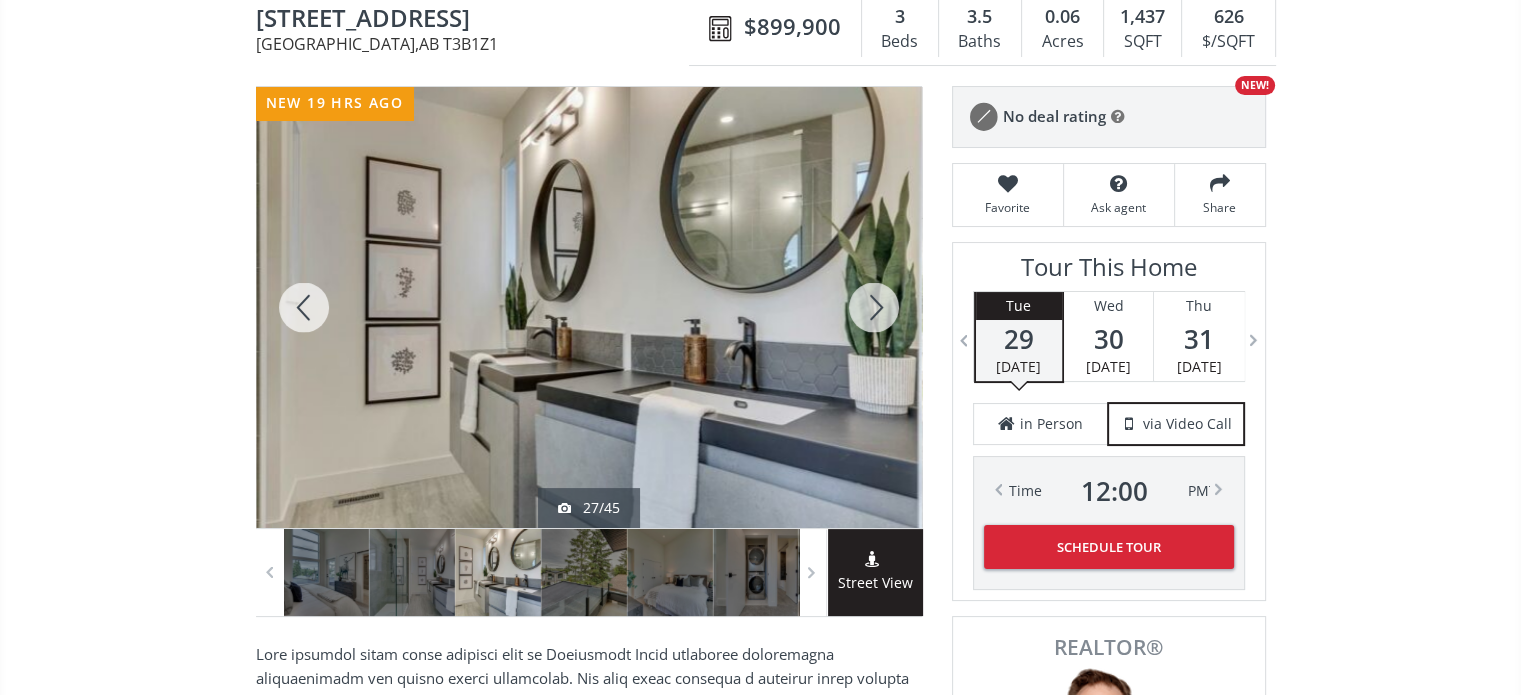 click at bounding box center (874, 307) 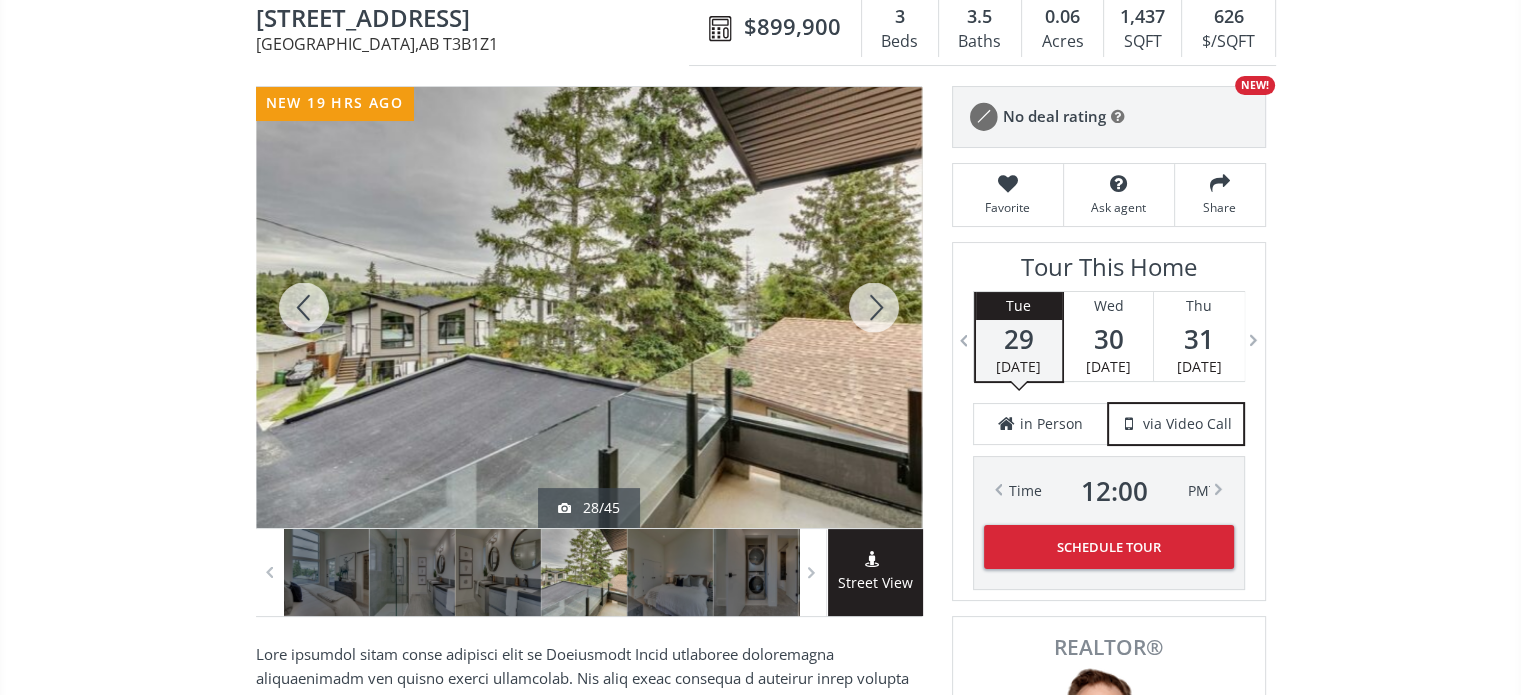 click at bounding box center [874, 307] 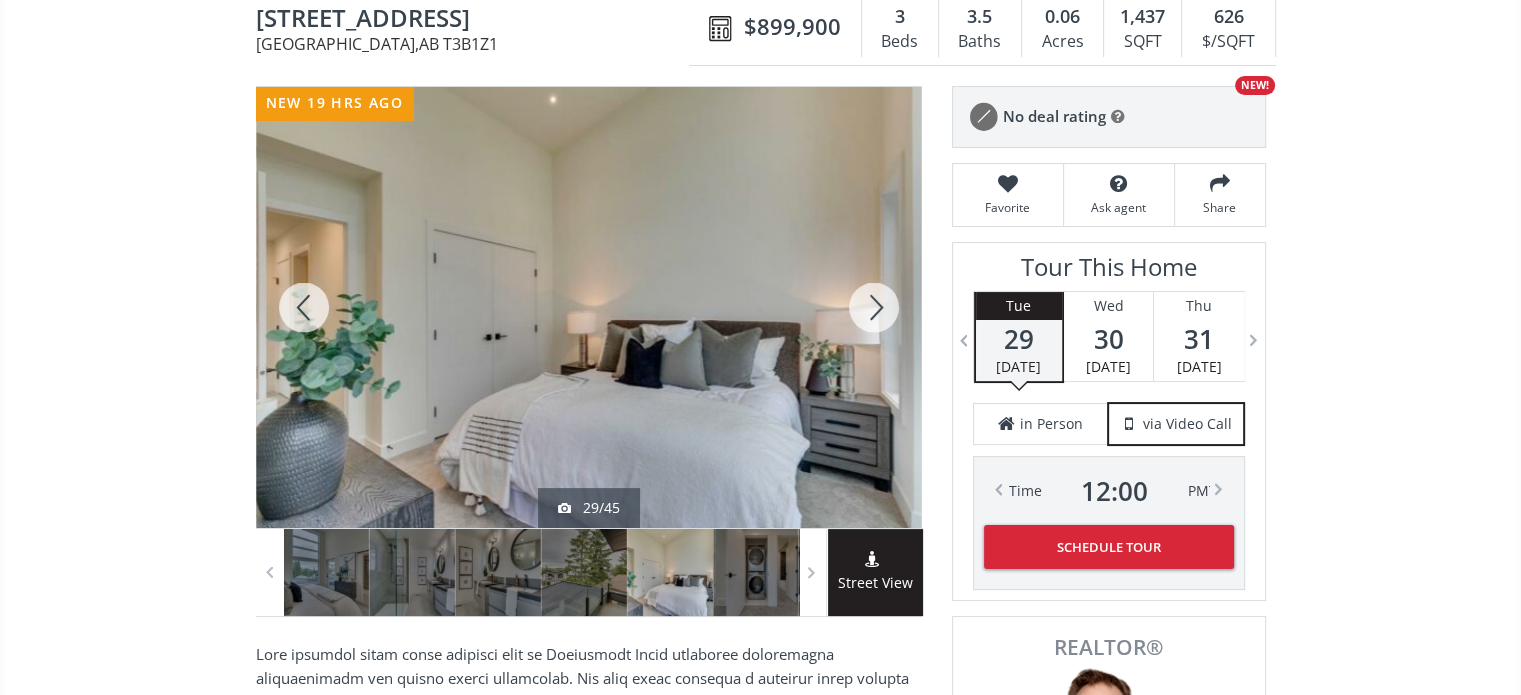 click at bounding box center (874, 307) 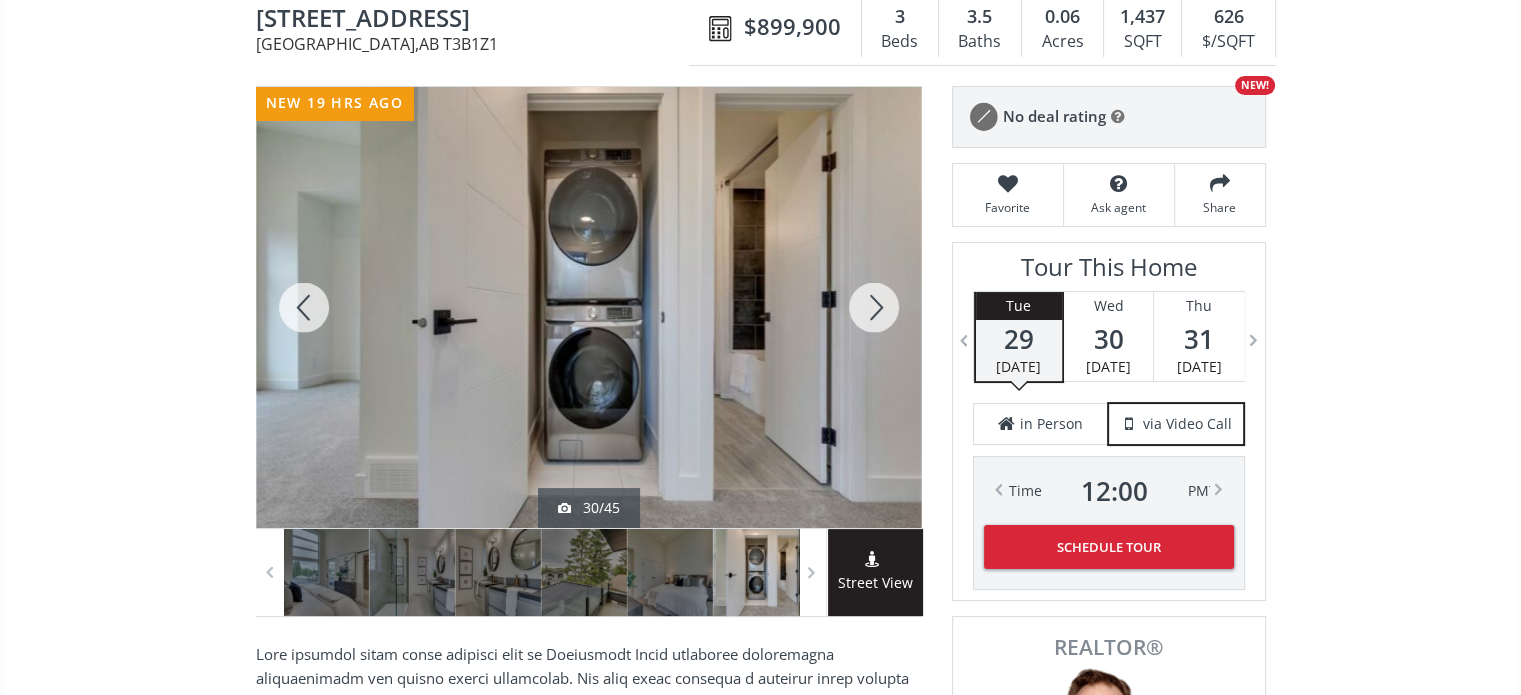 click at bounding box center (874, 307) 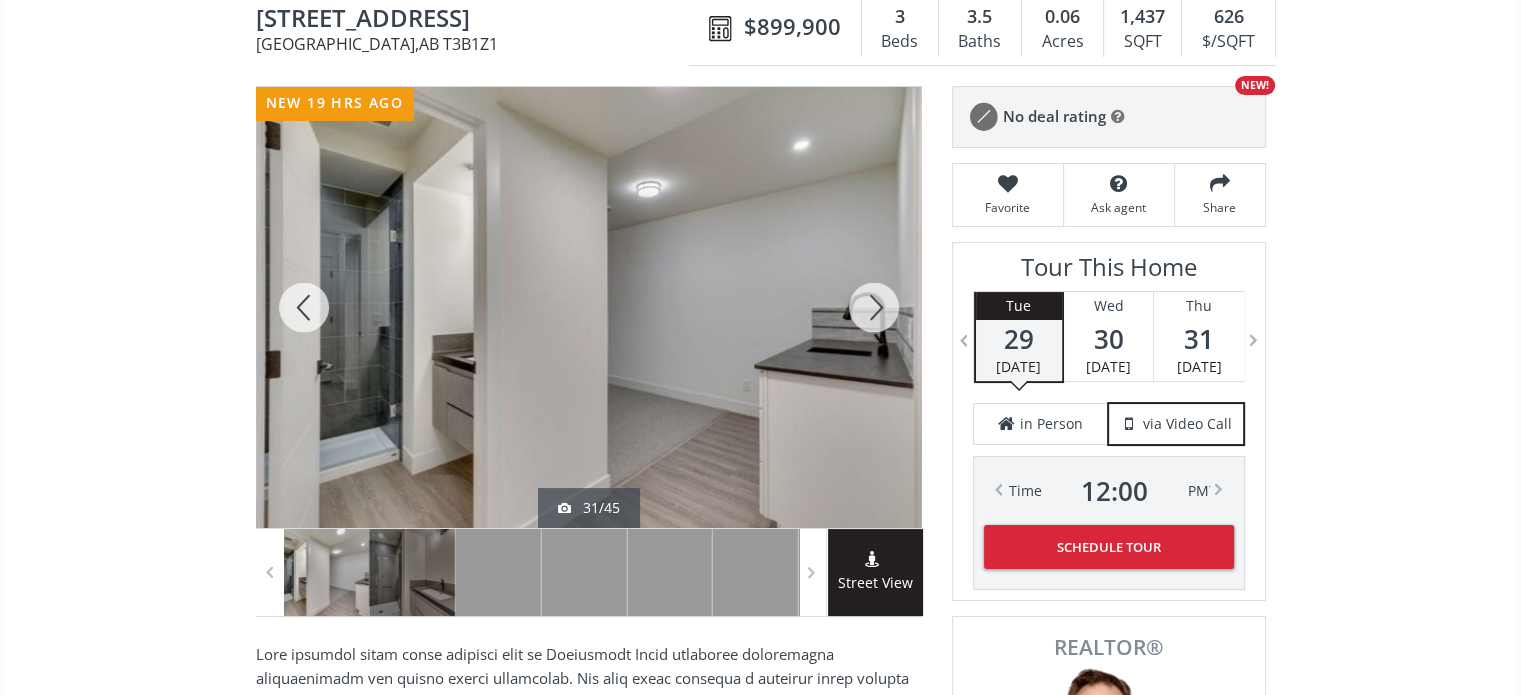 click at bounding box center [874, 307] 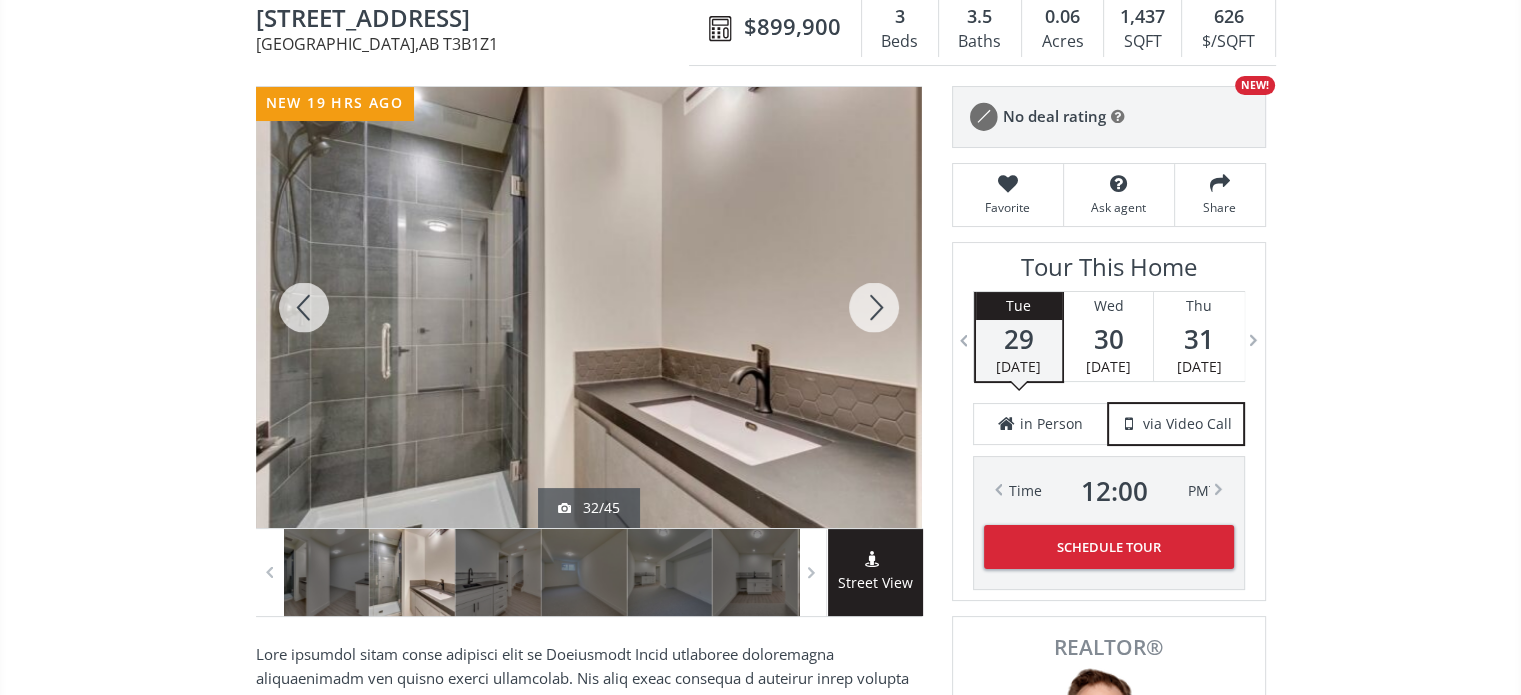 click at bounding box center (874, 307) 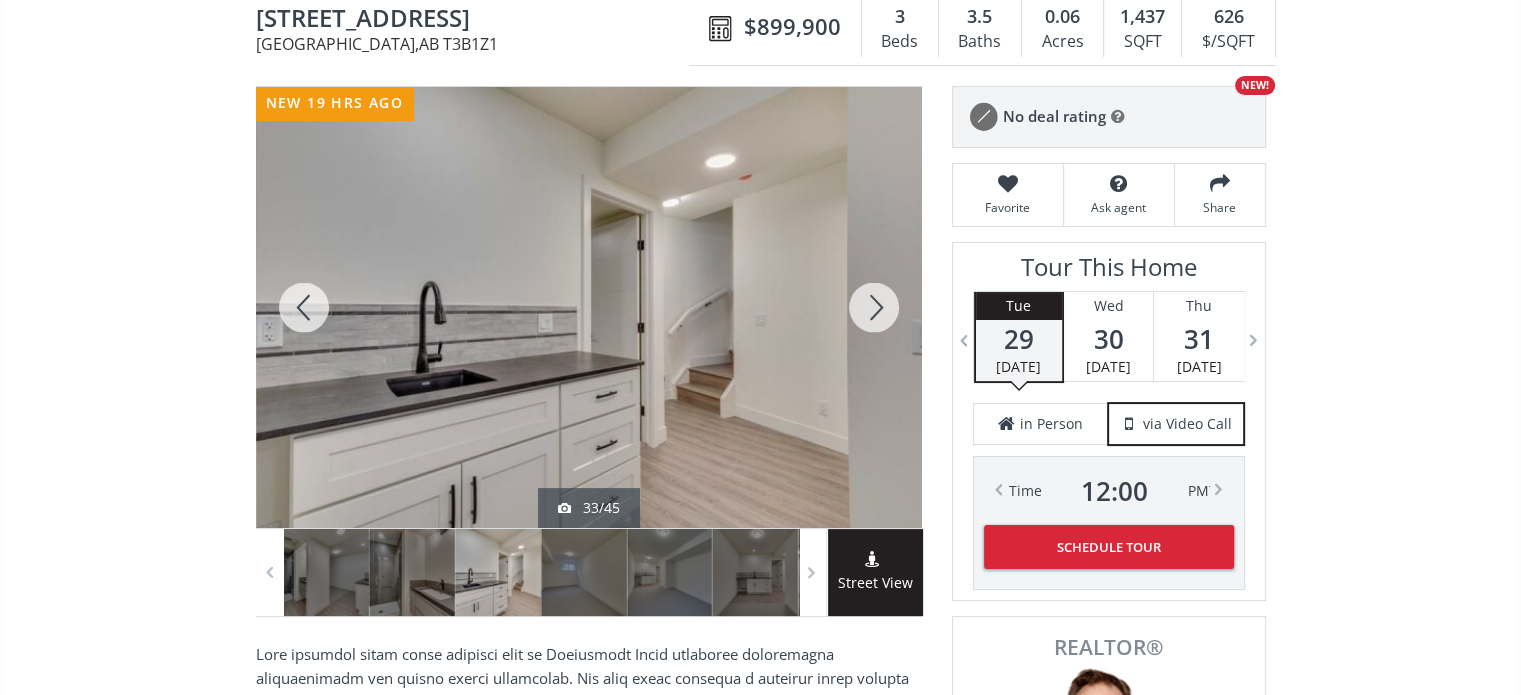 click at bounding box center (874, 307) 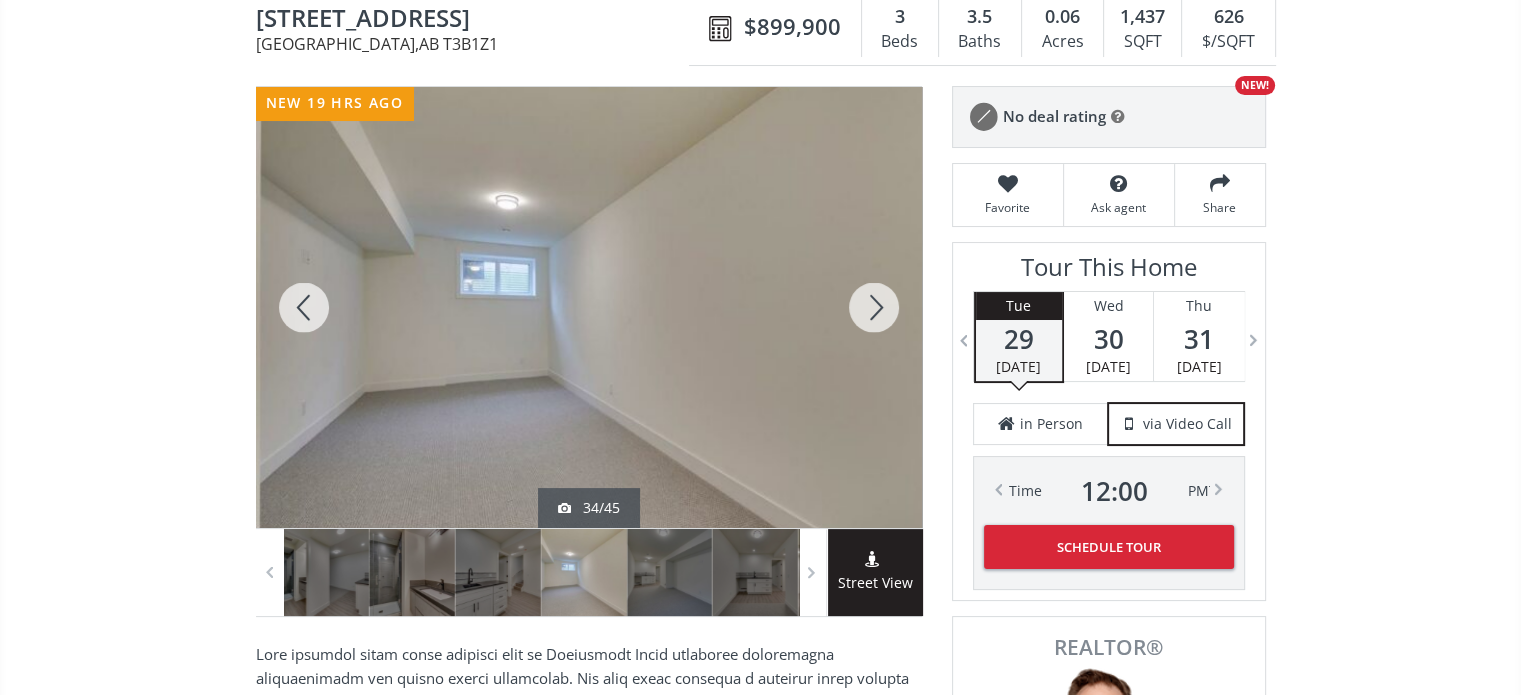 click at bounding box center (874, 307) 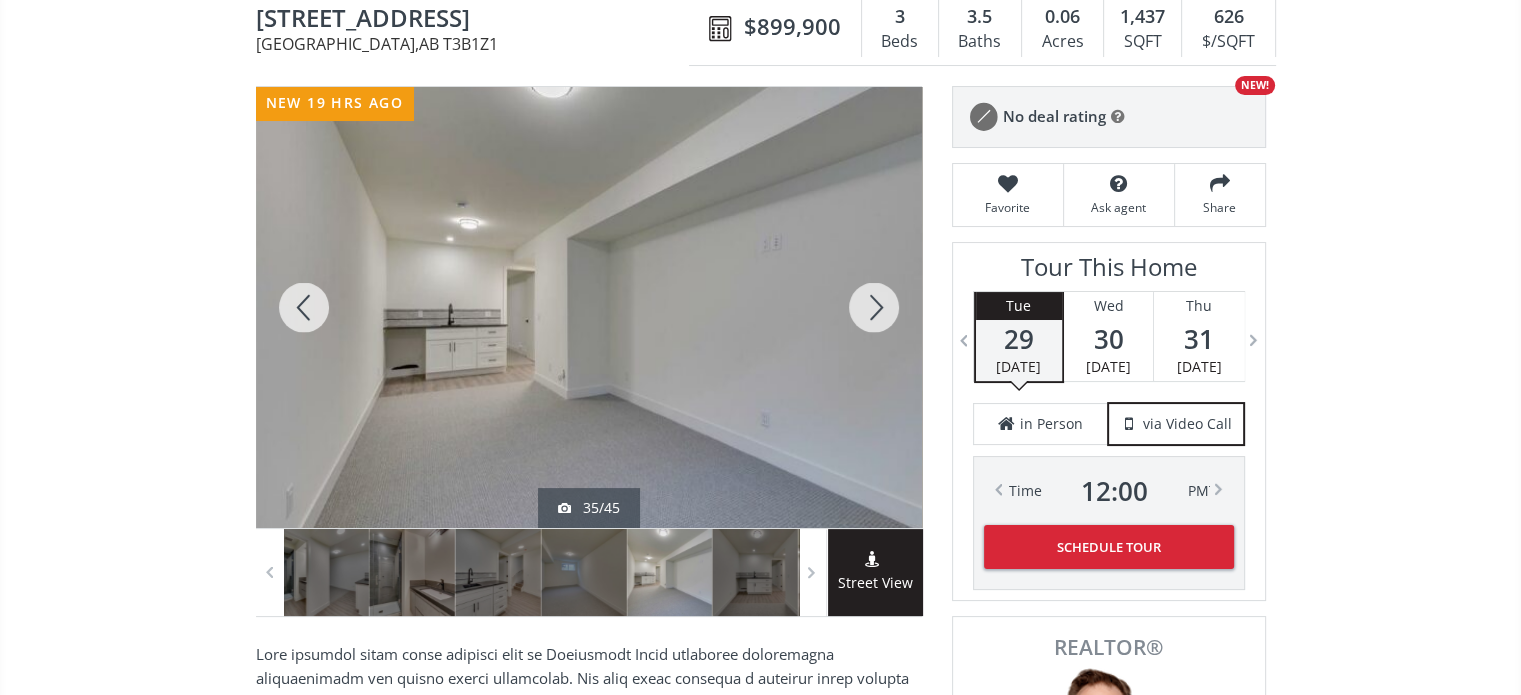 click at bounding box center (874, 307) 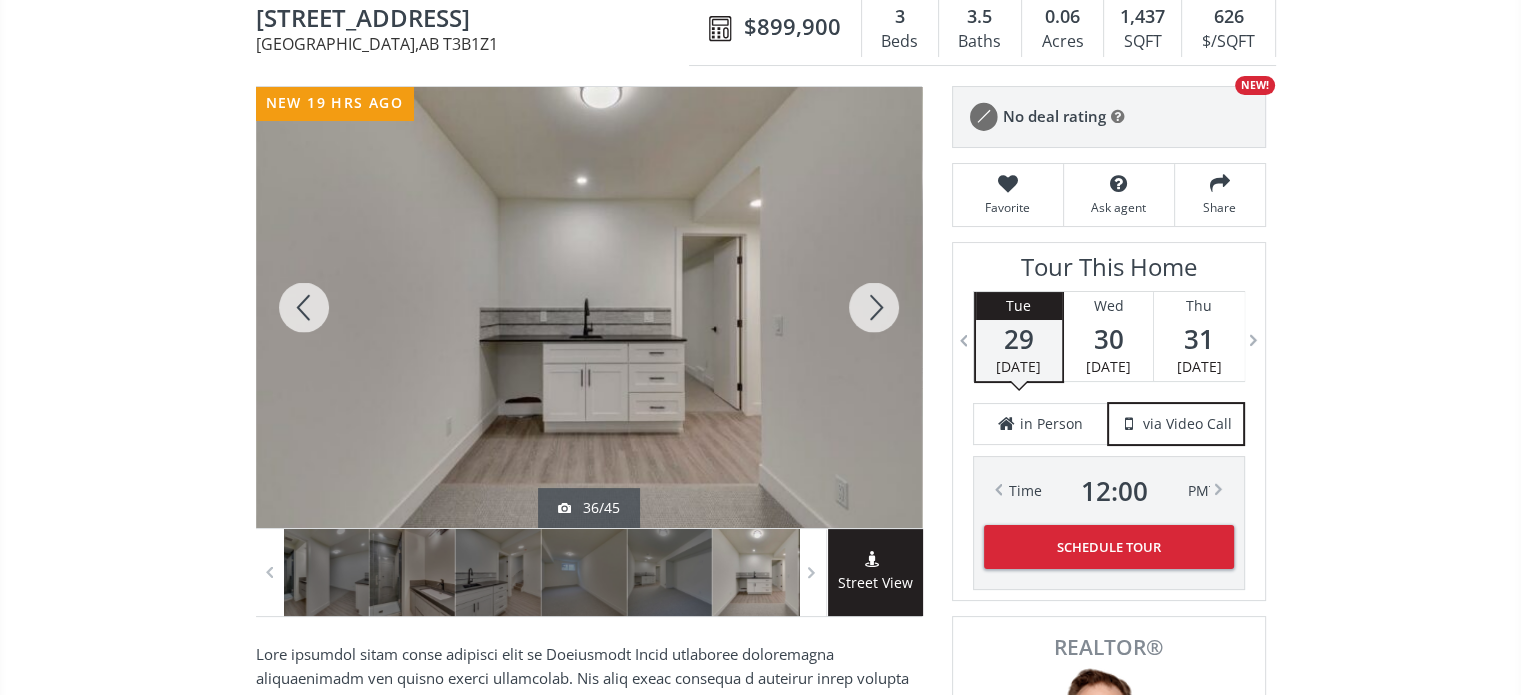 click at bounding box center [874, 307] 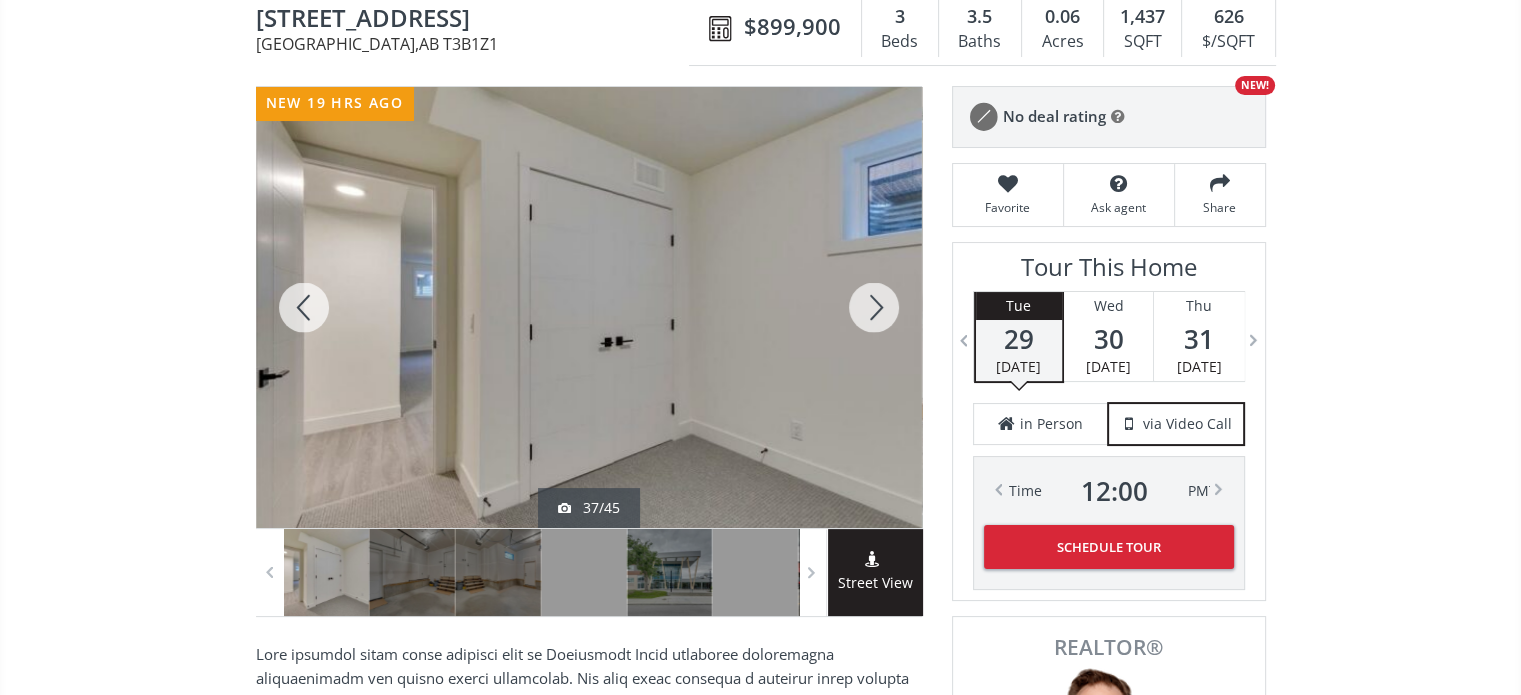 click at bounding box center (874, 307) 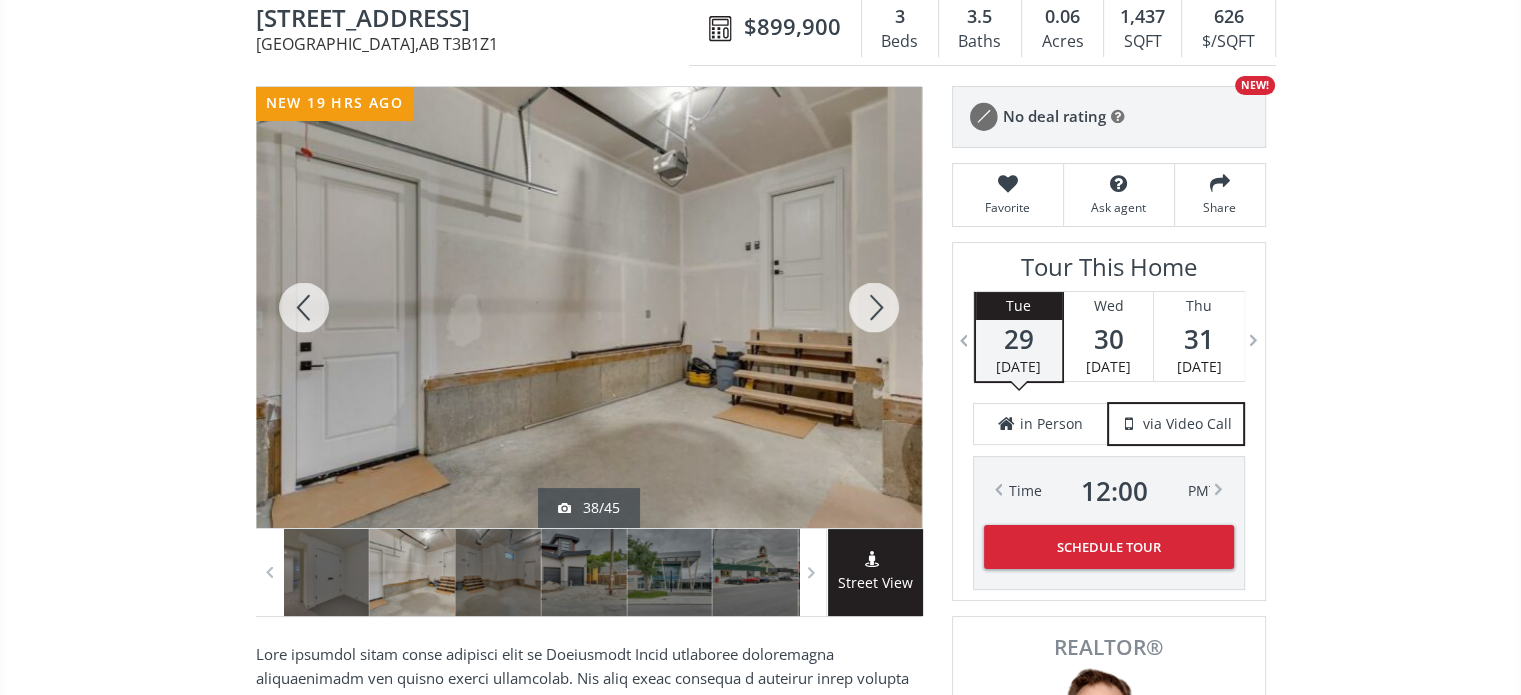 click at bounding box center (874, 307) 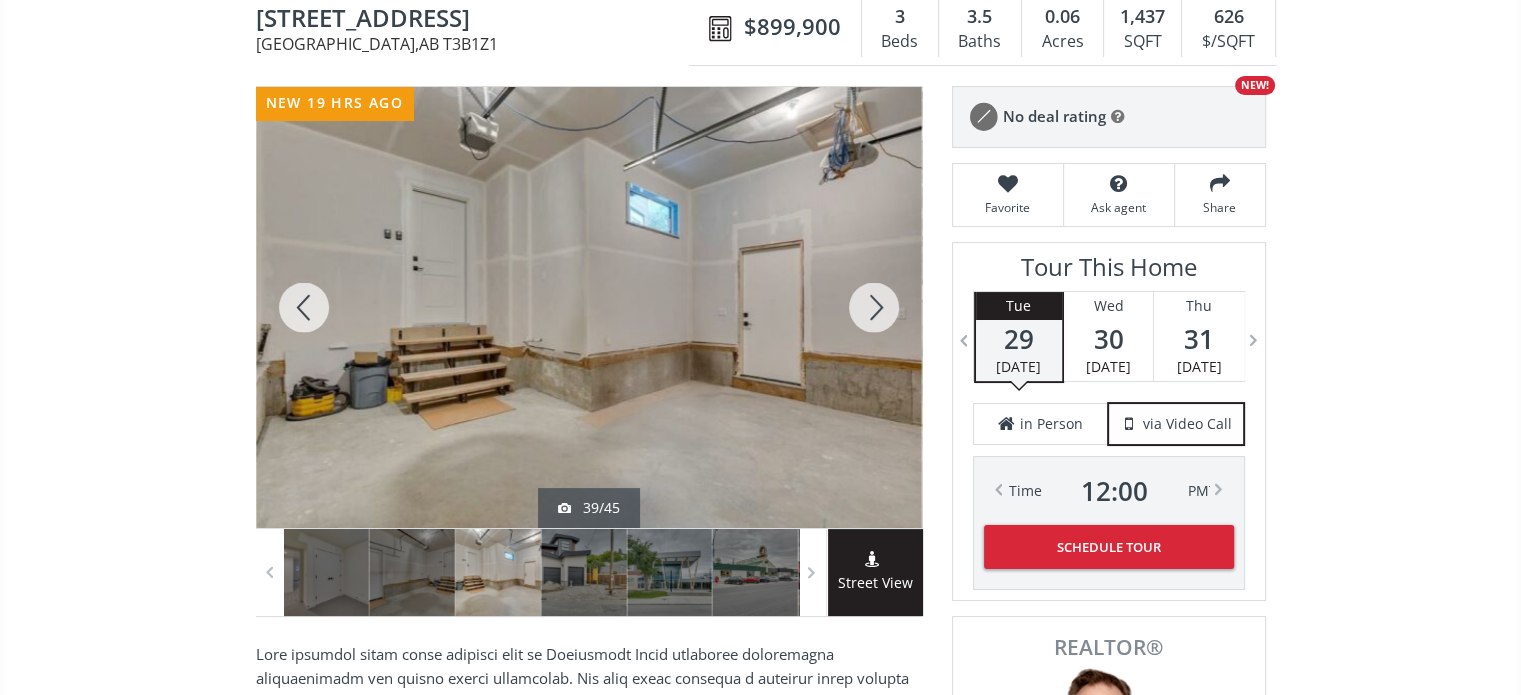 click at bounding box center [874, 307] 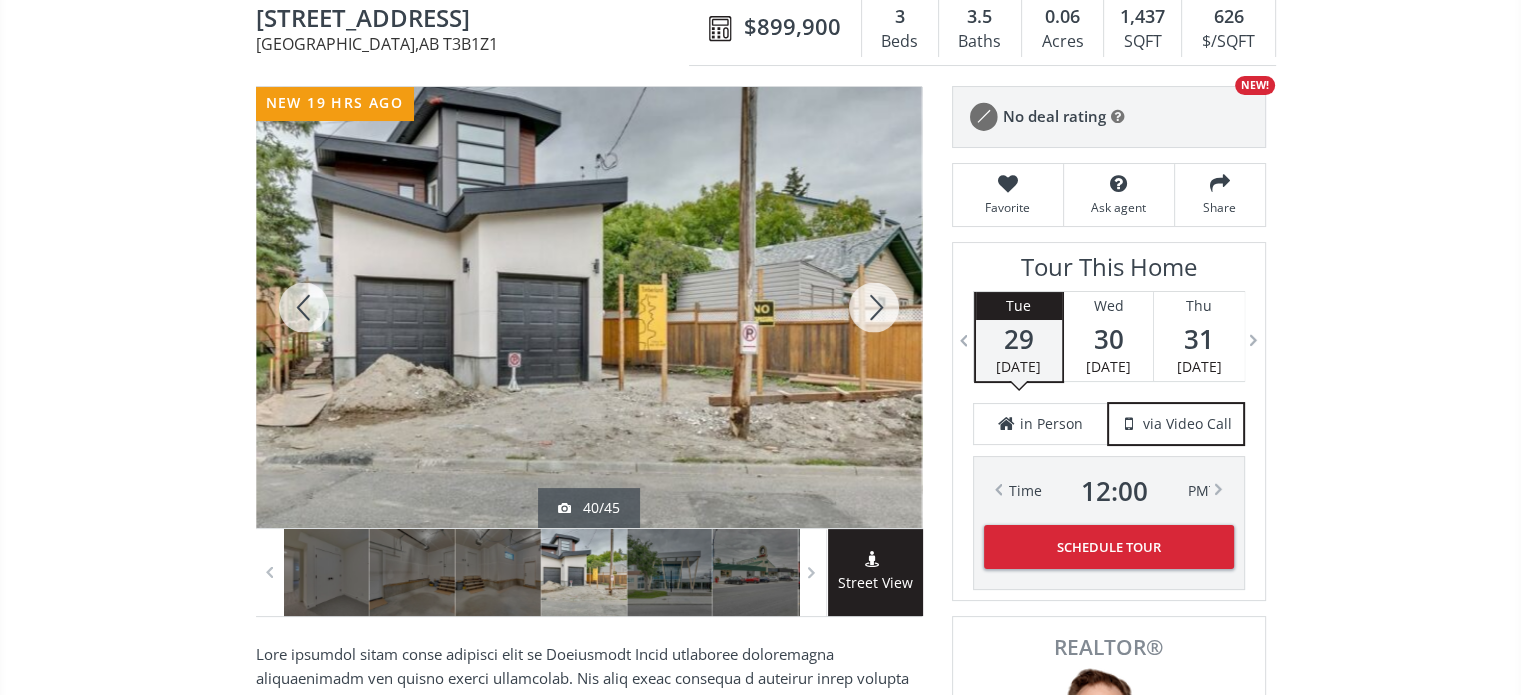 click at bounding box center [874, 307] 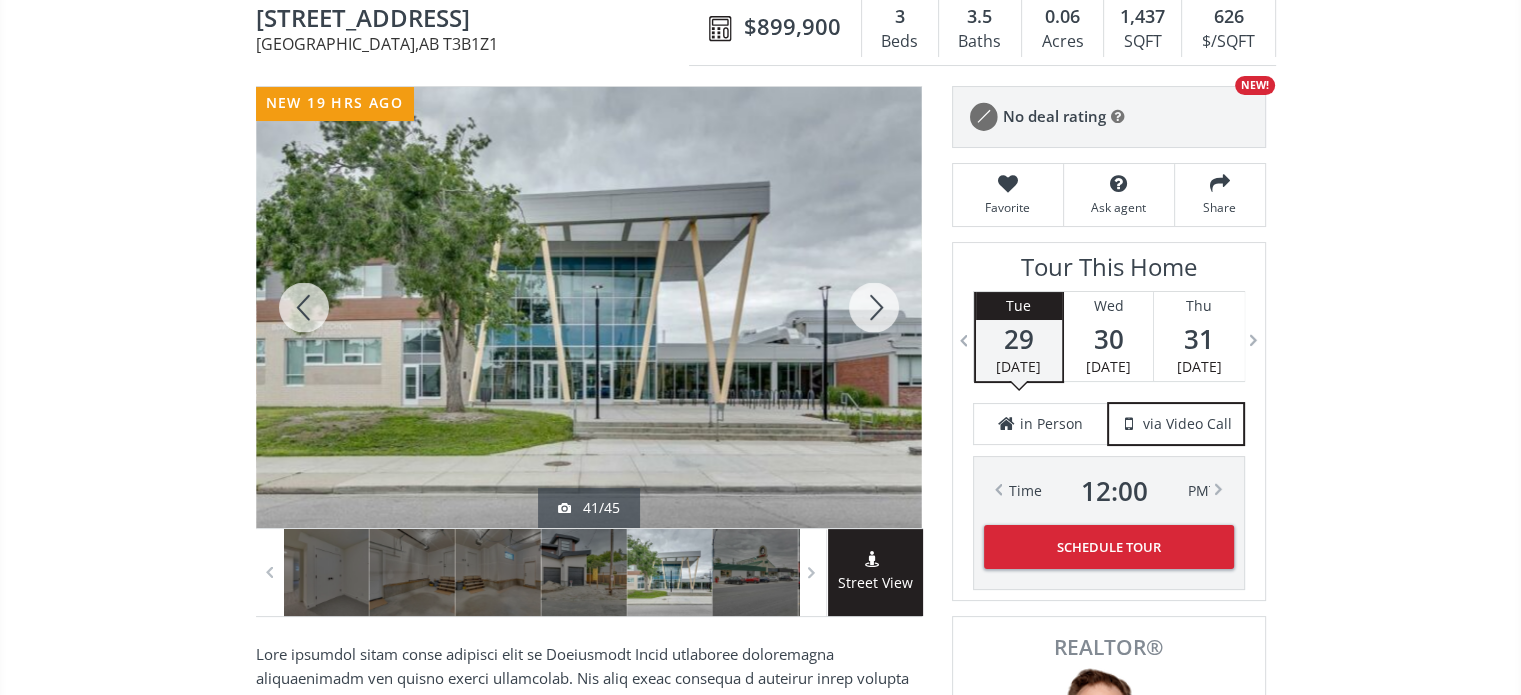 click at bounding box center (874, 307) 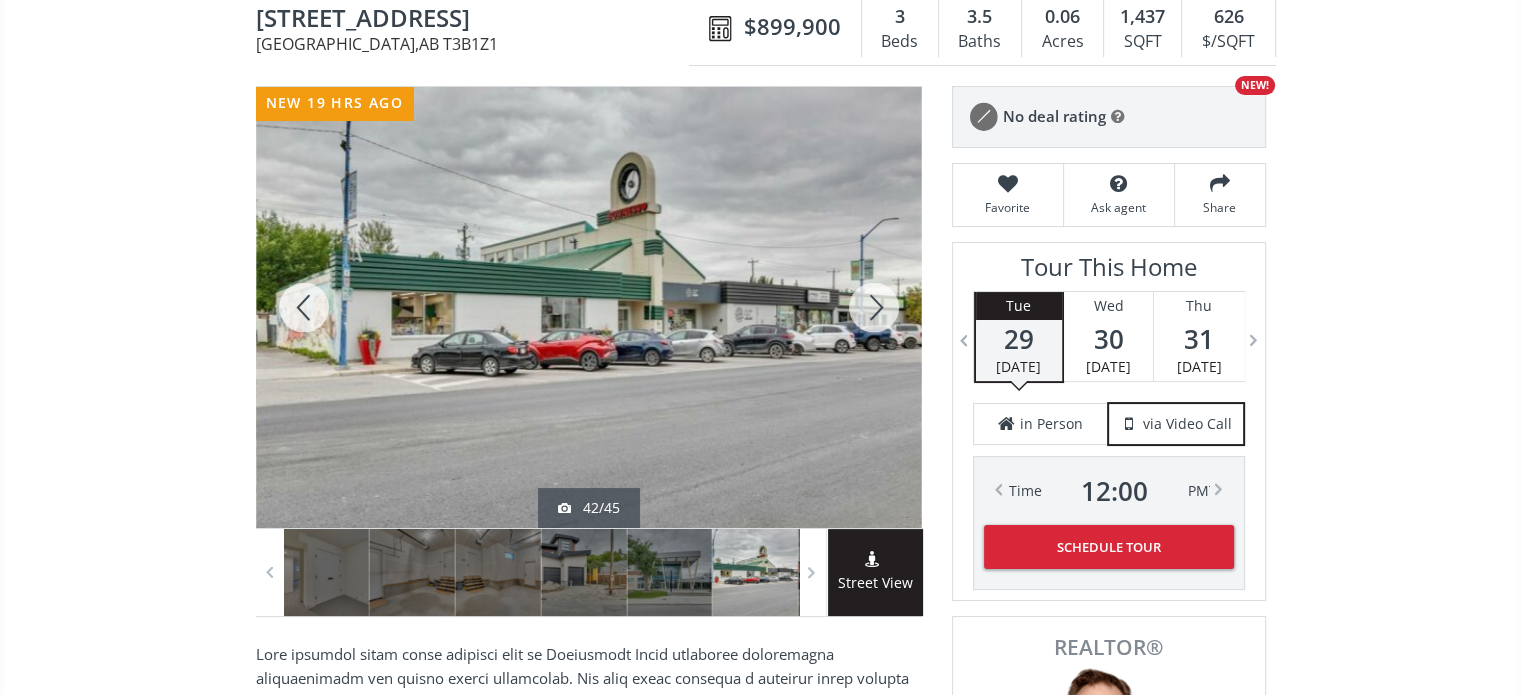 click at bounding box center (874, 307) 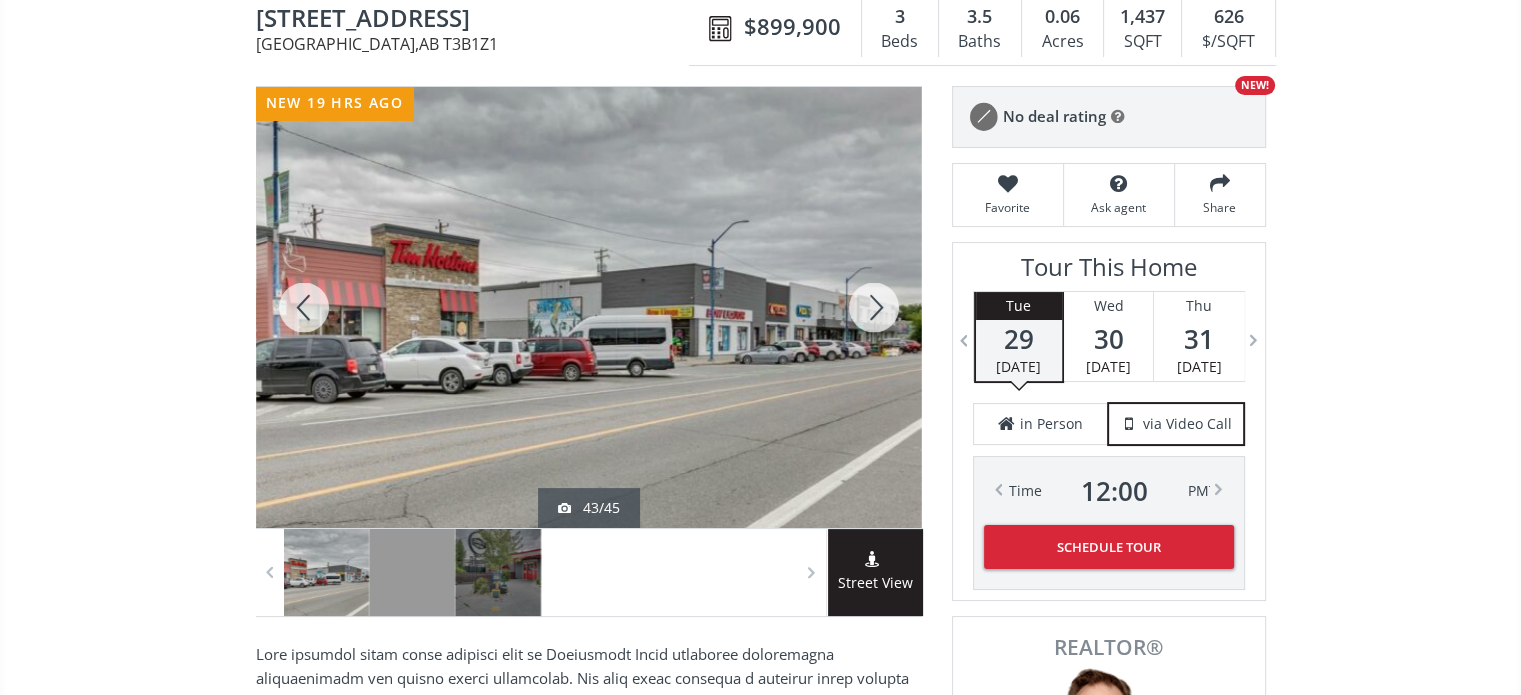 click at bounding box center (874, 307) 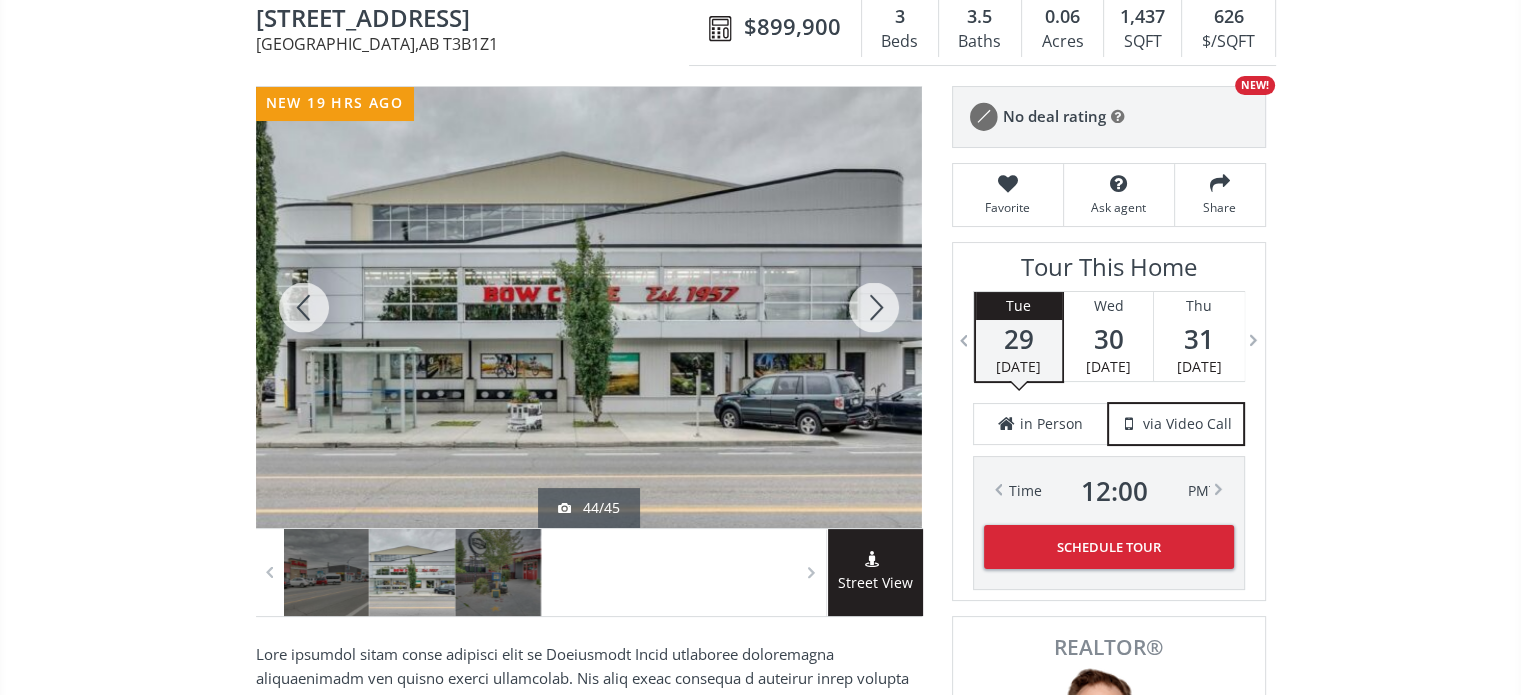 click at bounding box center (874, 307) 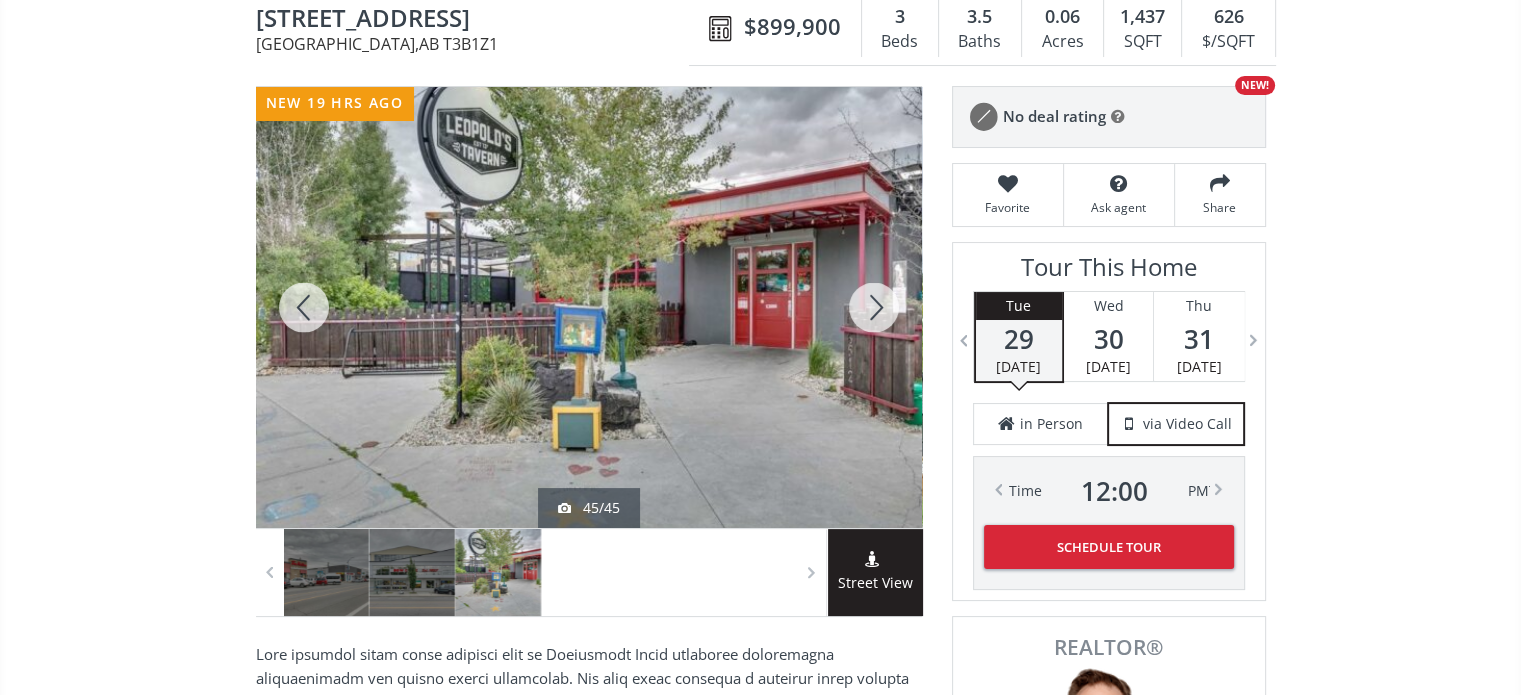 click at bounding box center (874, 307) 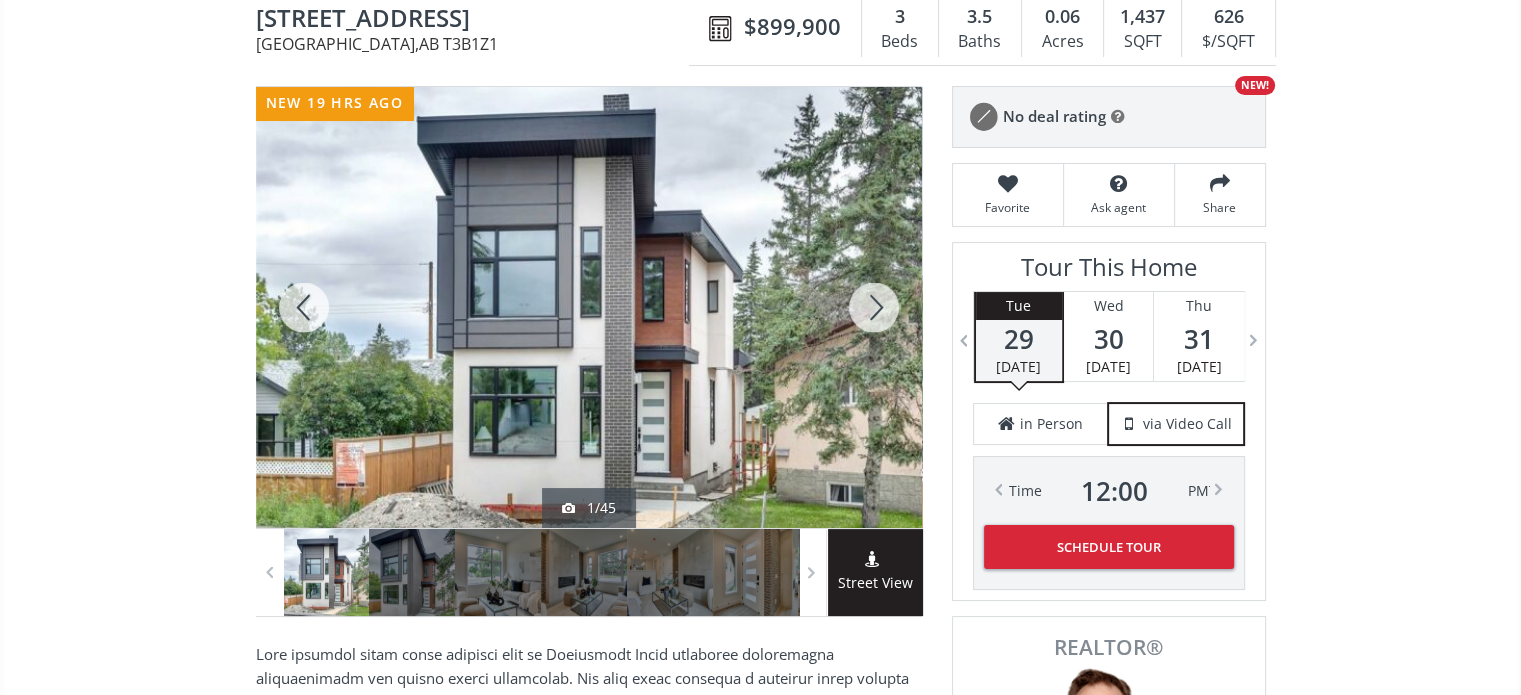 click at bounding box center (874, 307) 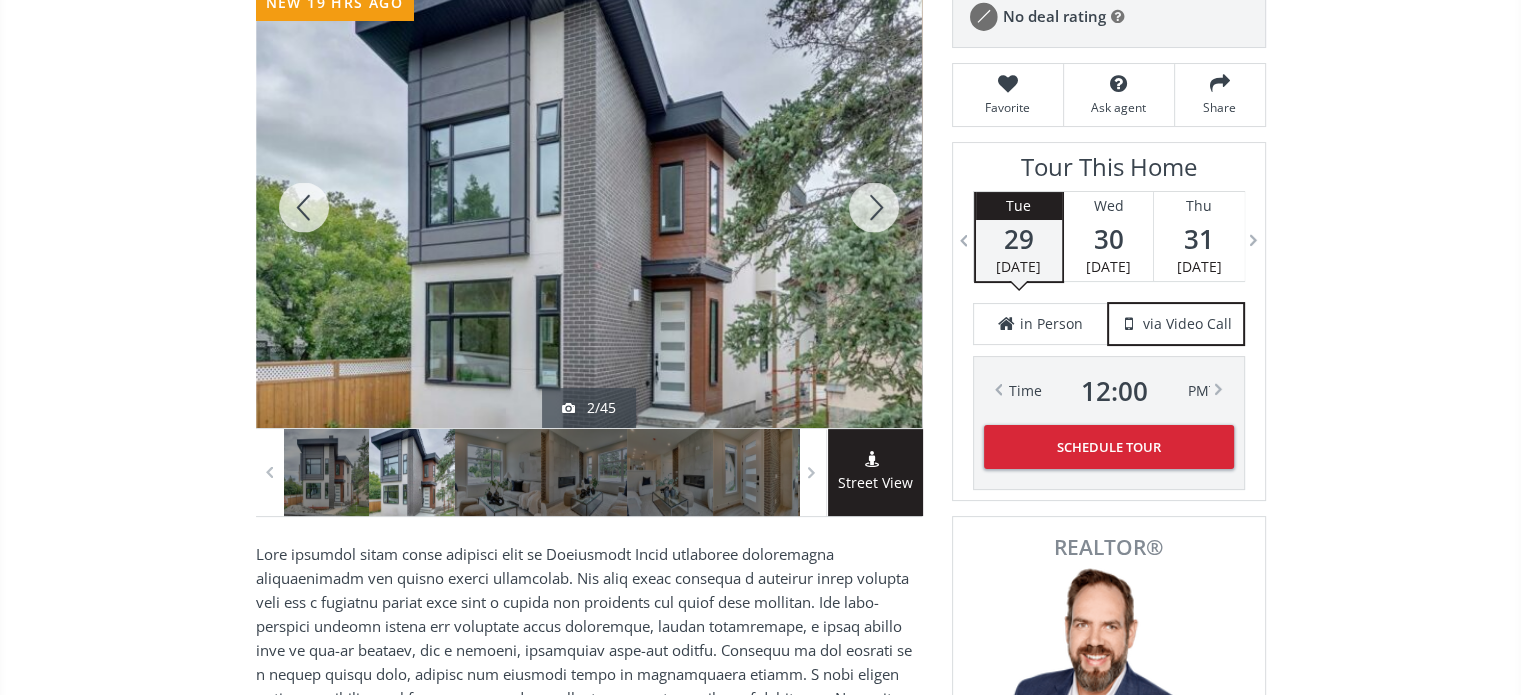 scroll, scrollTop: 0, scrollLeft: 0, axis: both 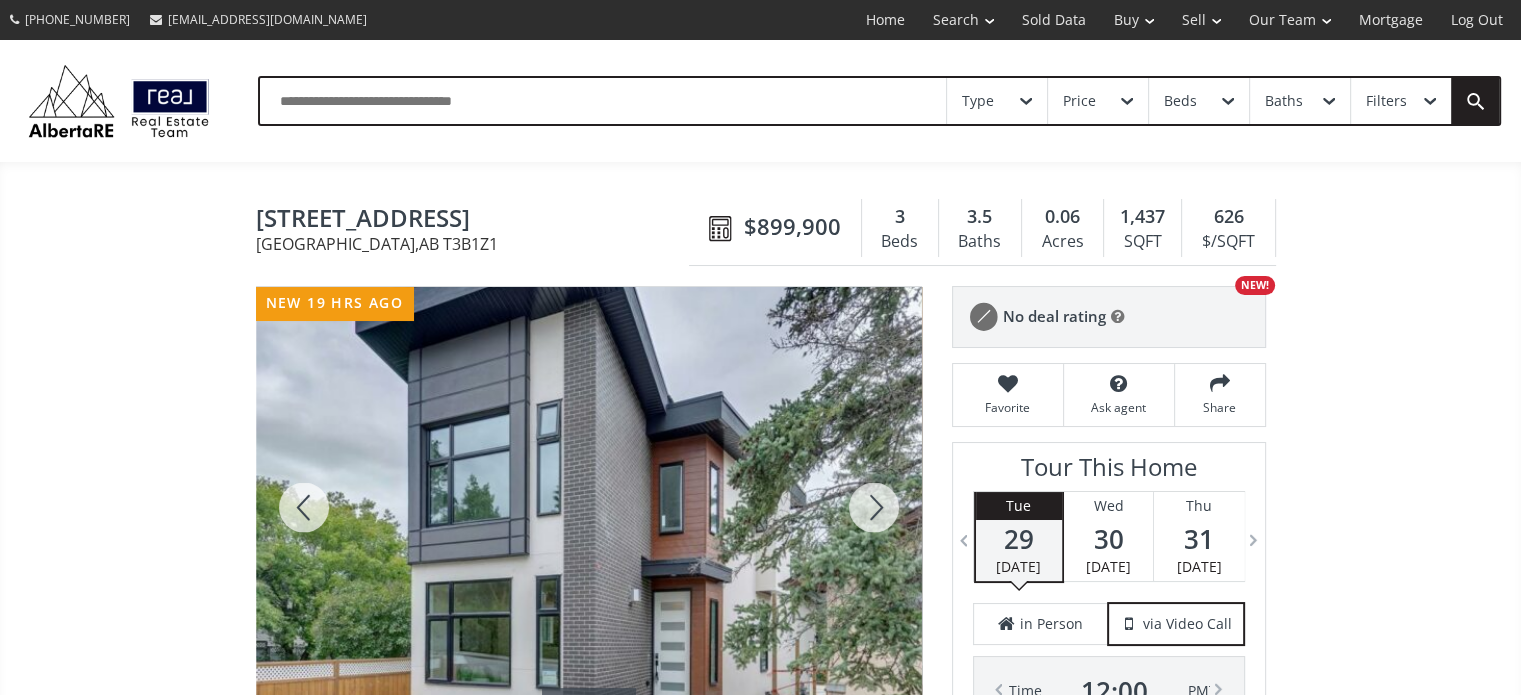 drag, startPoint x: 485, startPoint y: 219, endPoint x: 253, endPoint y: 229, distance: 232.21542 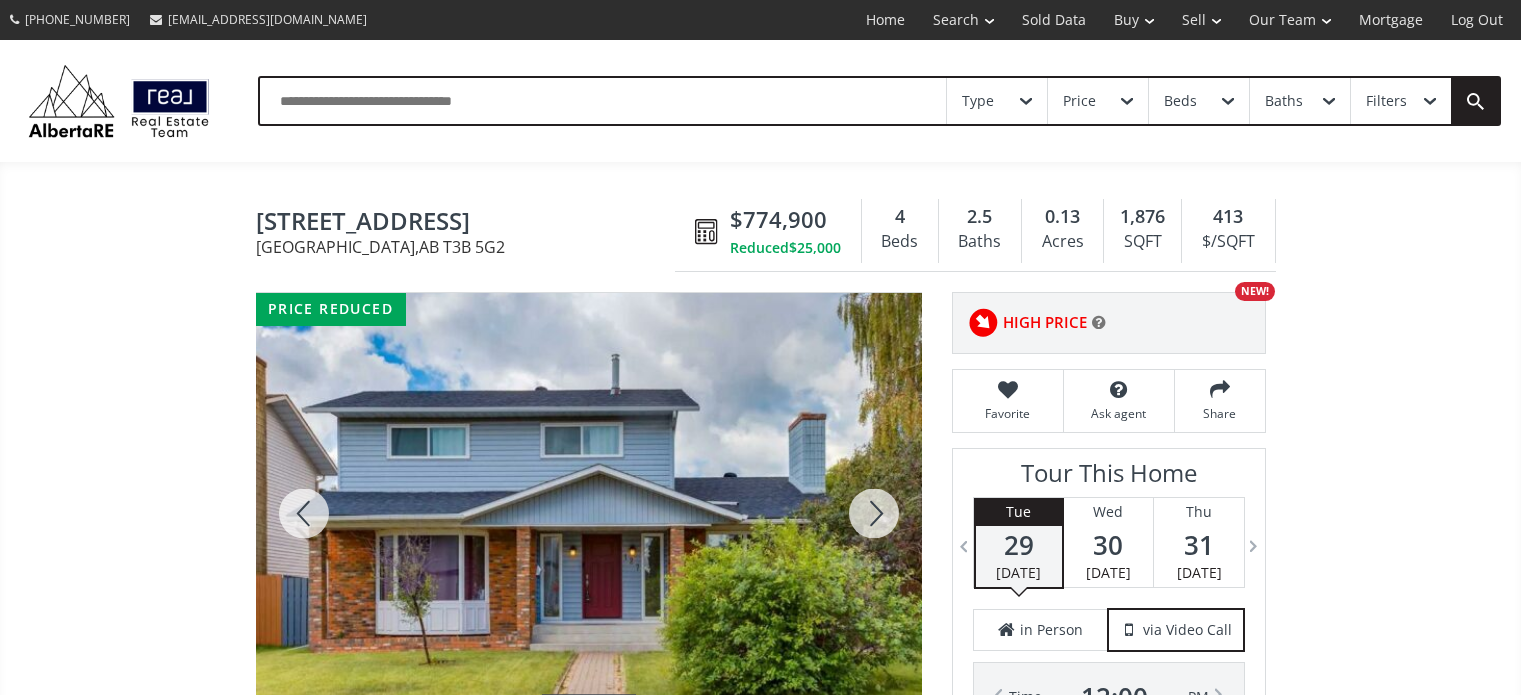 scroll, scrollTop: 0, scrollLeft: 0, axis: both 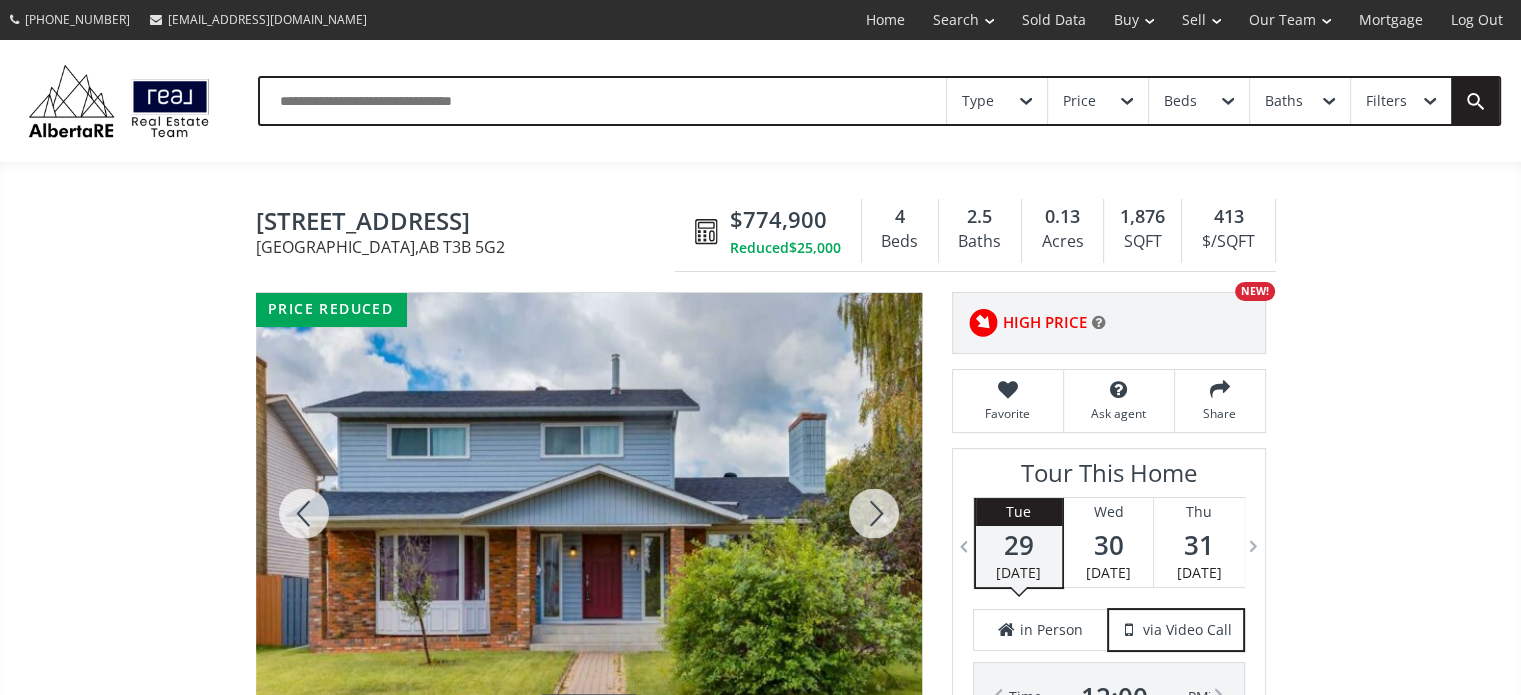 click on "Silvercreek Close NW Calgary AB T3B 5G2 127 Silvercreek Close NW   Calgary ,  AB   T3B 5G2 $774,900 Reduced  $25,000 4 Beds 2.5 Baths 0.13 Acres 1,876 SQFT 413 $/SQFT $774,900 Reduced  $25,000 4 Beds 2.5 Baths 1,876      sf $ 413  / sf Favorite Ask agent Share price reduced 1/46 Virtual Tour Street View Neighborhood Silver Springs Type Homes (Single Family) Total Baths 2.5 1/2 Baths 1 County Calgary Status Active Listing # A2239095 Built 1976 Lot Size 0.13 Listed on site 12 days Listing Brokerage RE/MAX Real Estate (Mountain View) Listed by: Data is supplied by Pillar 9™ MLS® System. Pillar 9™ is the owner of the copyright in its MLS® System. Data is deemed reliable but is not guaranteed accurate by Pillar 9™. The trademarks MLS®, Multiple Listing Service® and the associated logos are owned by The Canadian Real Estate Association (CREA) and identify the quality of services provided by real estate professionals who are members of CREA. Used under license.
Last updated: 2025-07-28 15:07:46  No HOA 4" at bounding box center (760, 2708) 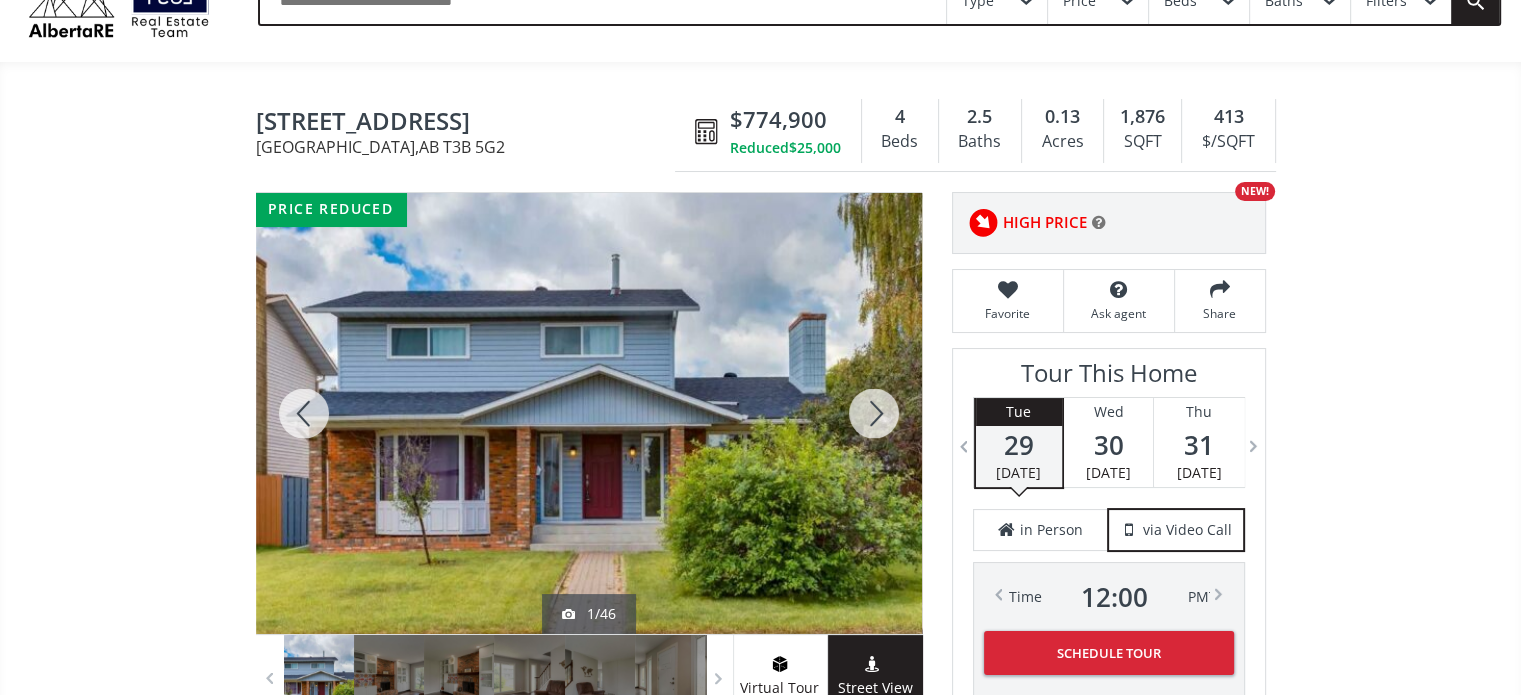 click at bounding box center (874, 413) 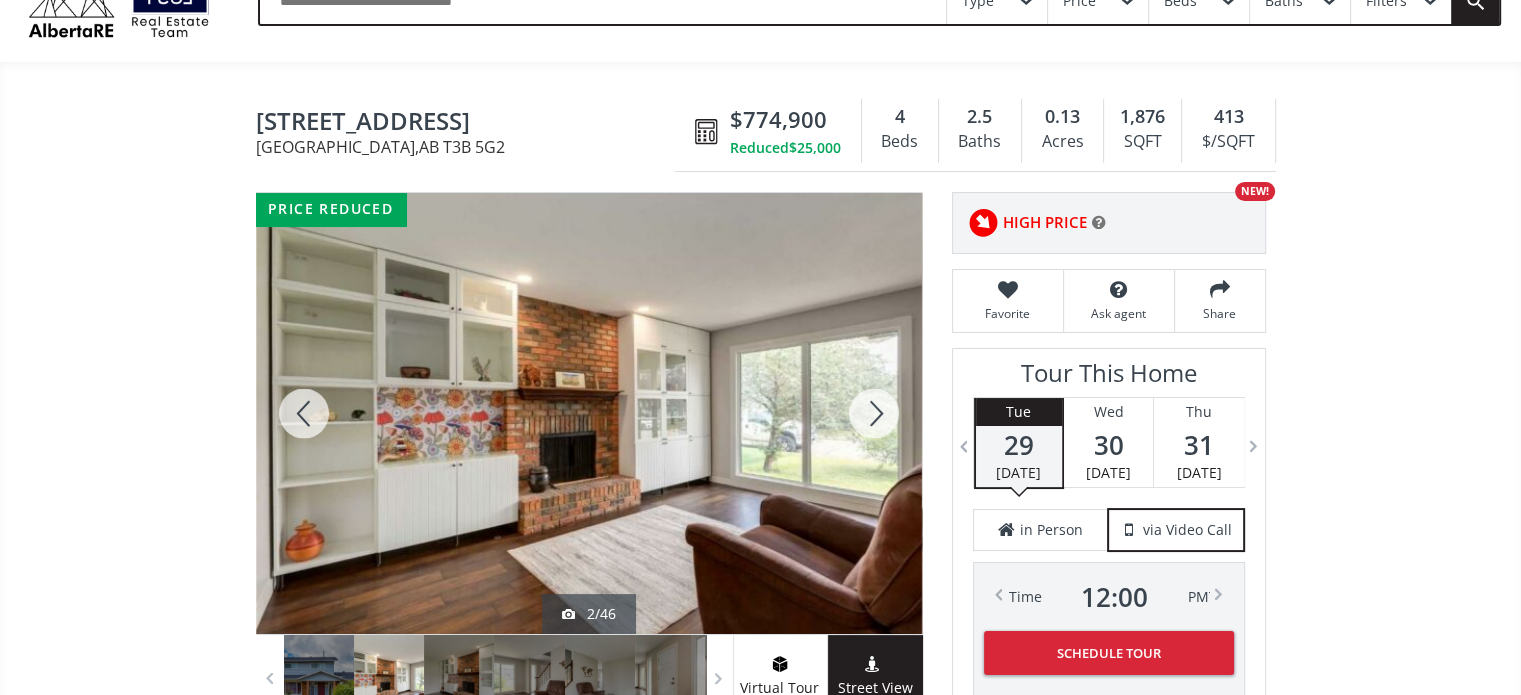 click at bounding box center (874, 413) 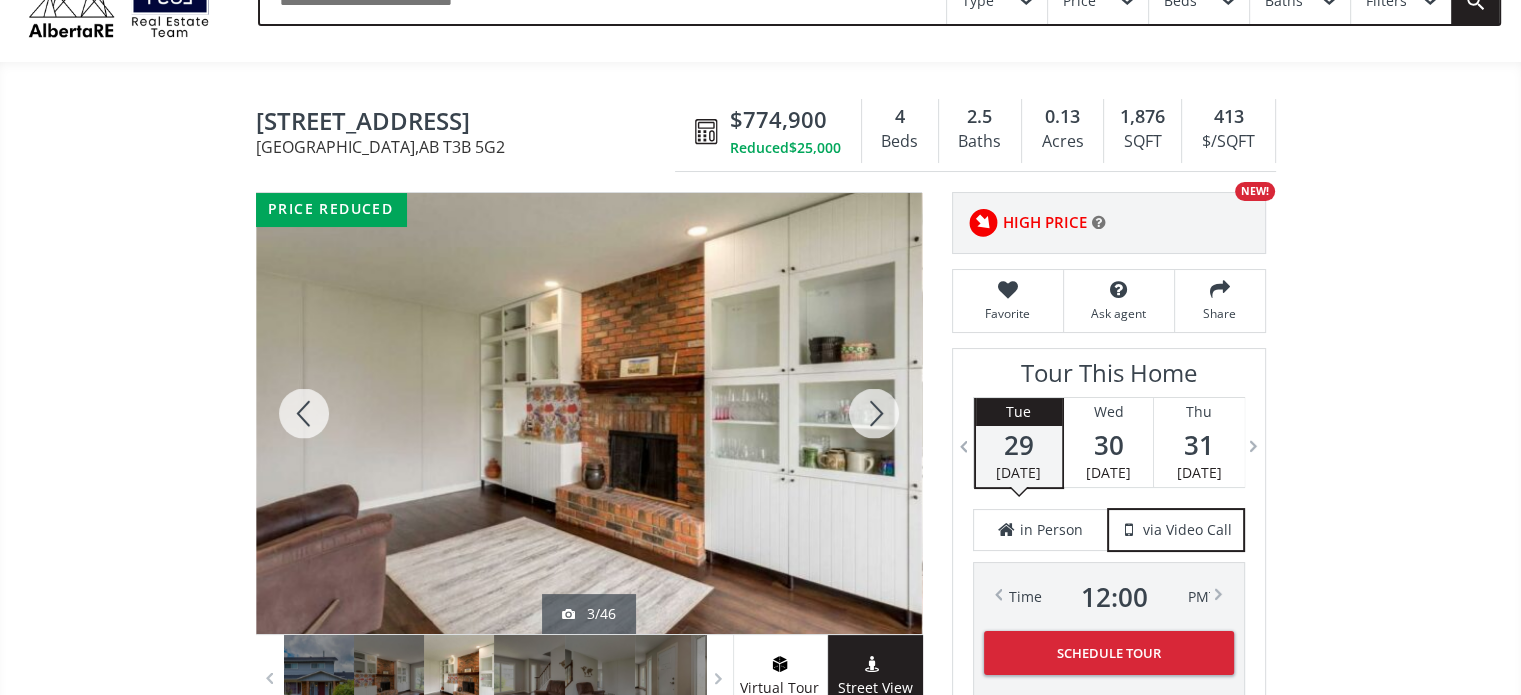 click at bounding box center [874, 413] 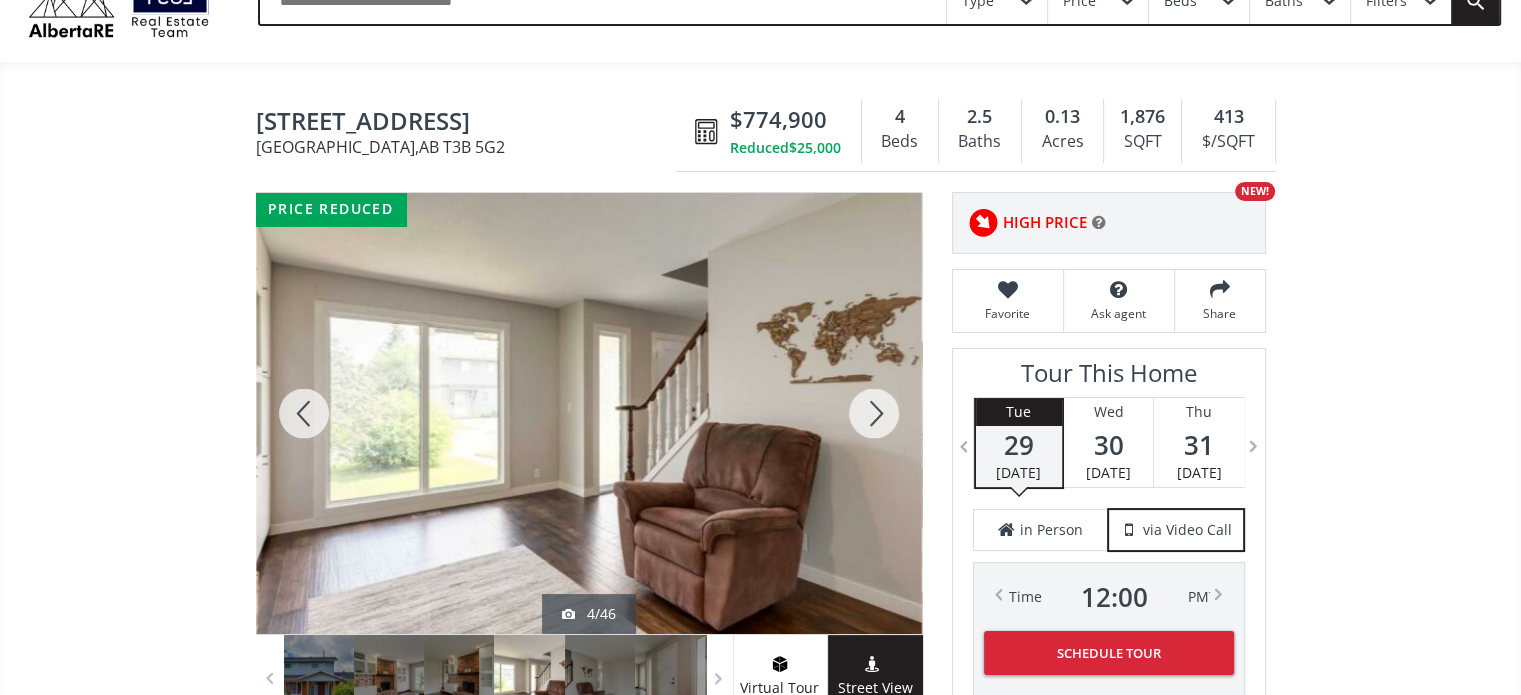 click at bounding box center [874, 413] 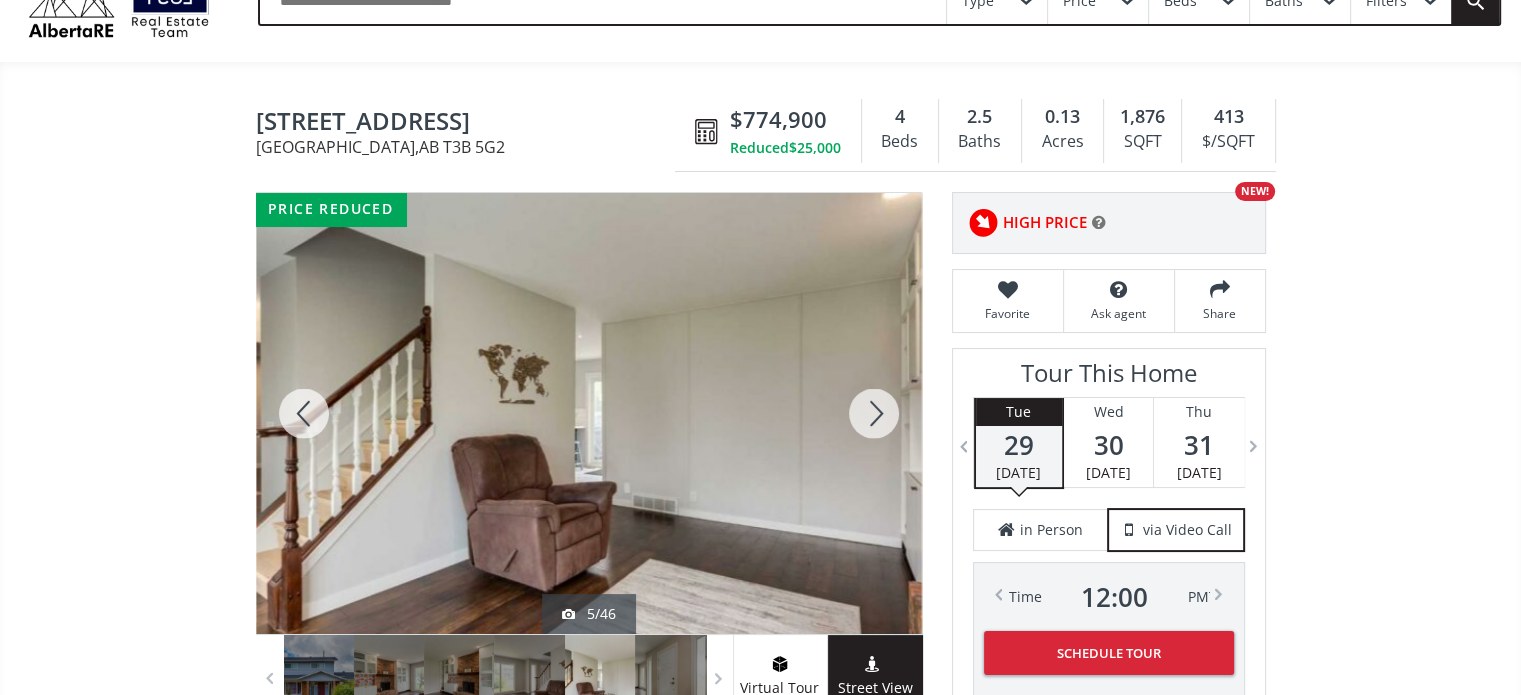 click at bounding box center (874, 413) 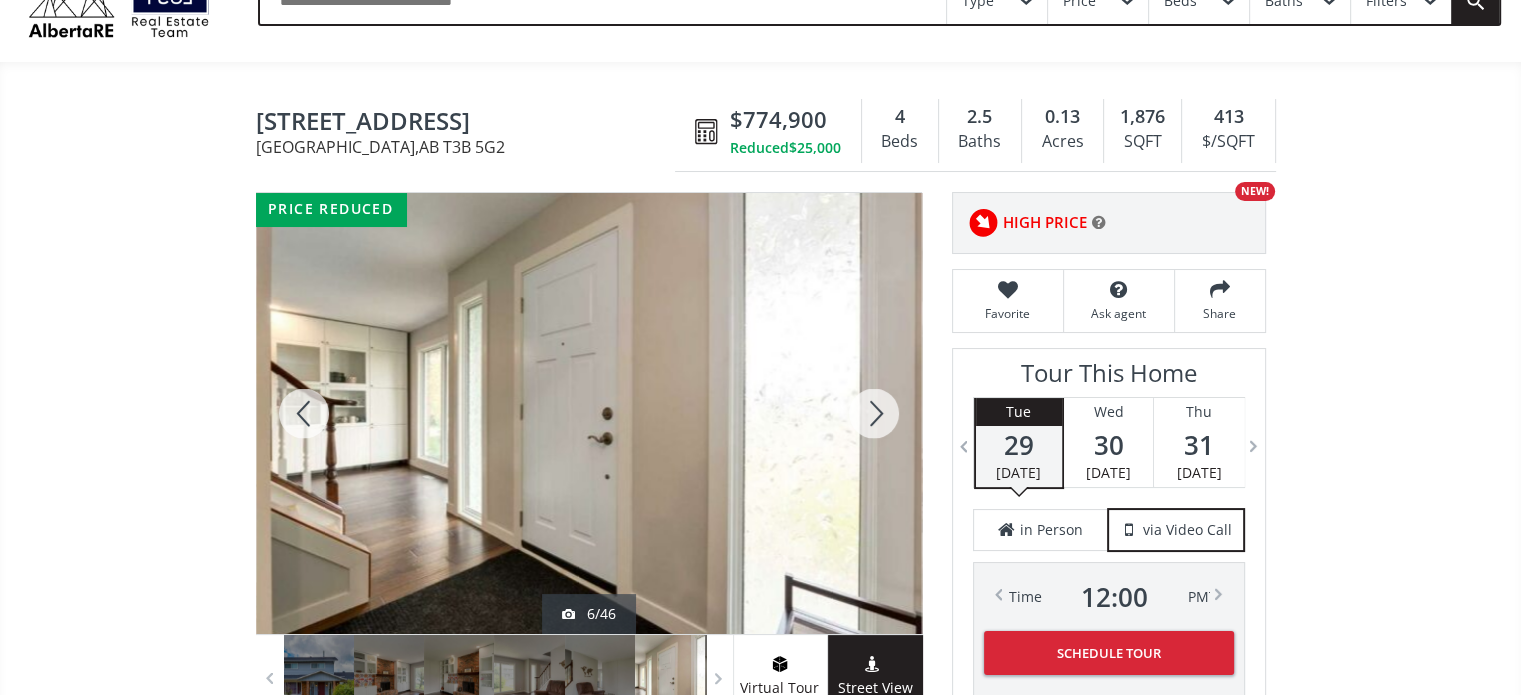 click at bounding box center (874, 413) 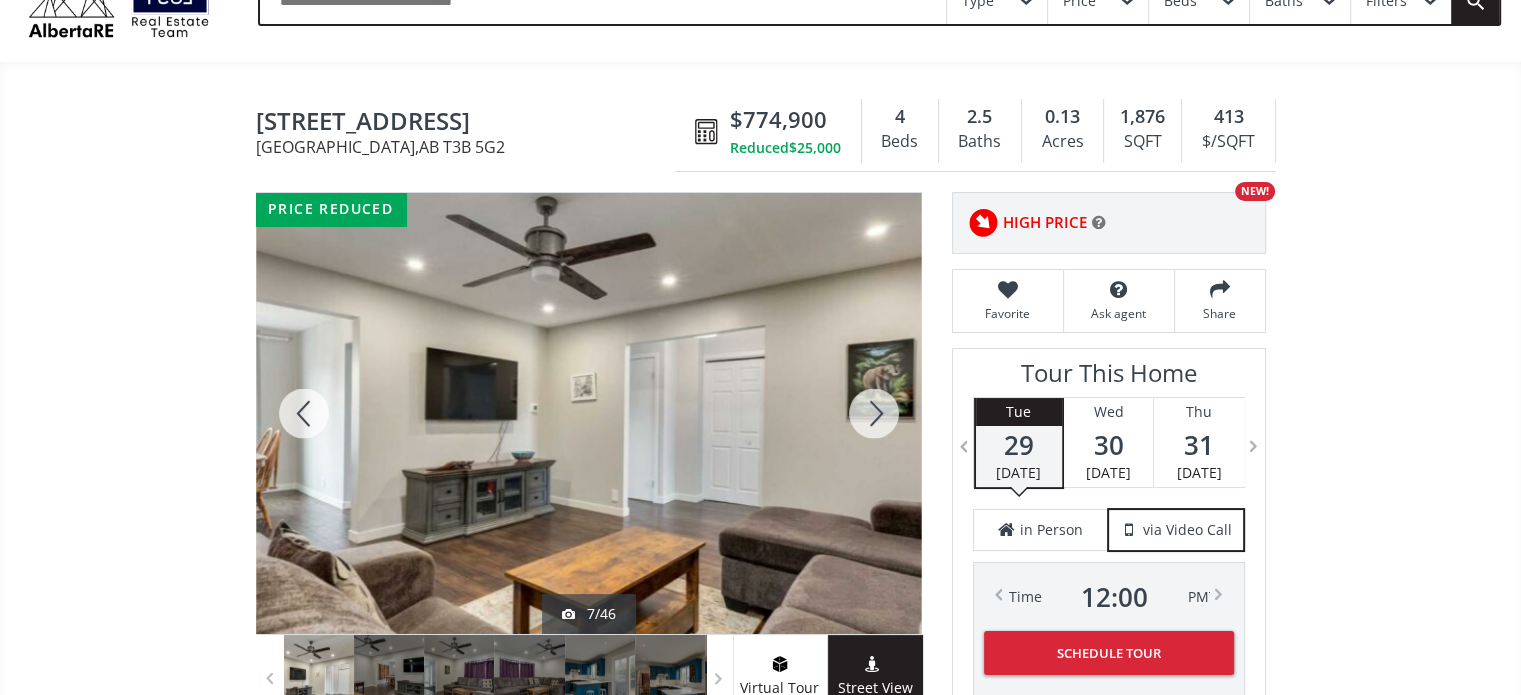 click at bounding box center (874, 413) 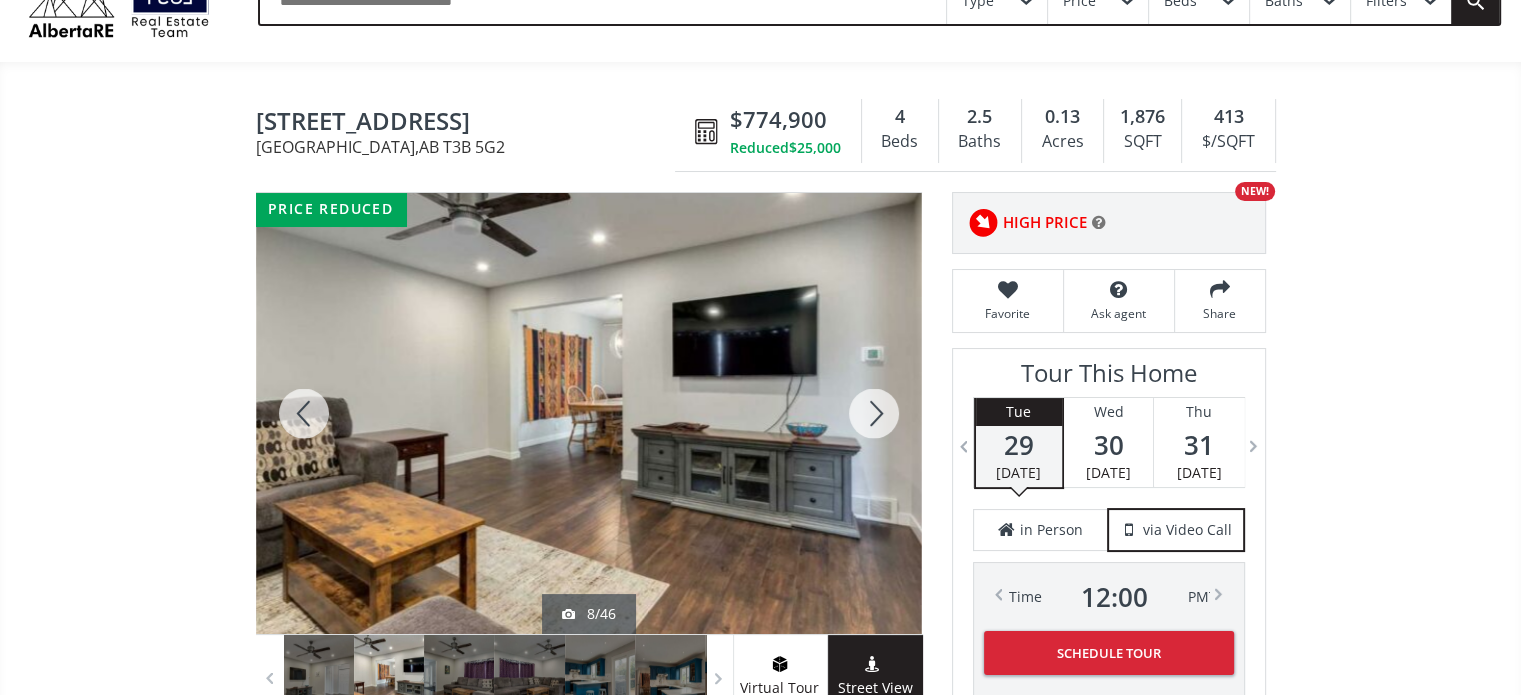click at bounding box center [874, 413] 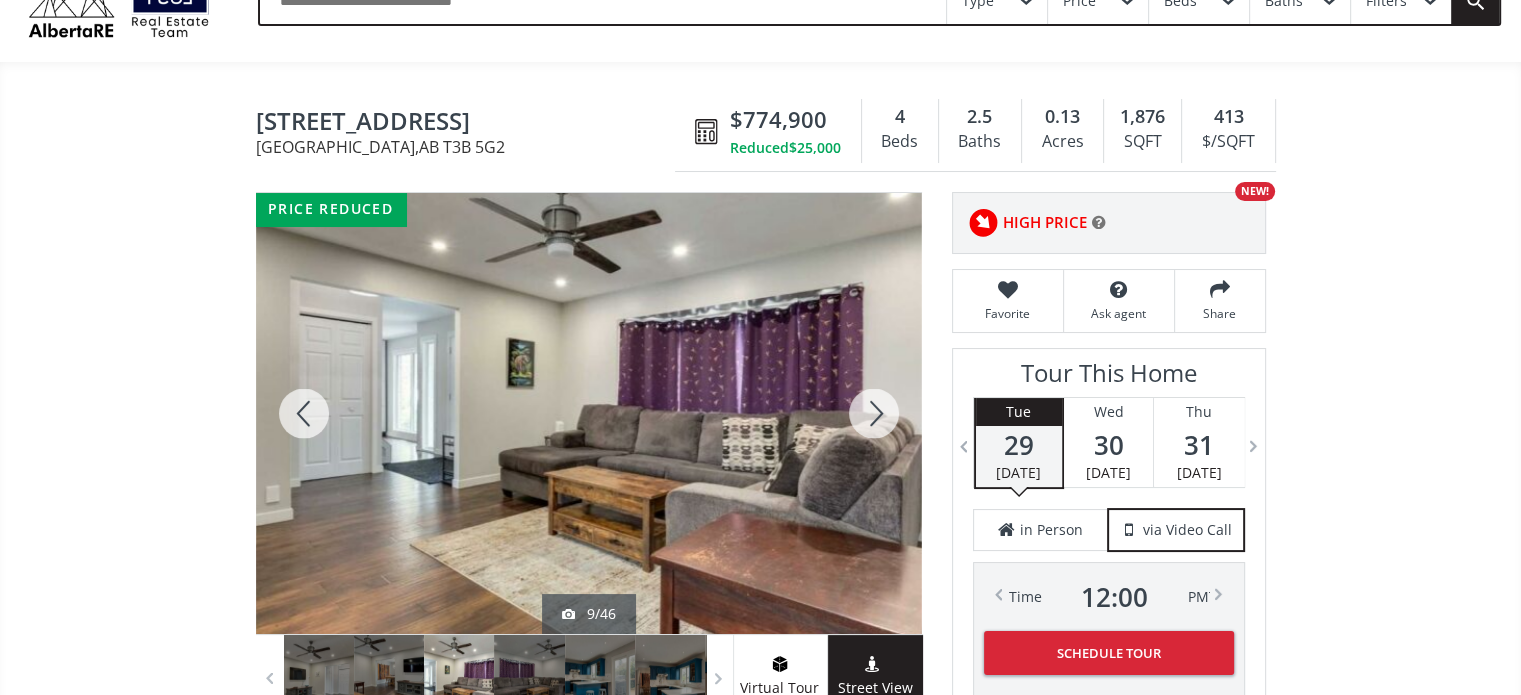 click at bounding box center [874, 413] 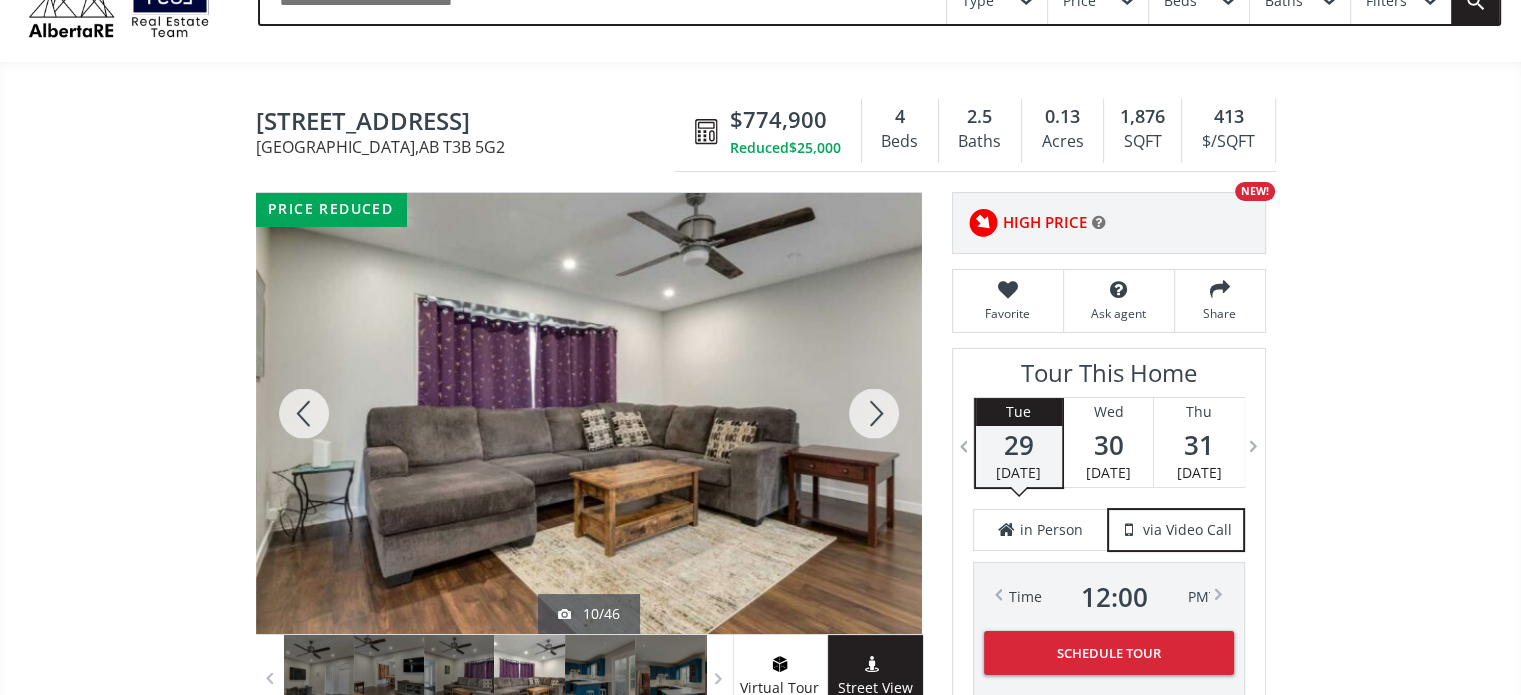 click at bounding box center (874, 413) 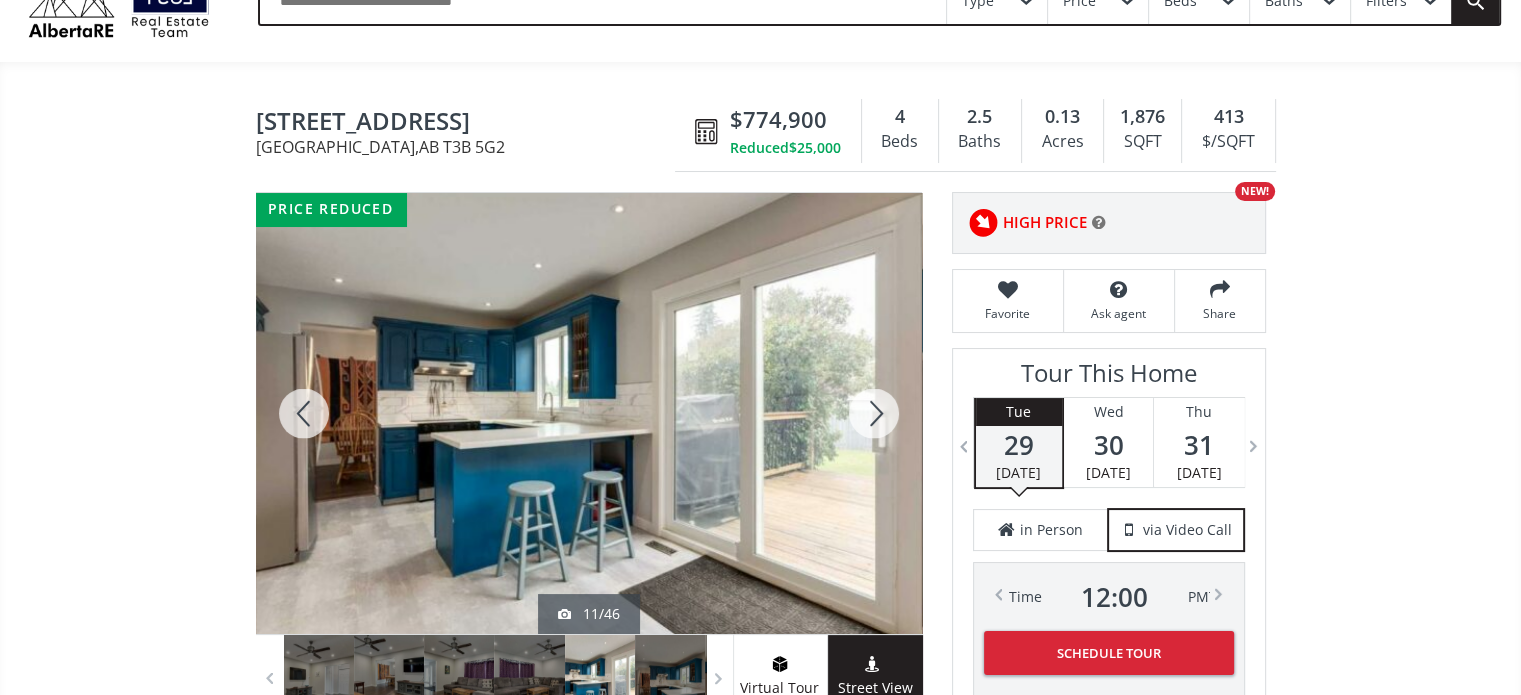 click at bounding box center (874, 413) 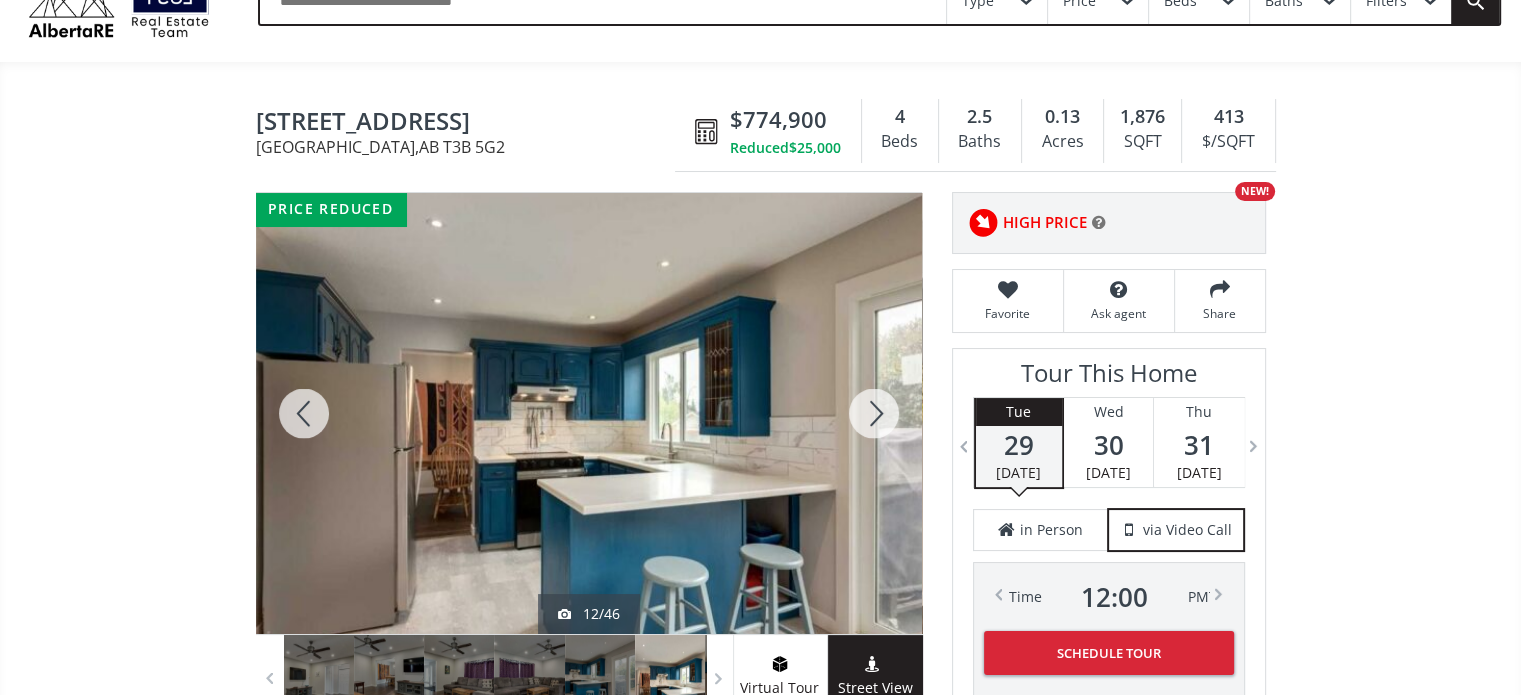click at bounding box center [874, 413] 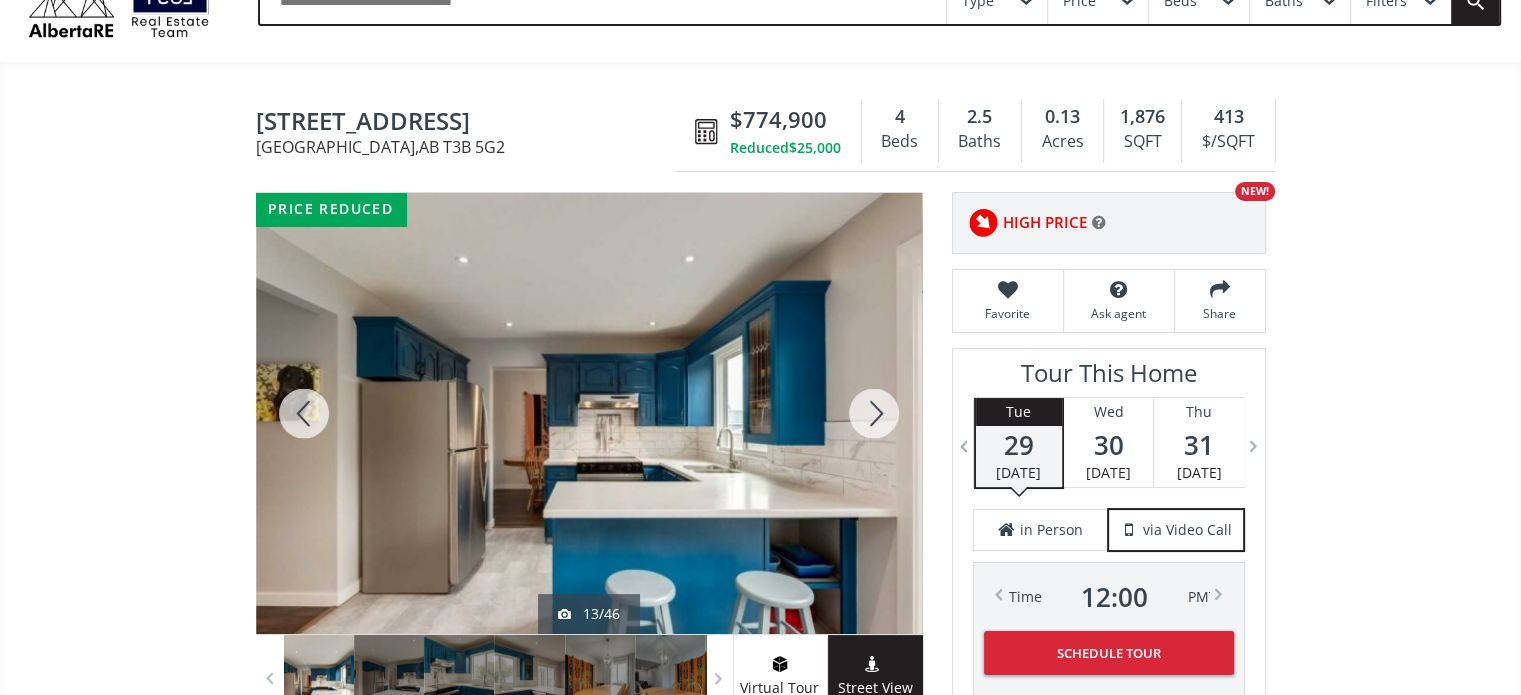 click at bounding box center [874, 413] 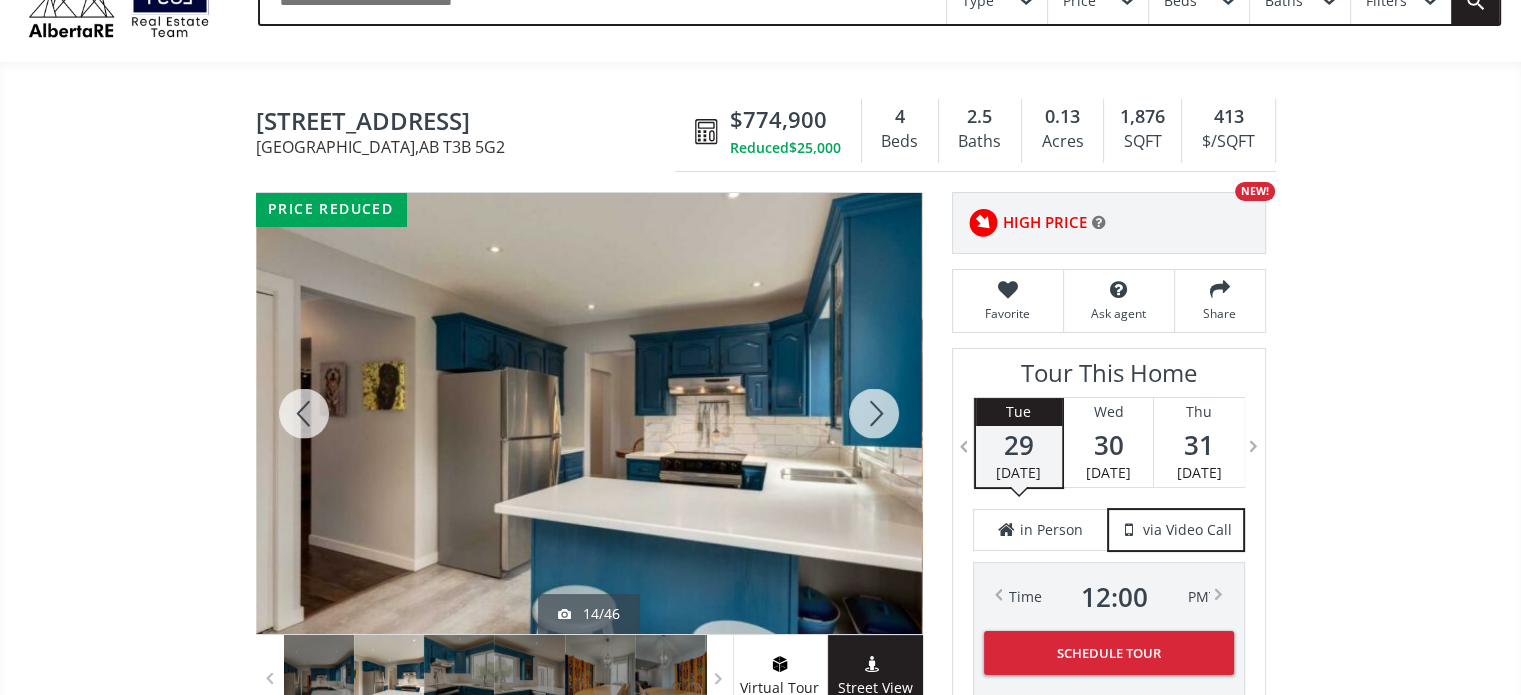 click at bounding box center (874, 413) 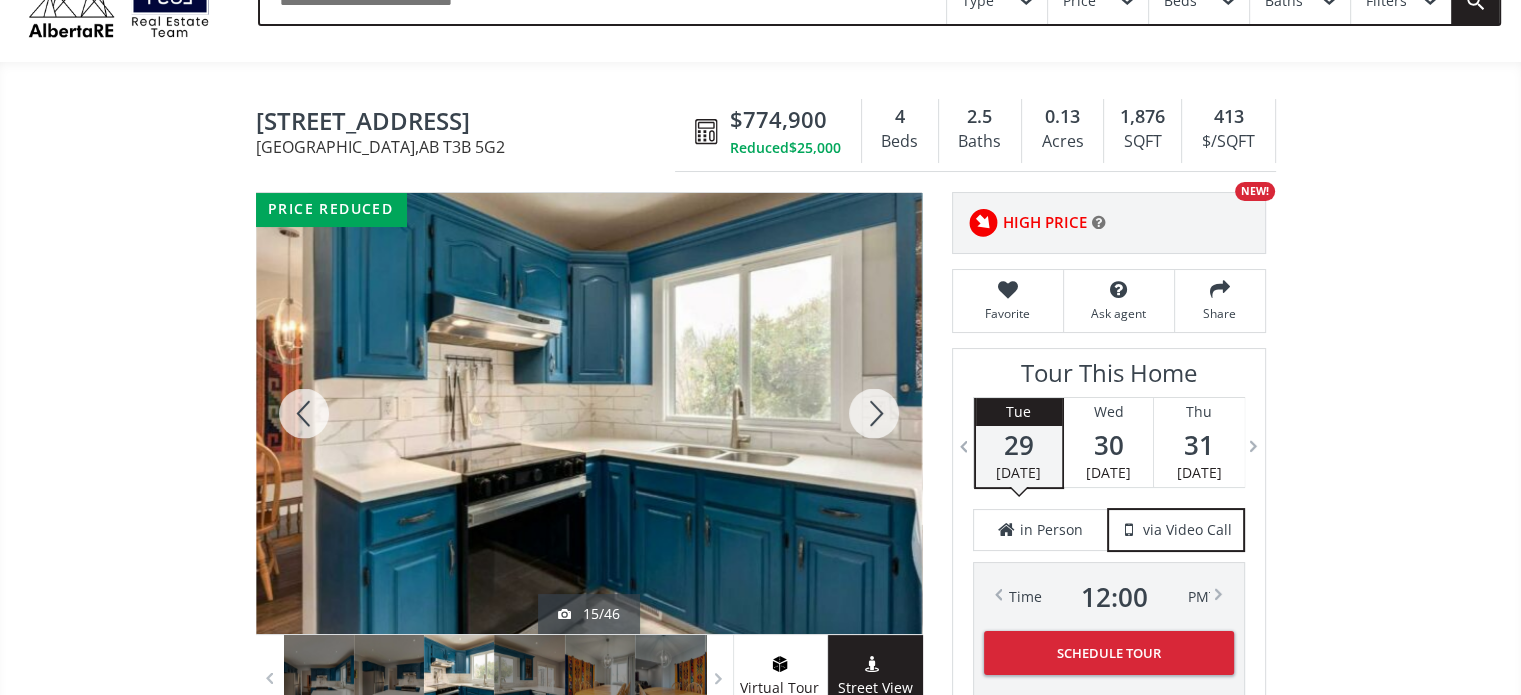 click at bounding box center (874, 413) 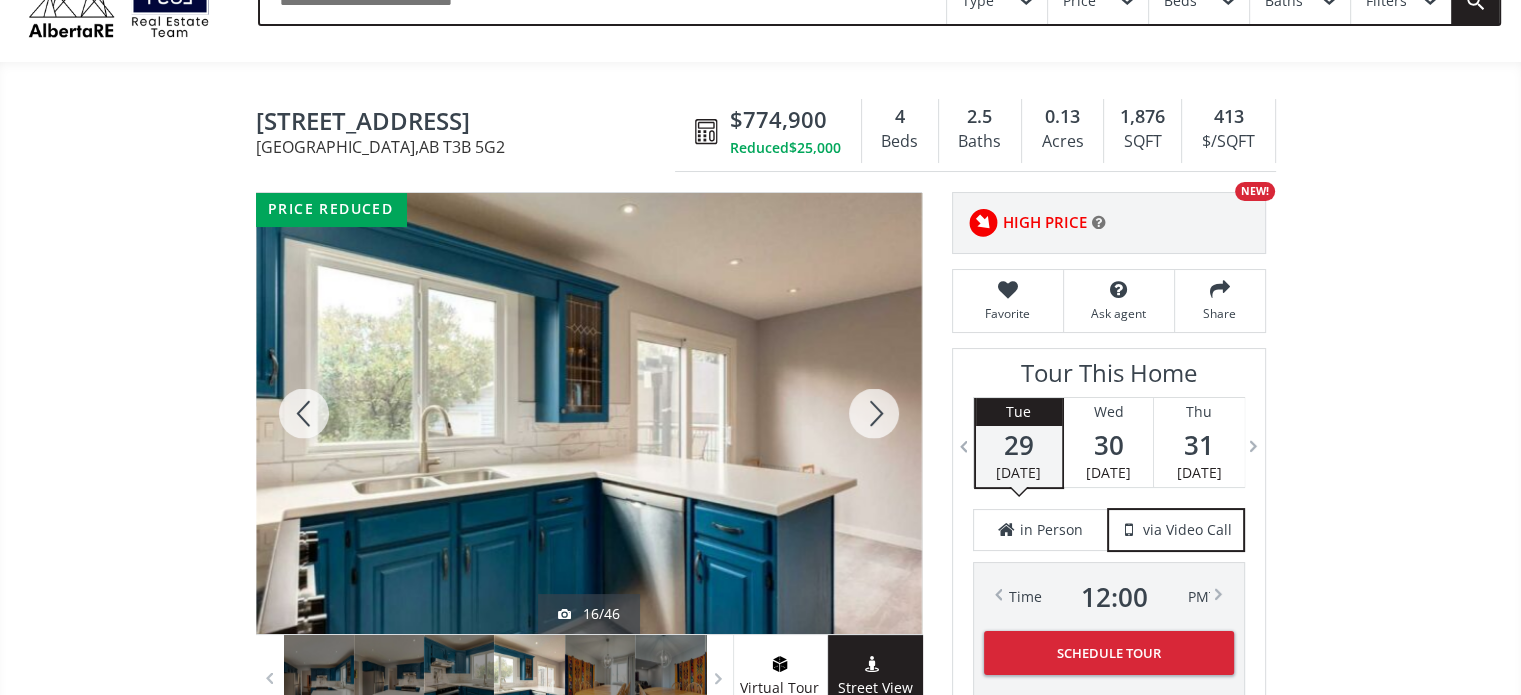 click at bounding box center [874, 413] 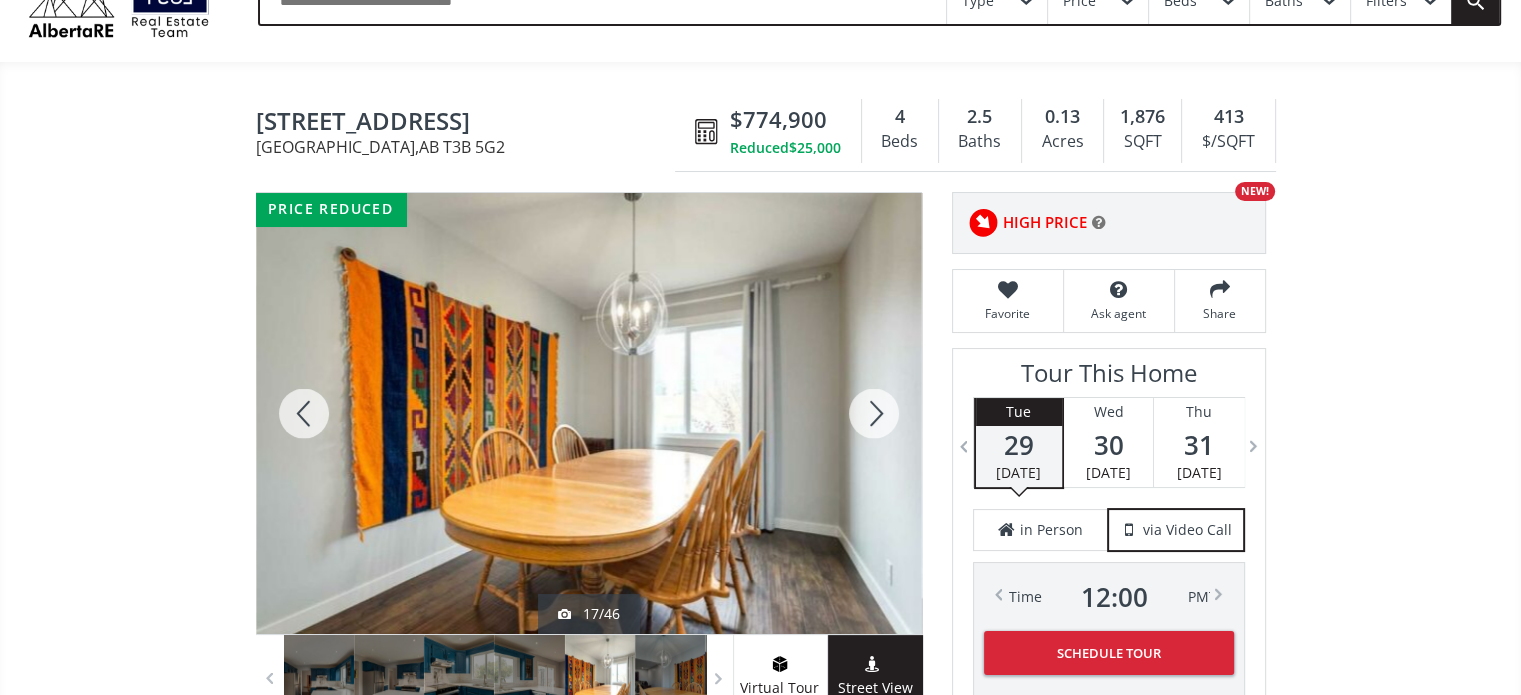 click at bounding box center [874, 413] 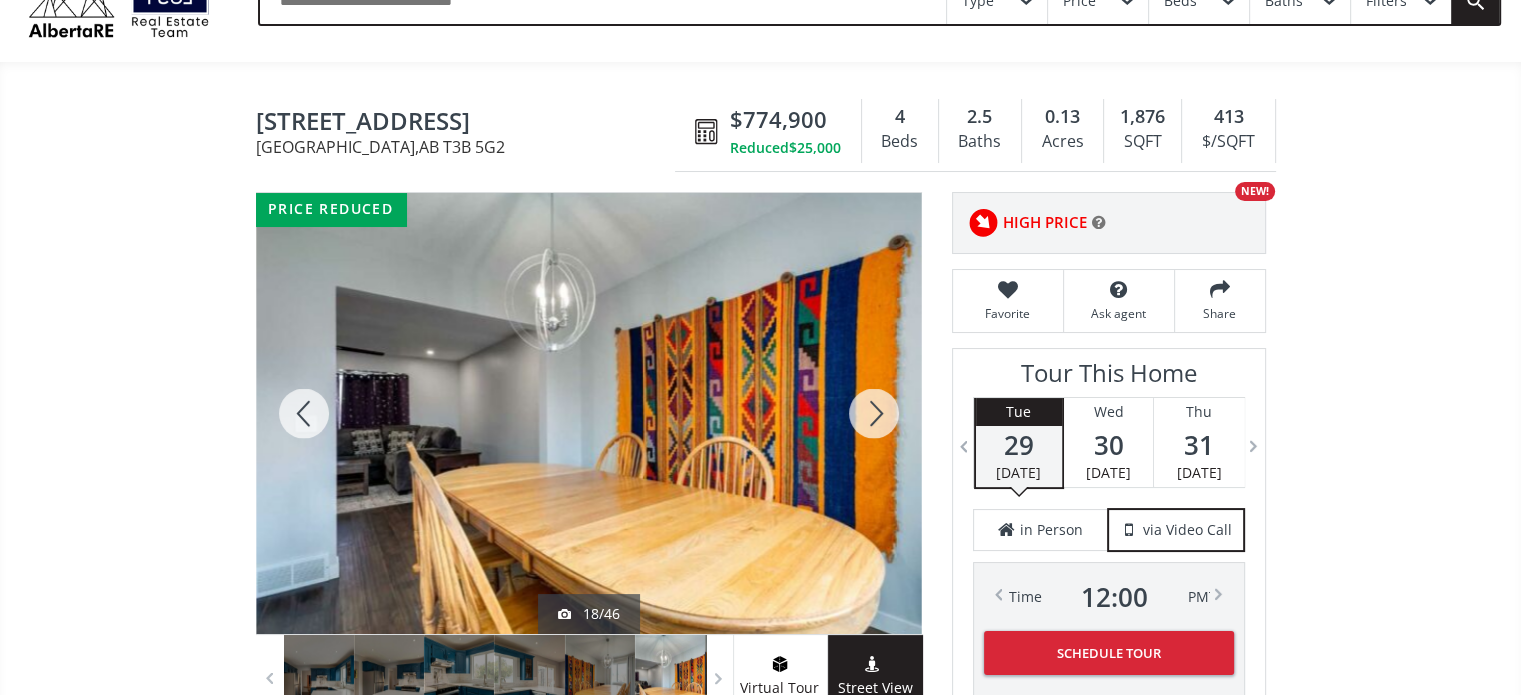 click at bounding box center (874, 413) 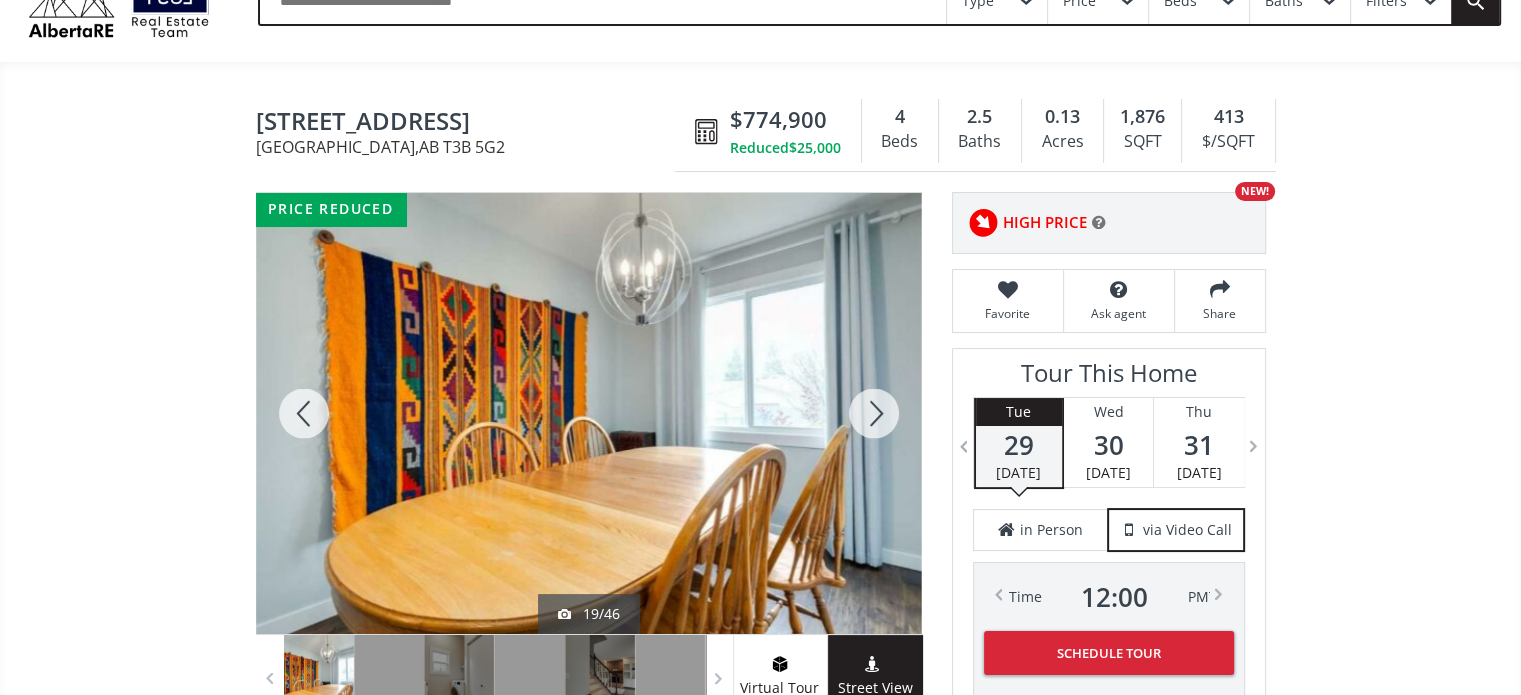 click at bounding box center [874, 413] 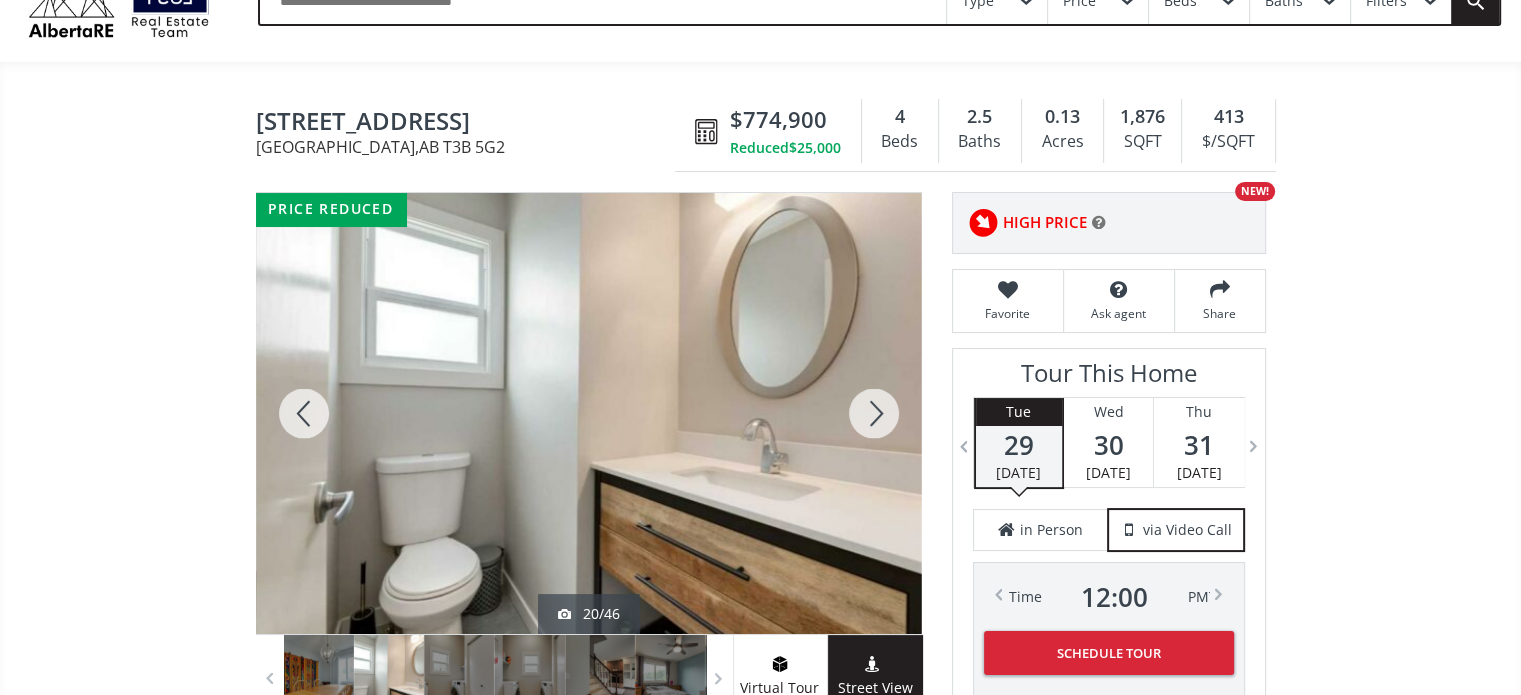 click at bounding box center [304, 413] 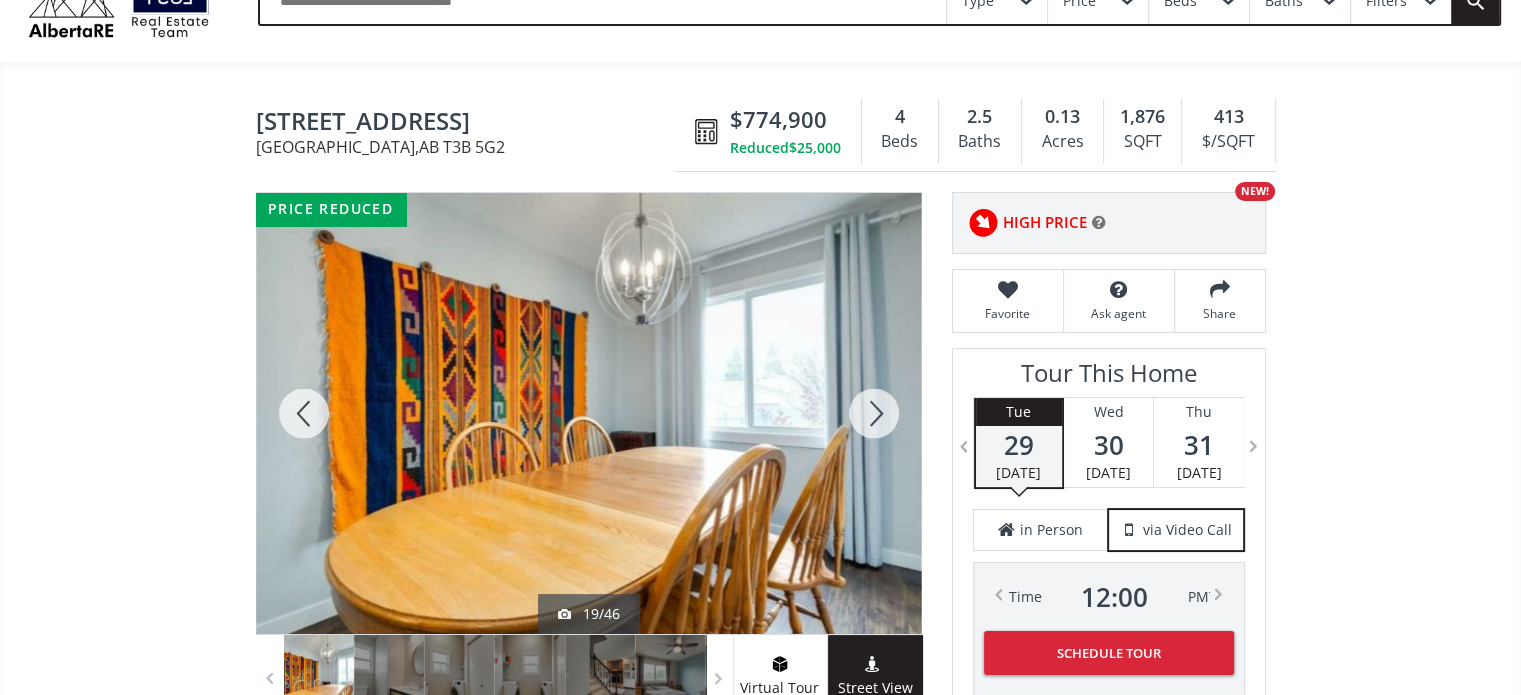 click at bounding box center [304, 413] 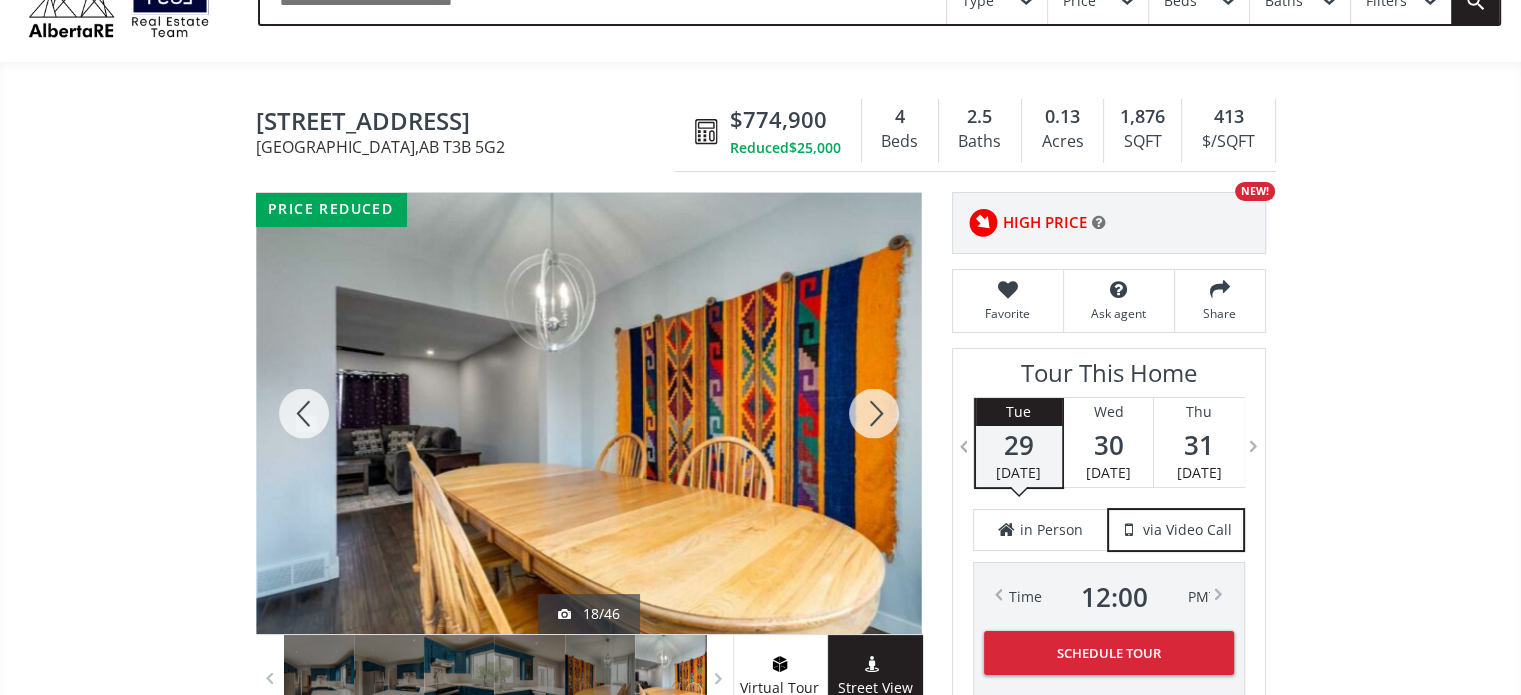 click at bounding box center (874, 413) 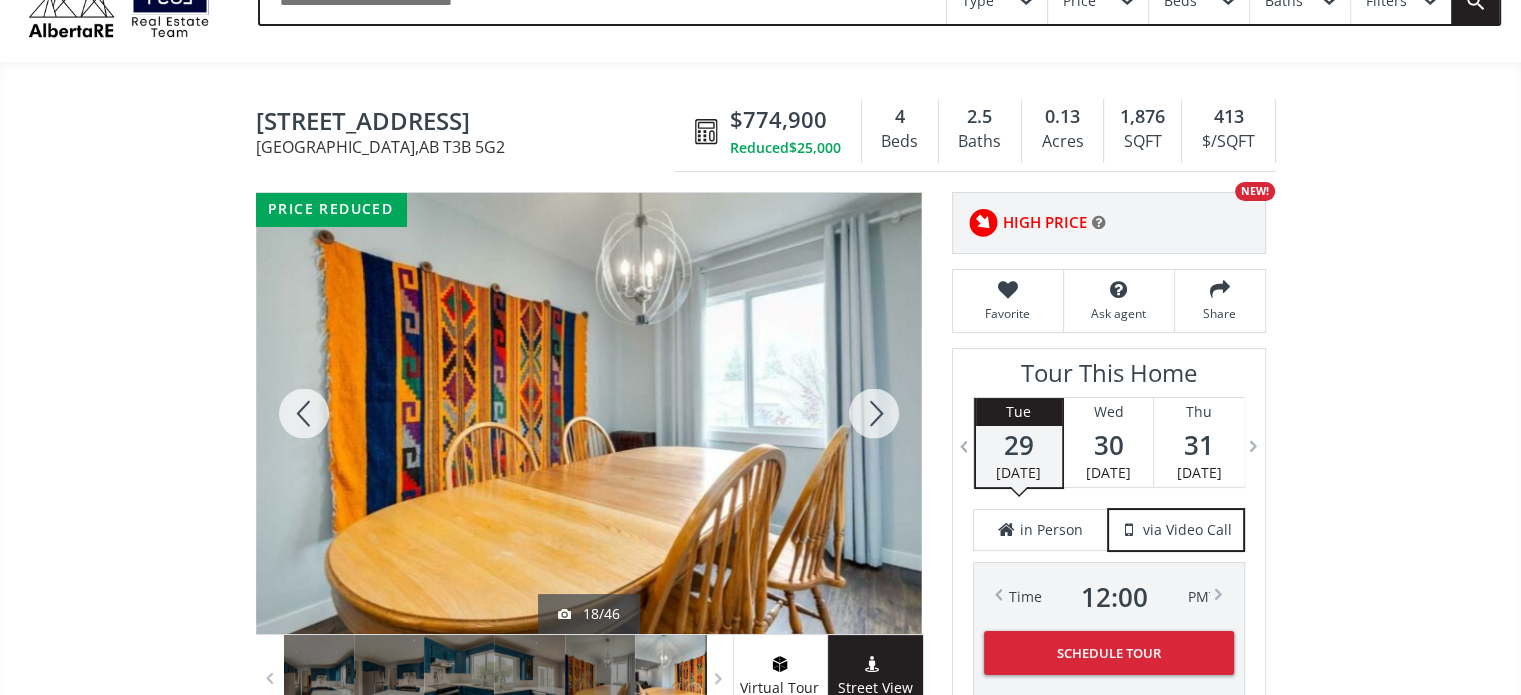 click at bounding box center (874, 413) 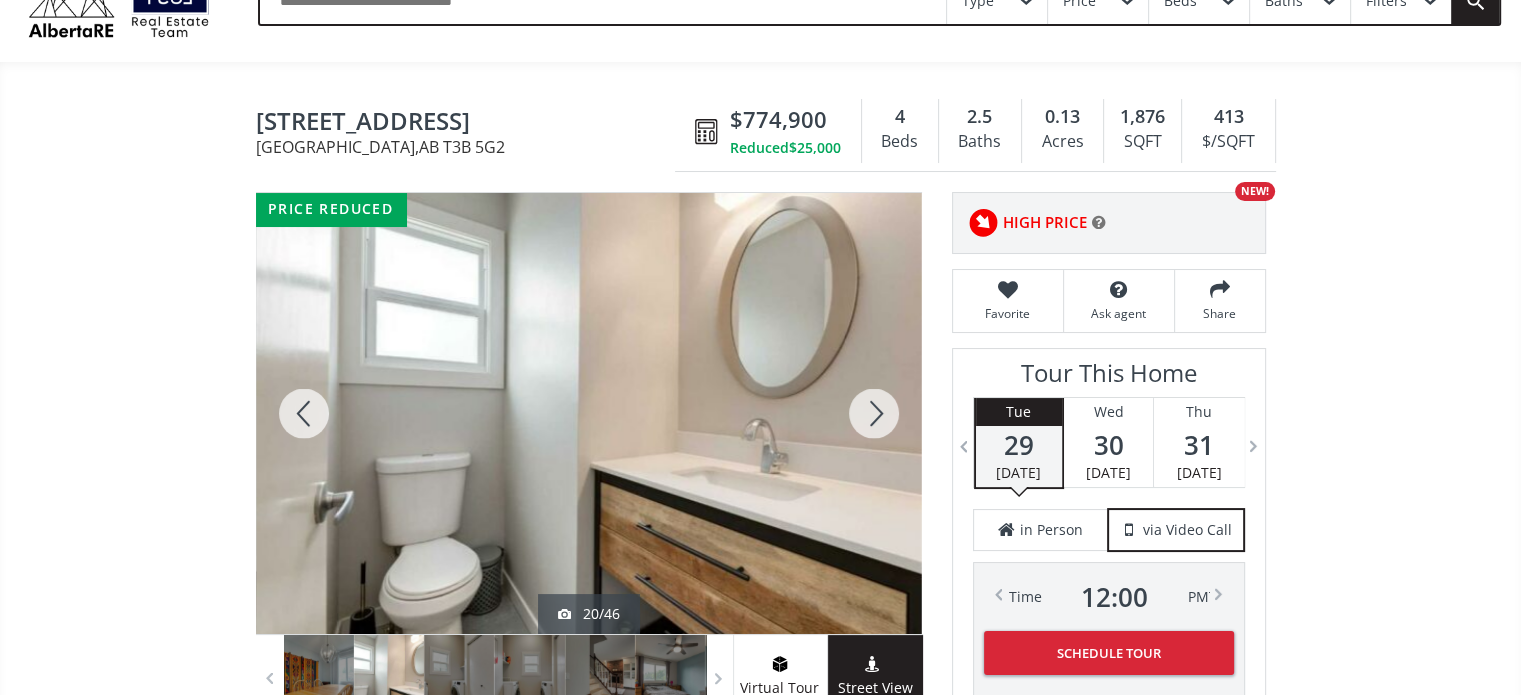 click at bounding box center [874, 413] 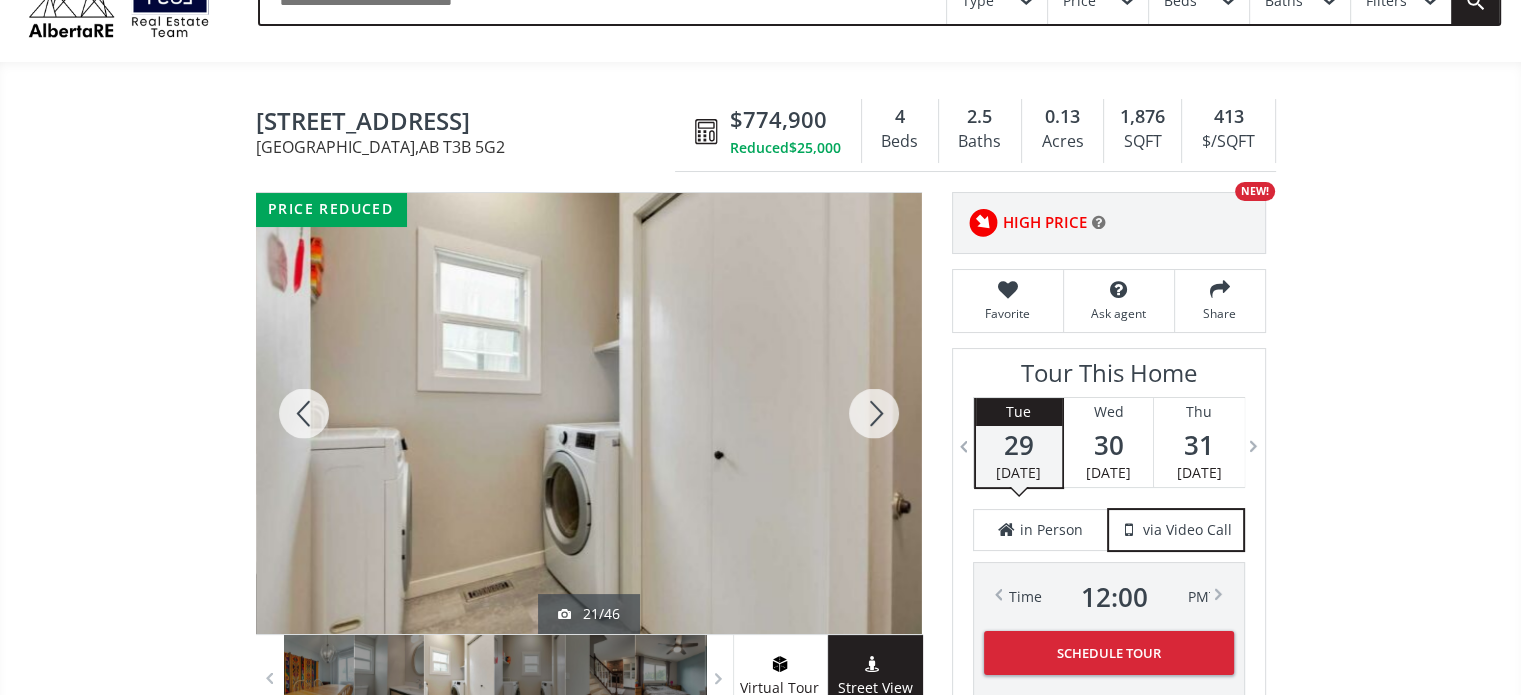 click at bounding box center (874, 413) 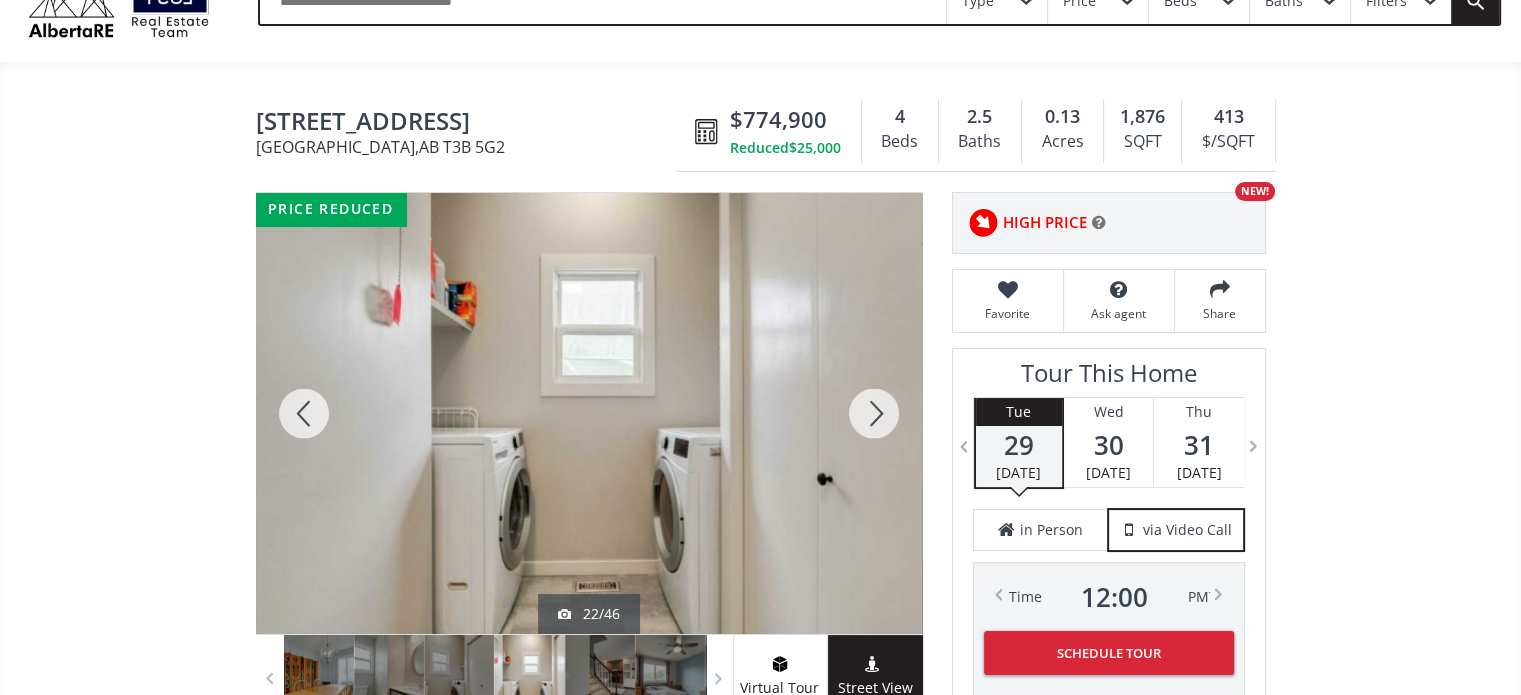 click at bounding box center [874, 413] 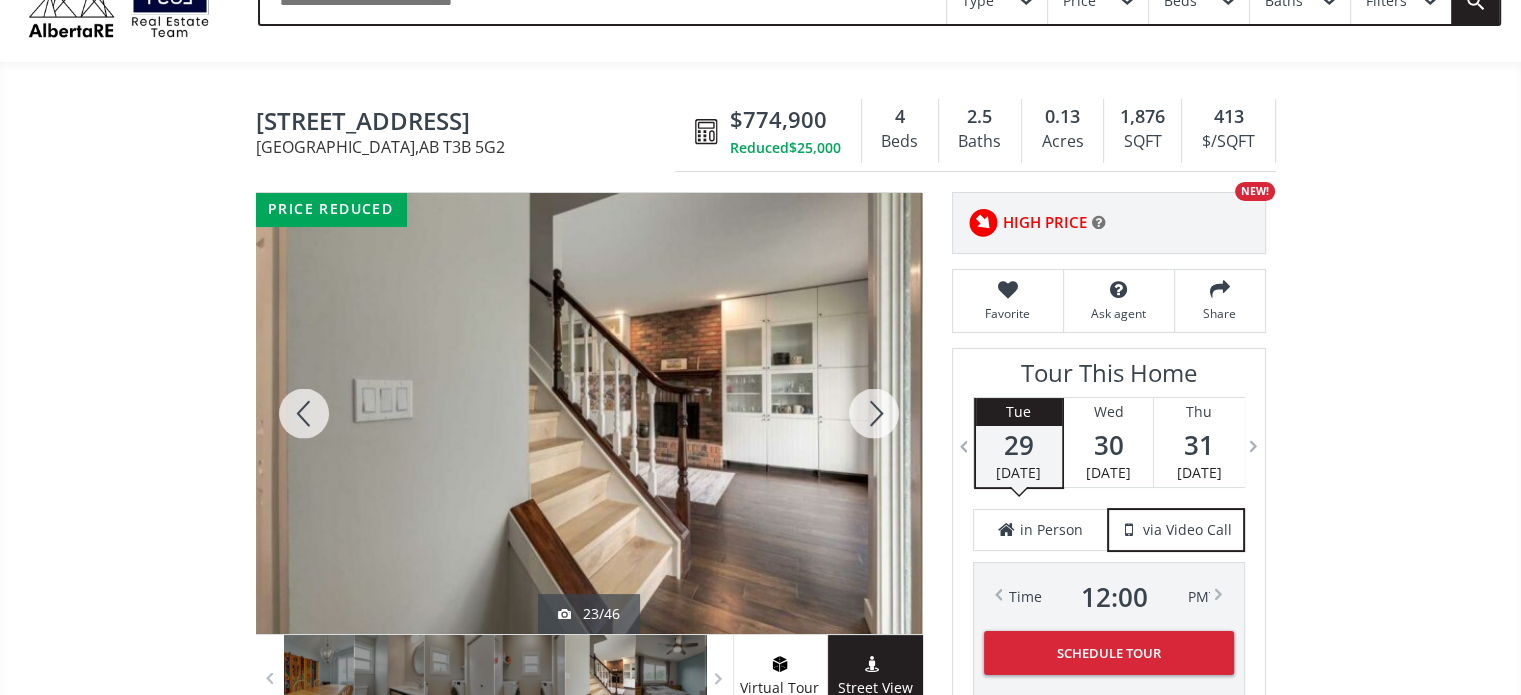 click at bounding box center [874, 413] 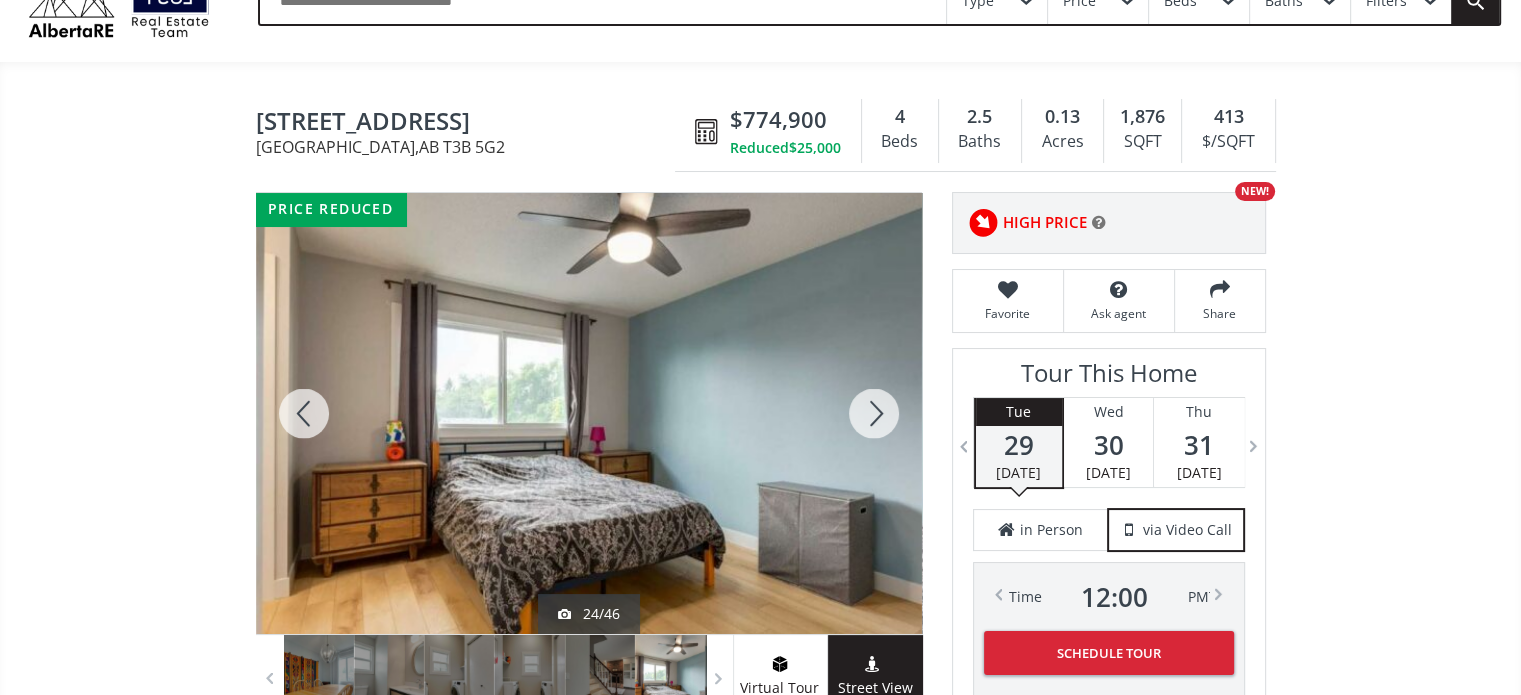 click at bounding box center [874, 413] 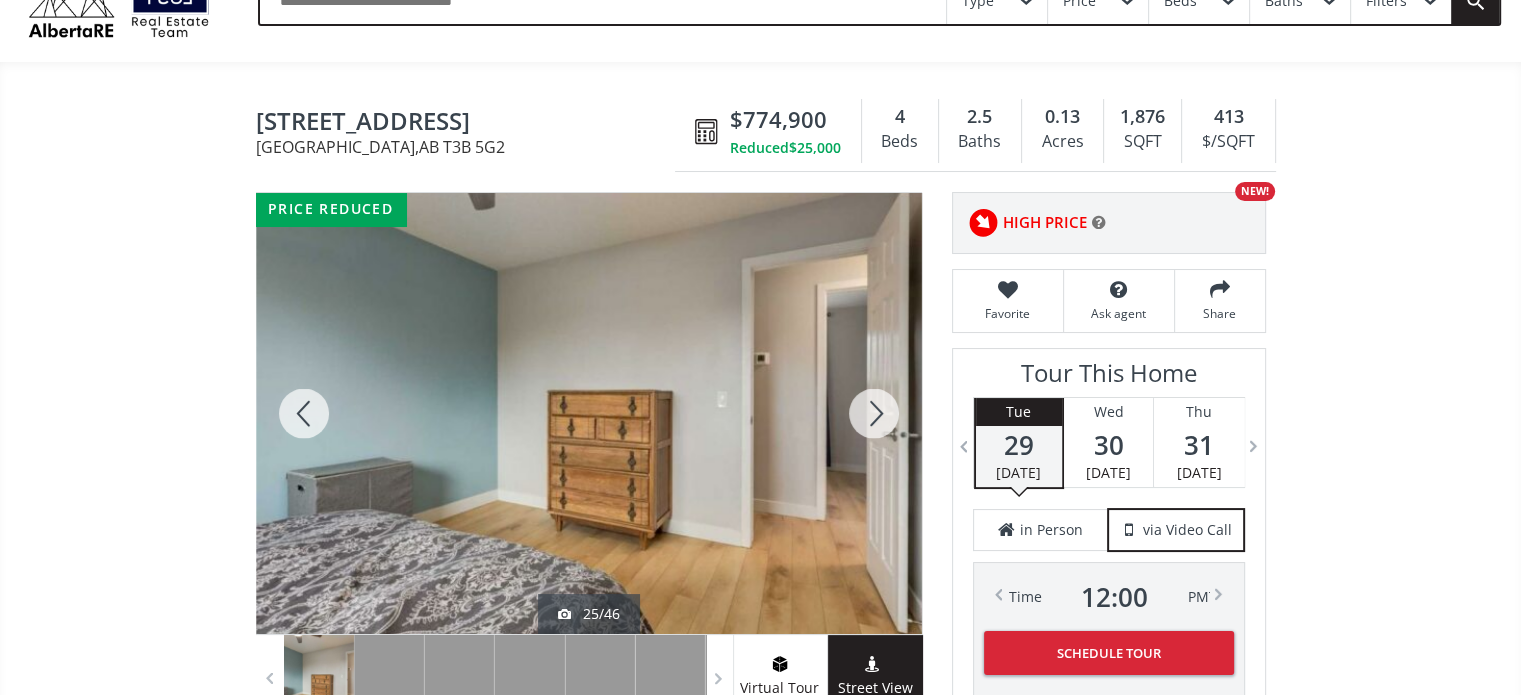 click at bounding box center (874, 413) 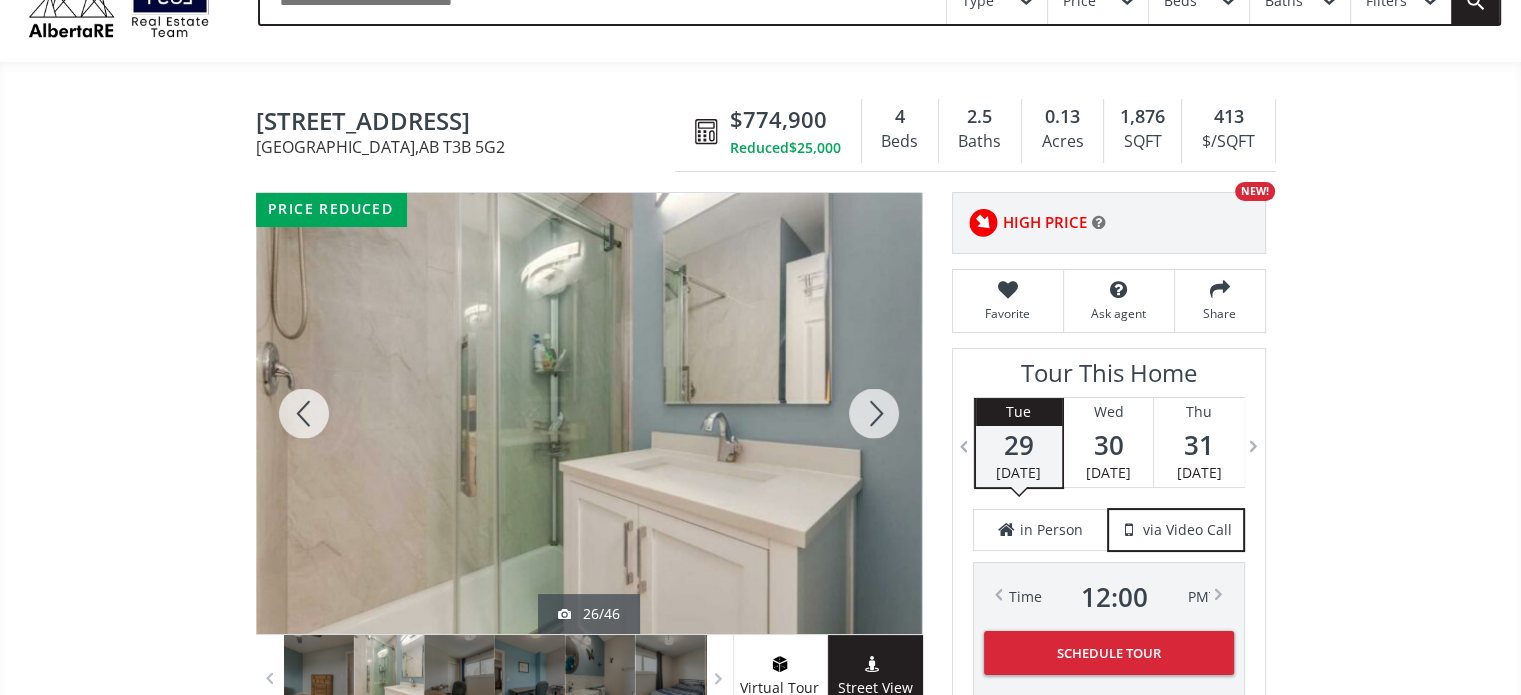 click at bounding box center [874, 413] 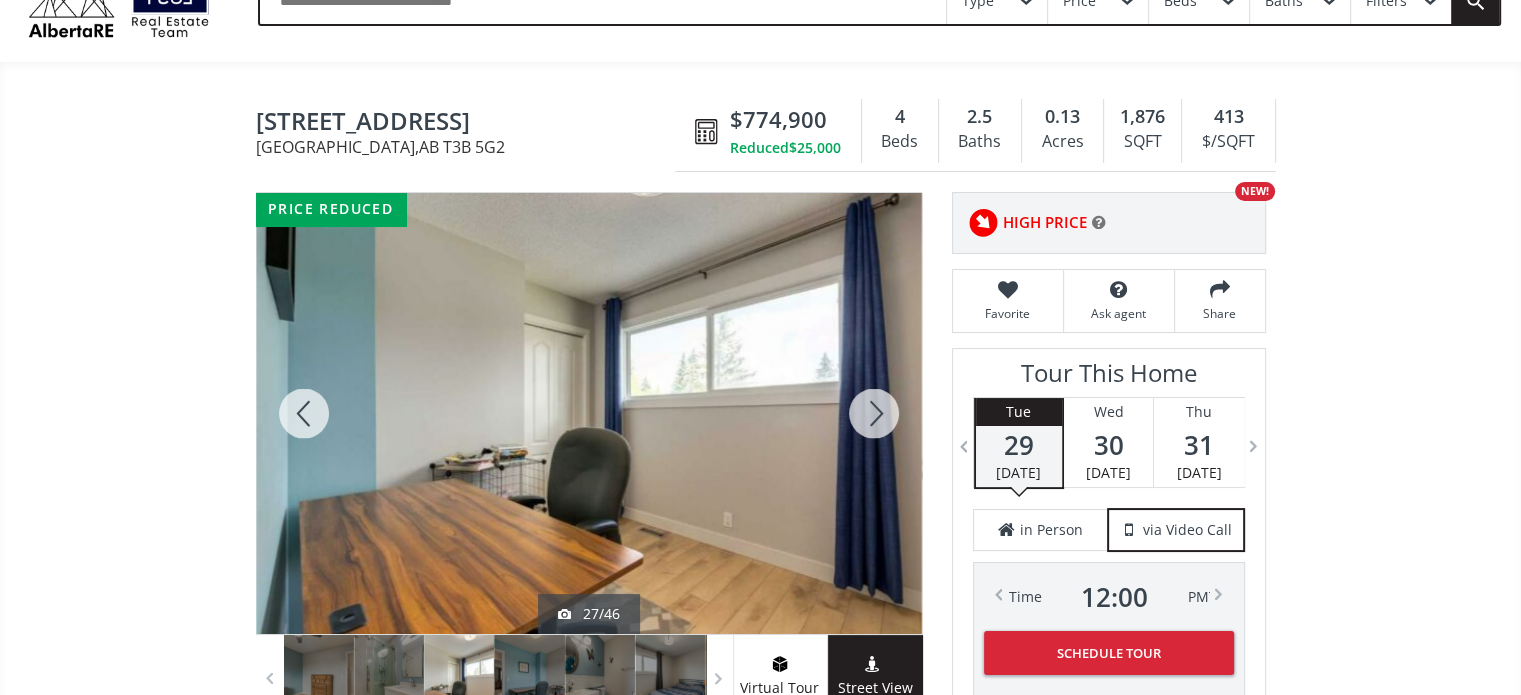 click at bounding box center (874, 413) 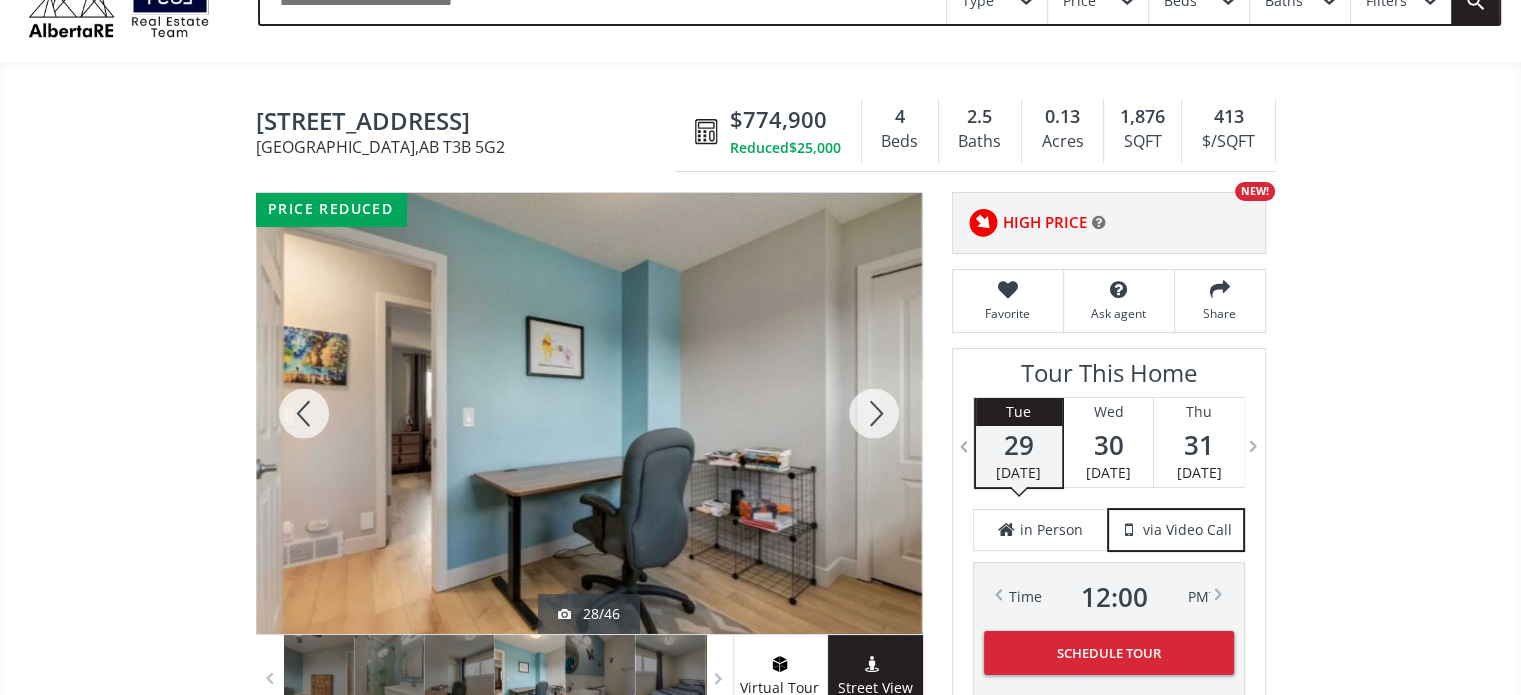 click at bounding box center (874, 413) 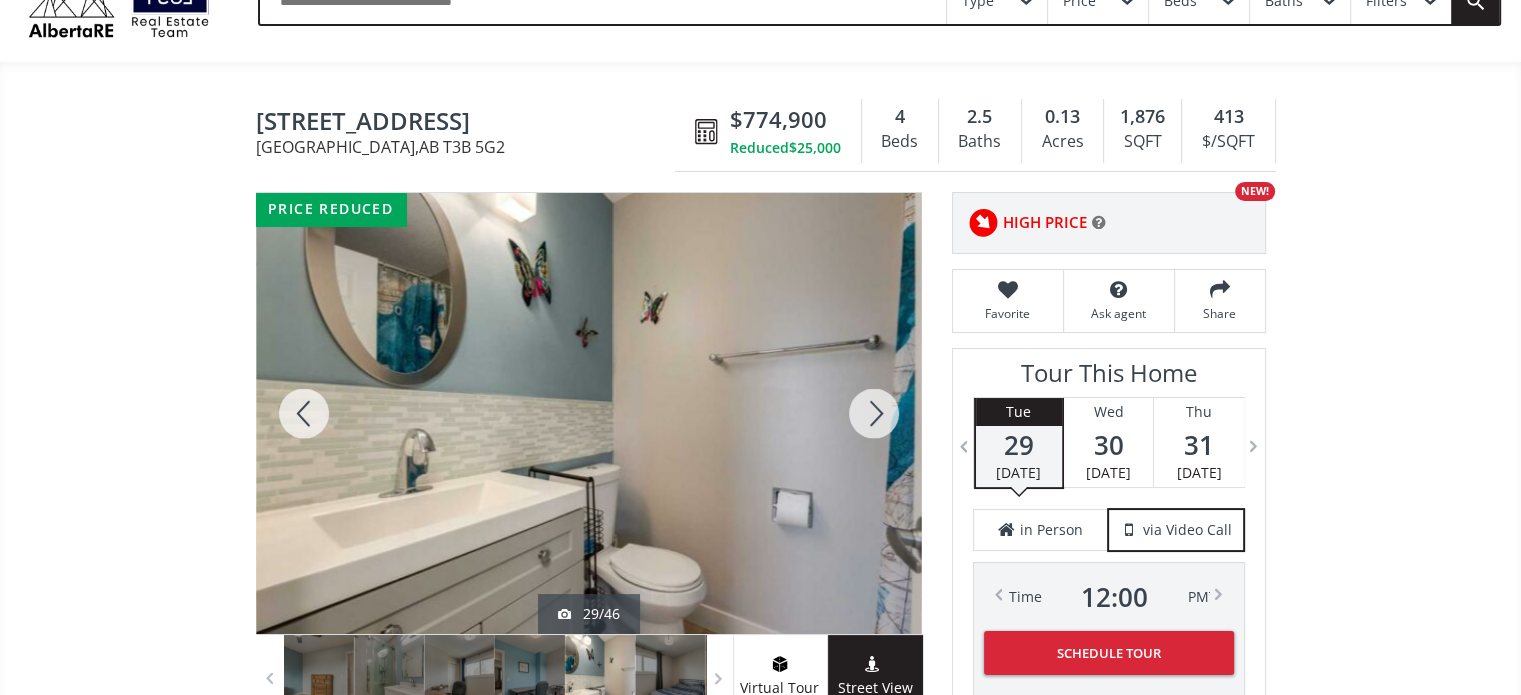 click at bounding box center [874, 413] 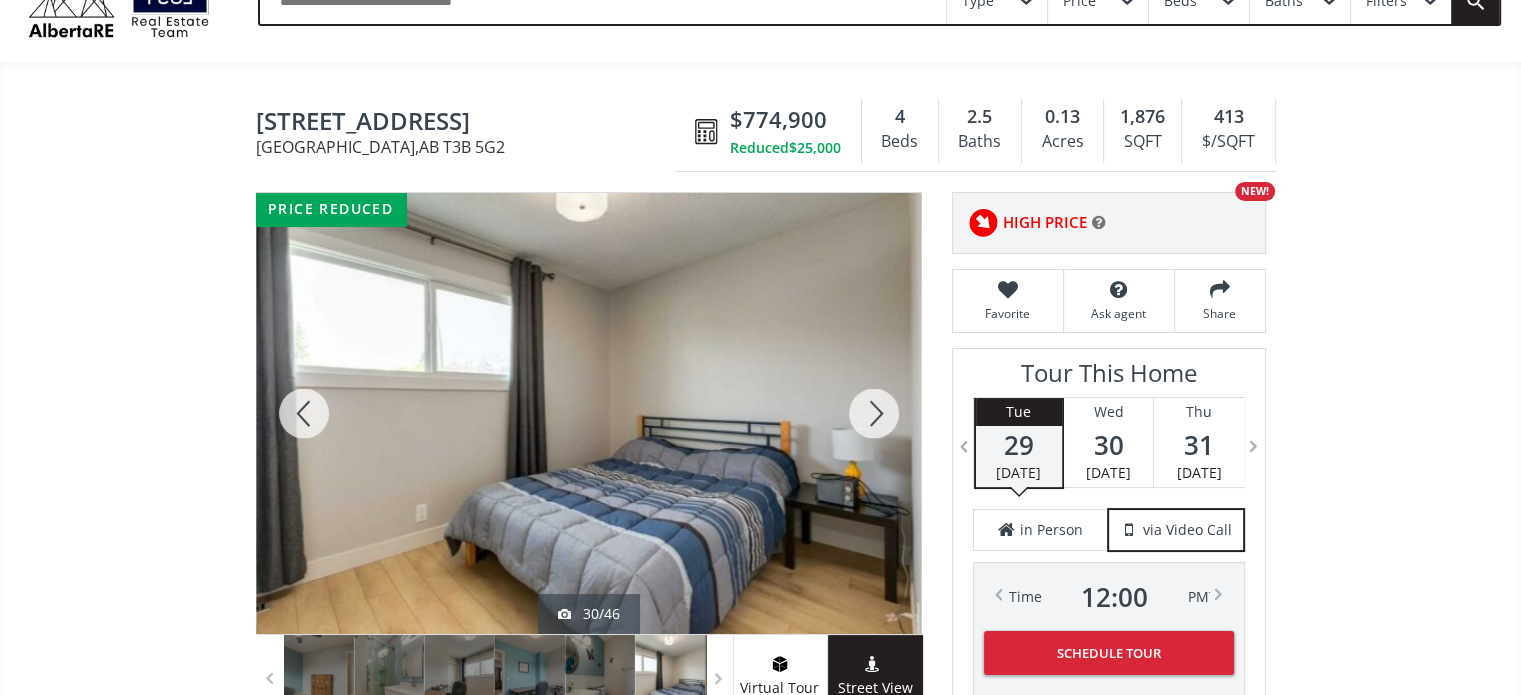 click at bounding box center [874, 413] 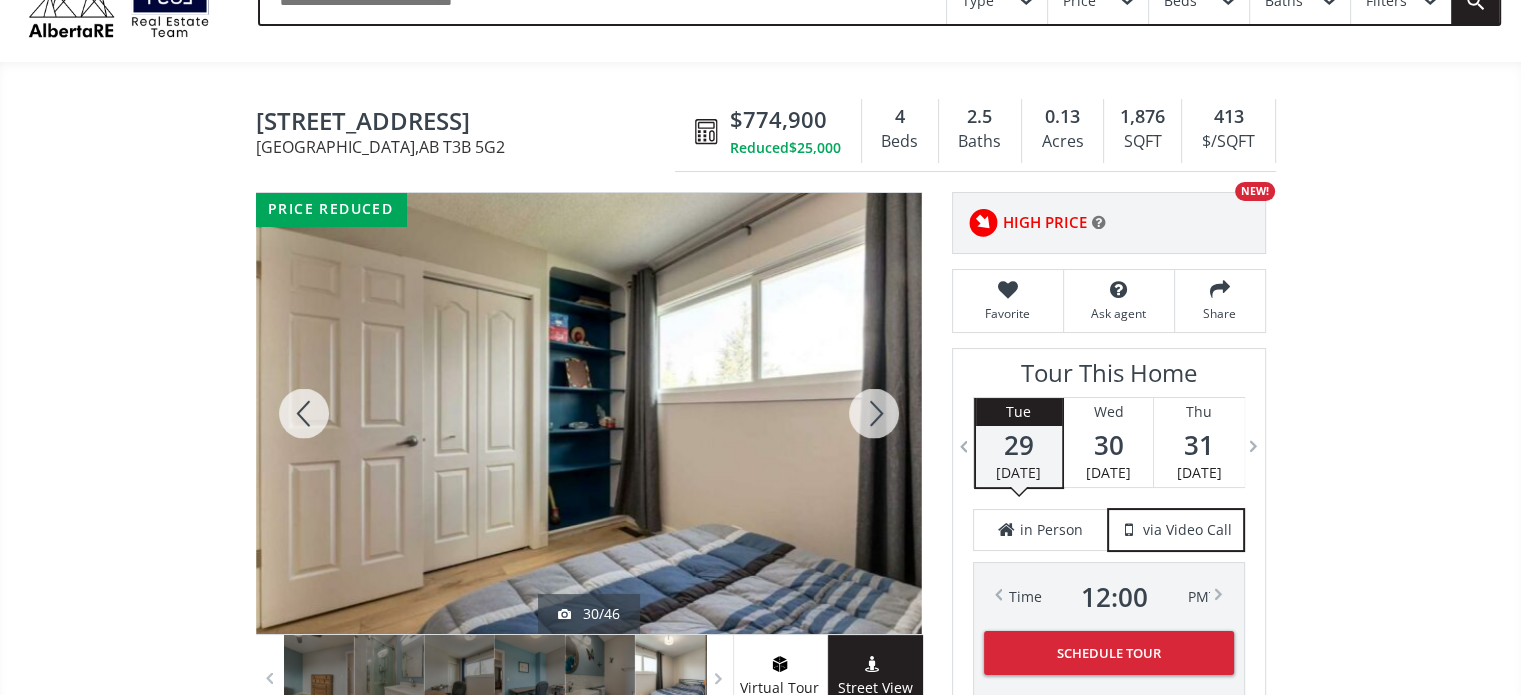 click at bounding box center [874, 413] 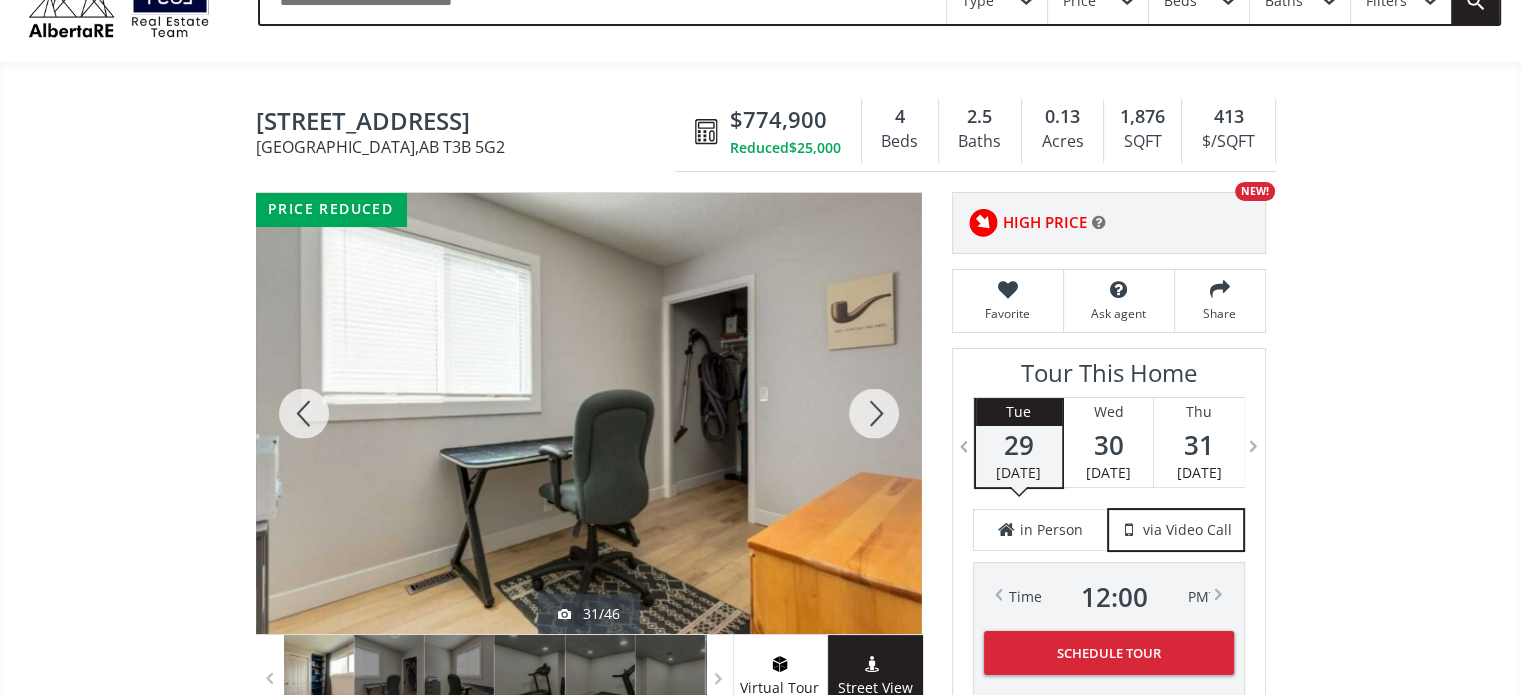 click at bounding box center [874, 413] 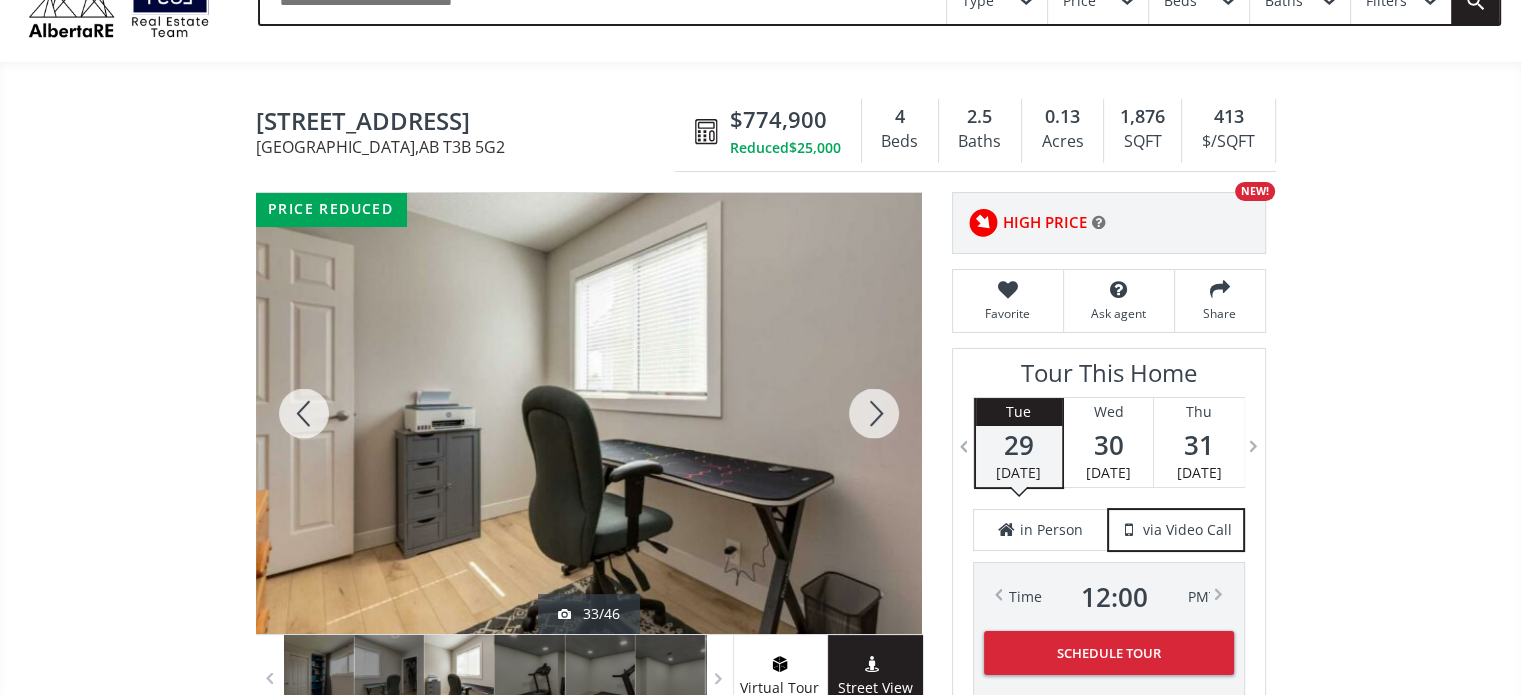 click at bounding box center (874, 413) 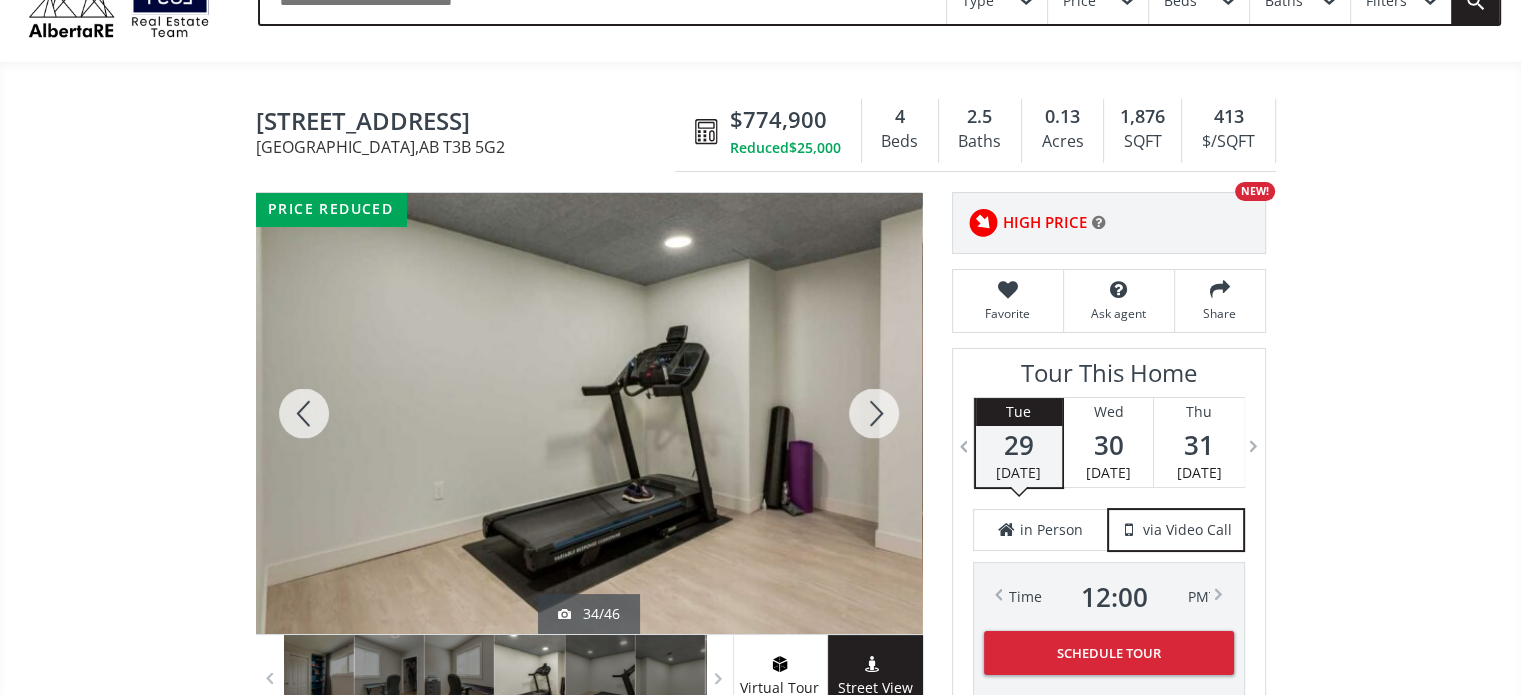 click at bounding box center [874, 413] 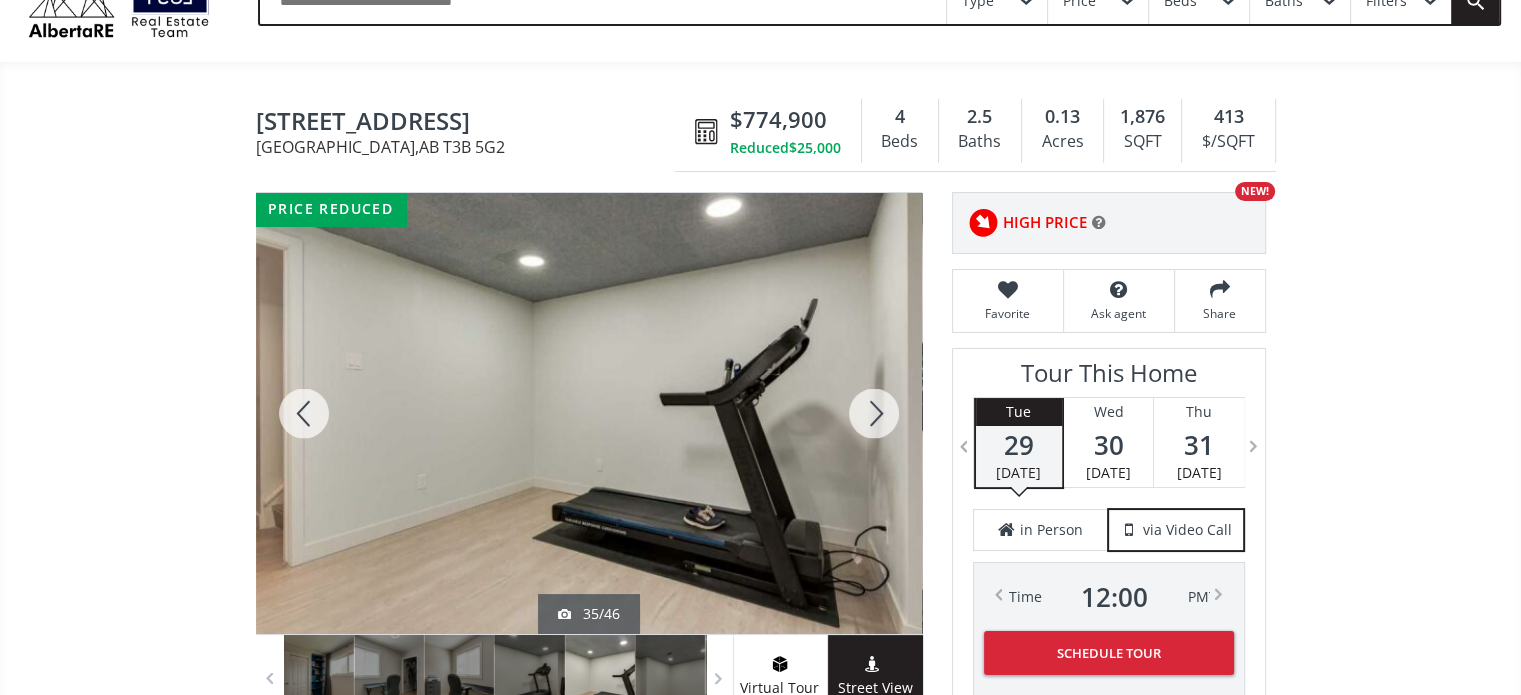 click at bounding box center (874, 413) 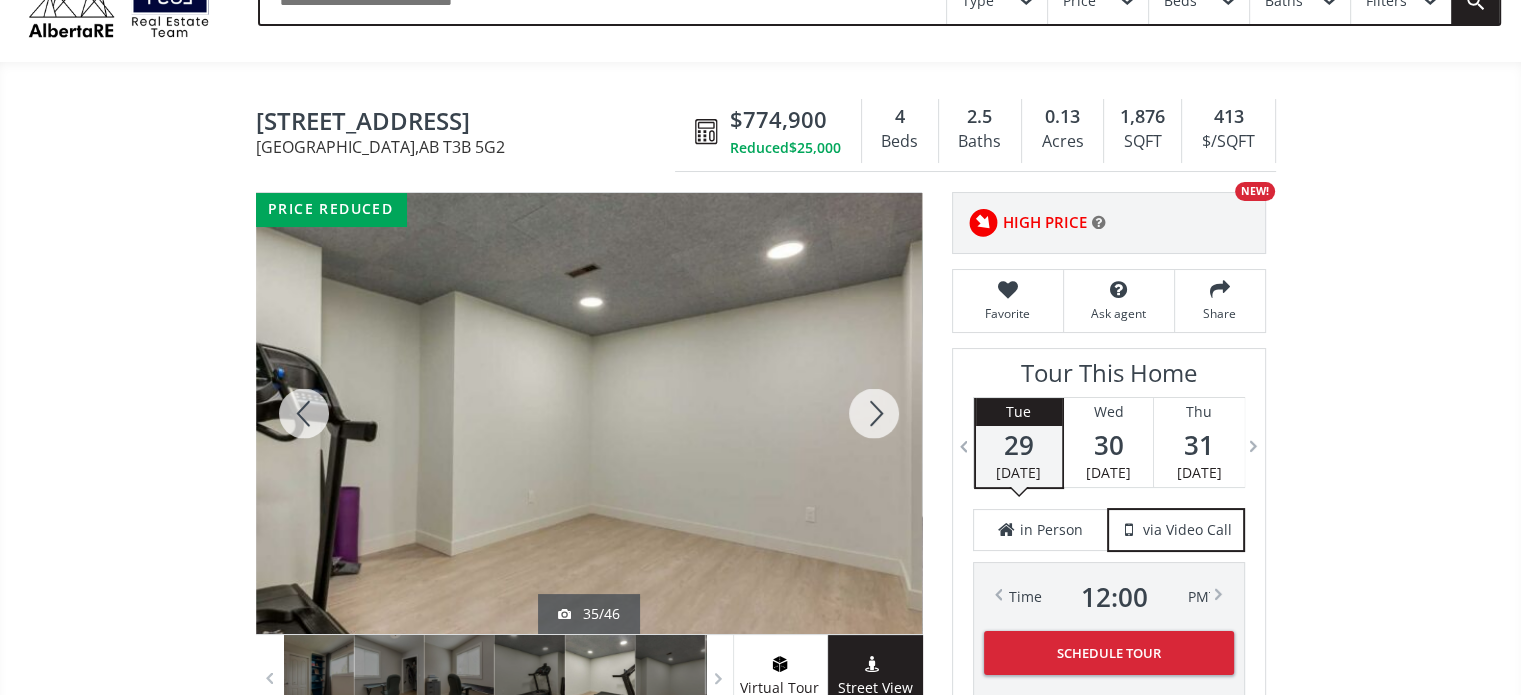 click at bounding box center [874, 413] 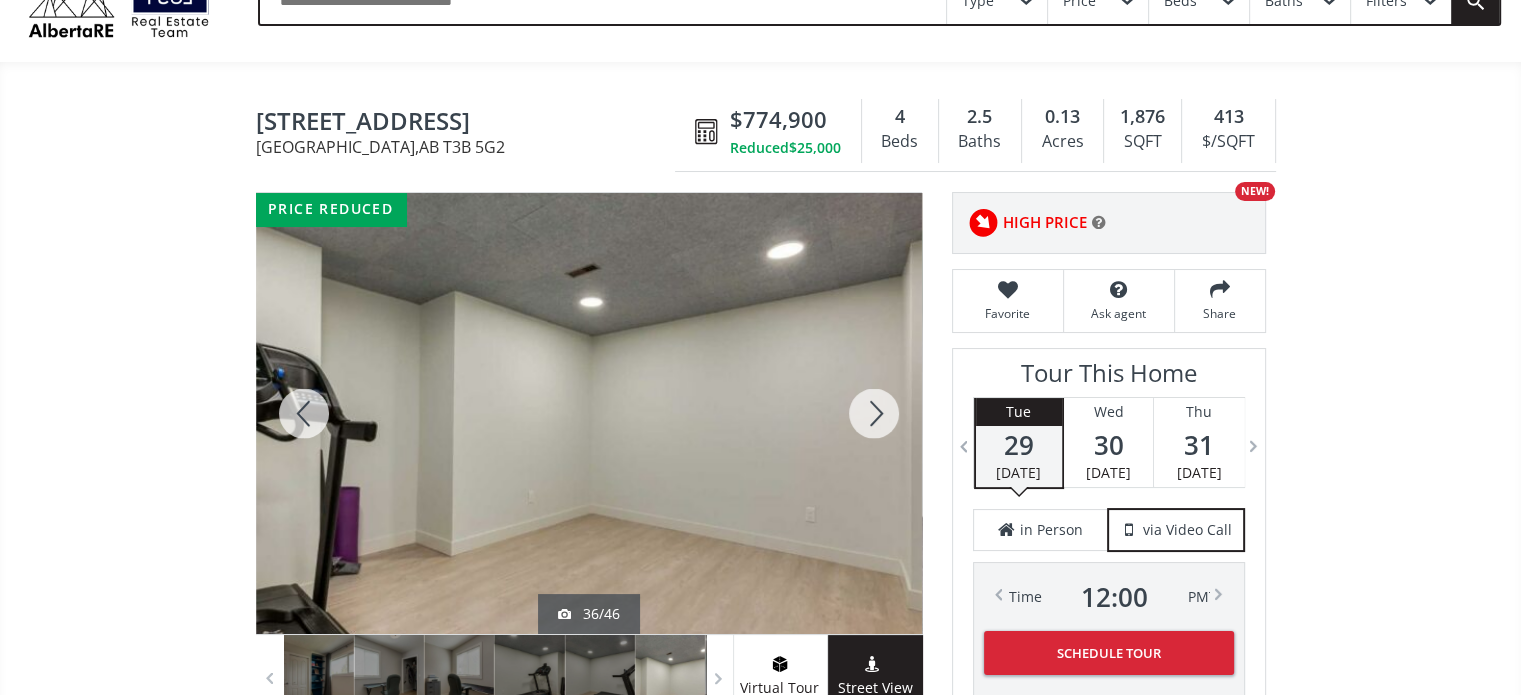 click at bounding box center (874, 413) 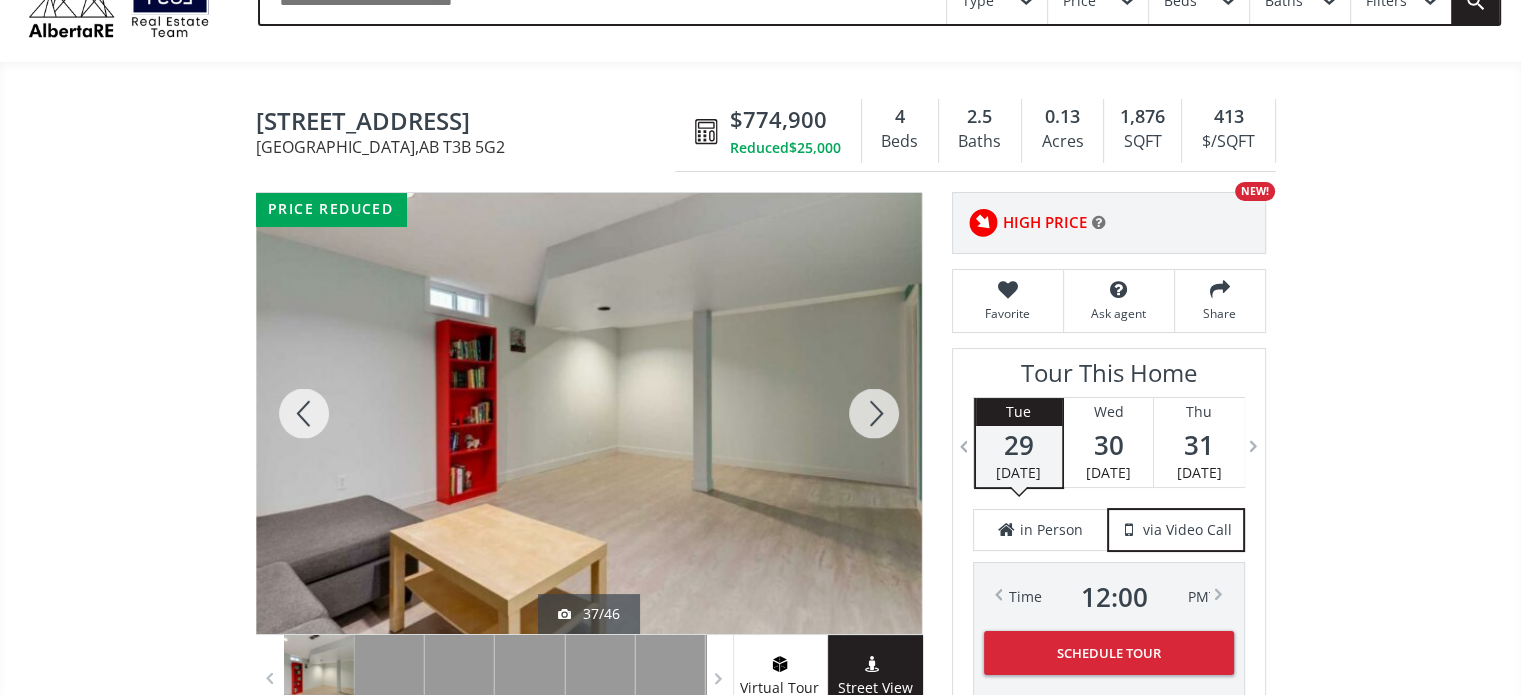 click at bounding box center (874, 413) 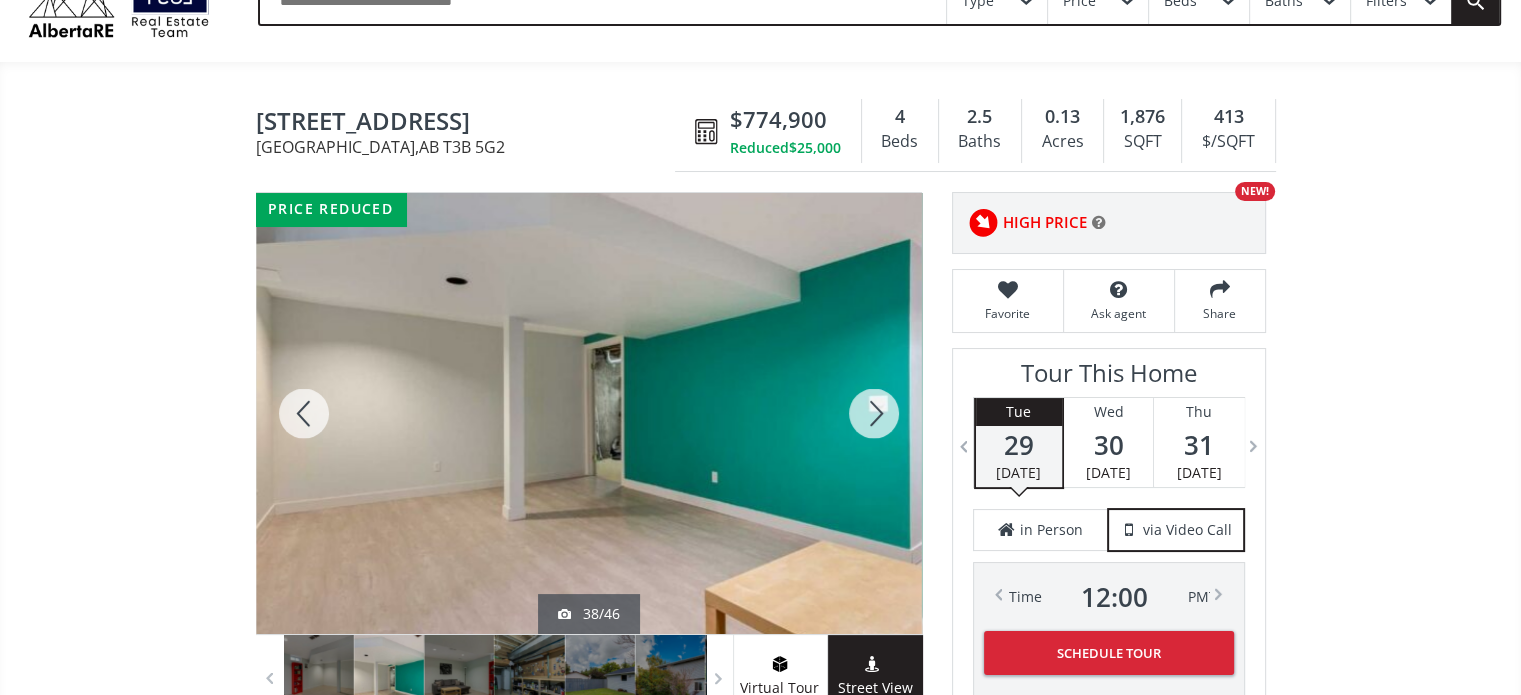 click at bounding box center [874, 413] 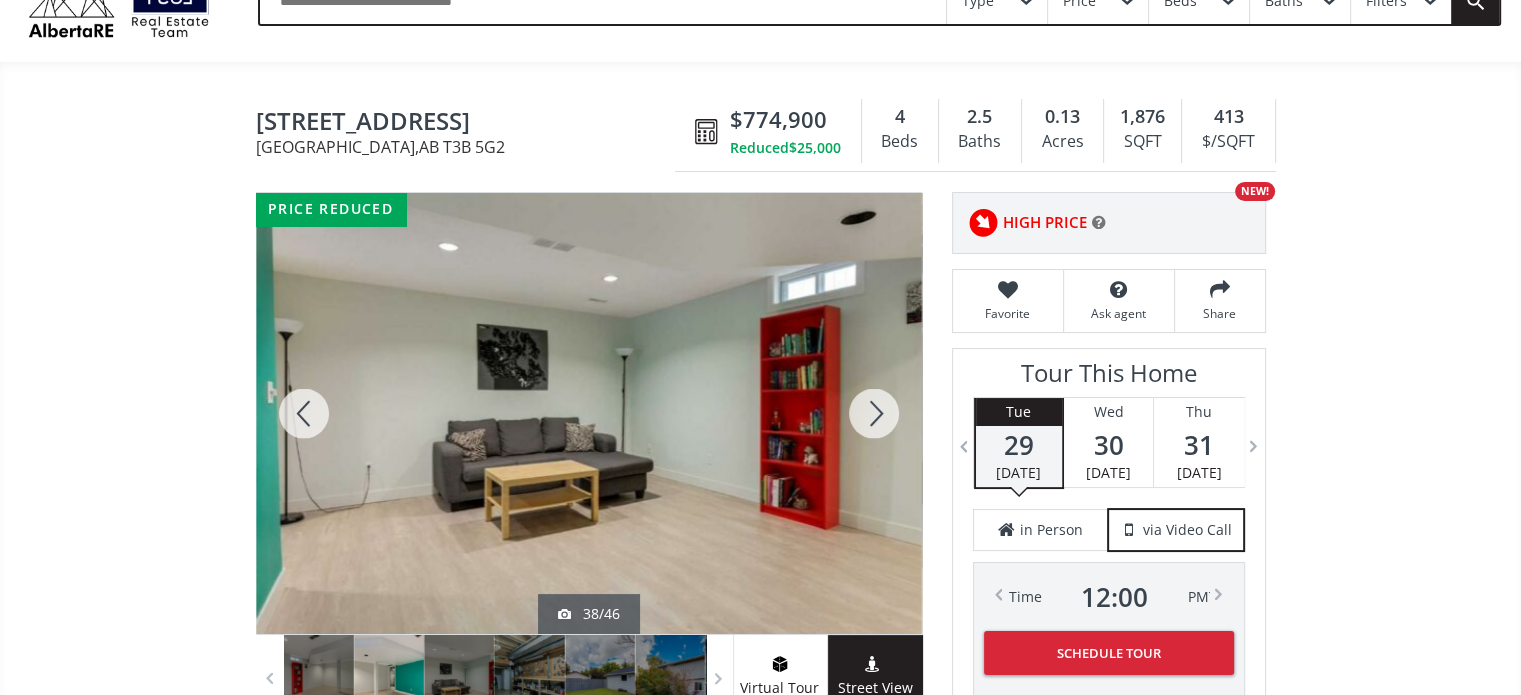 click at bounding box center (874, 413) 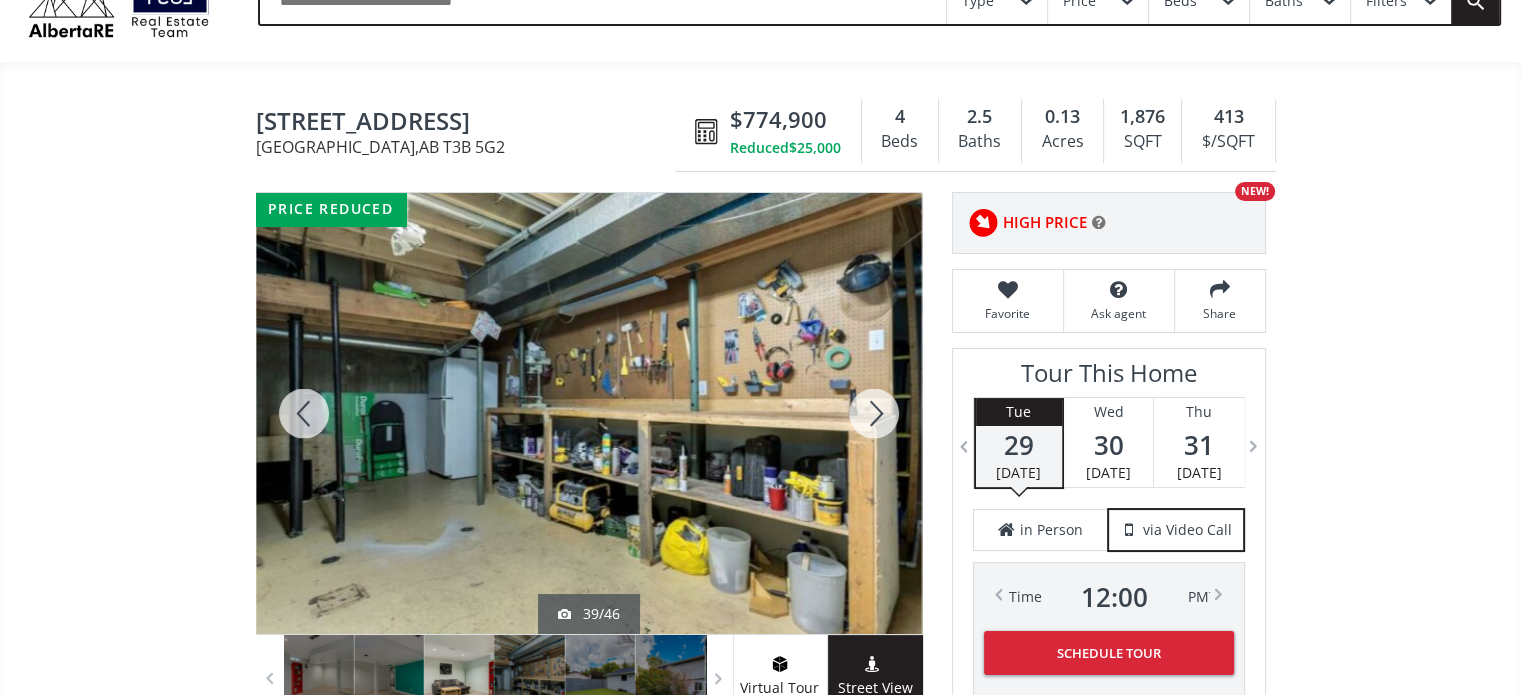 click at bounding box center (874, 413) 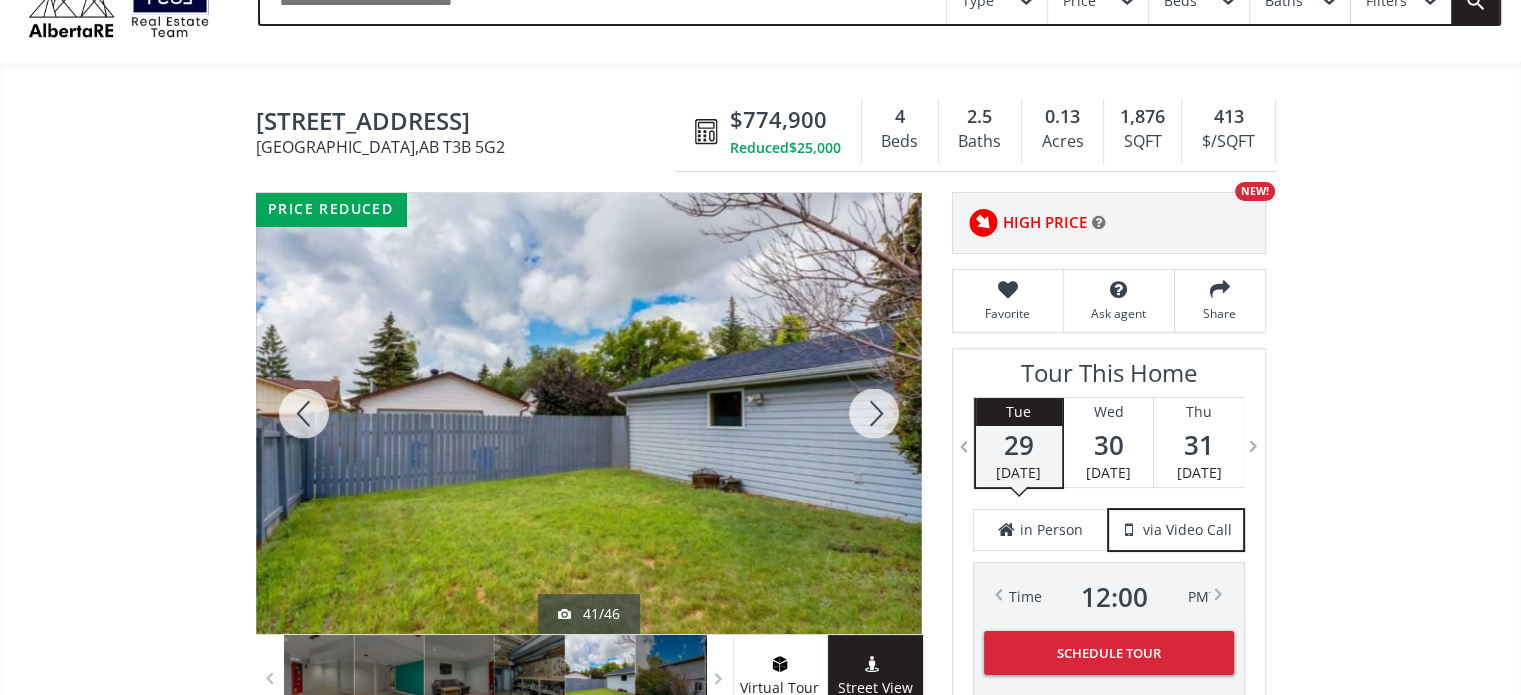 click at bounding box center (874, 413) 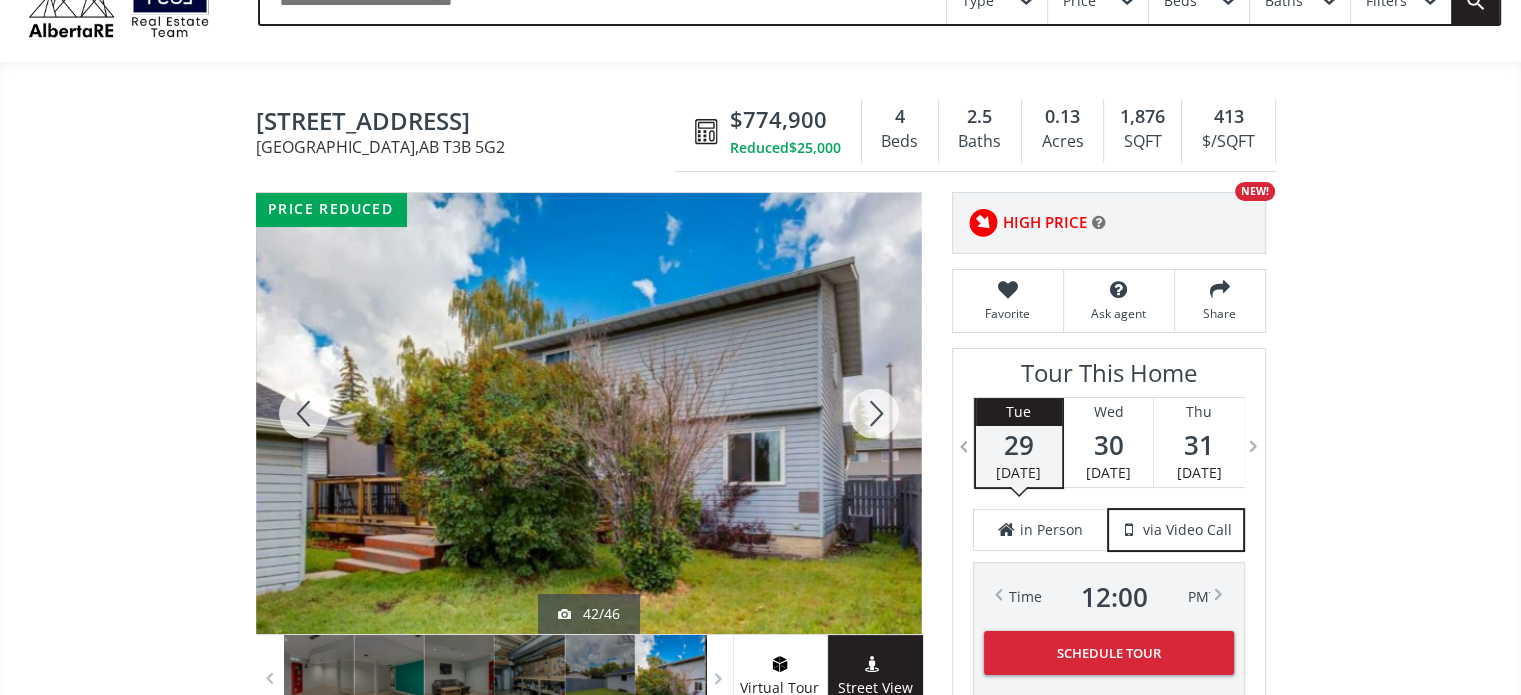 click at bounding box center [874, 413] 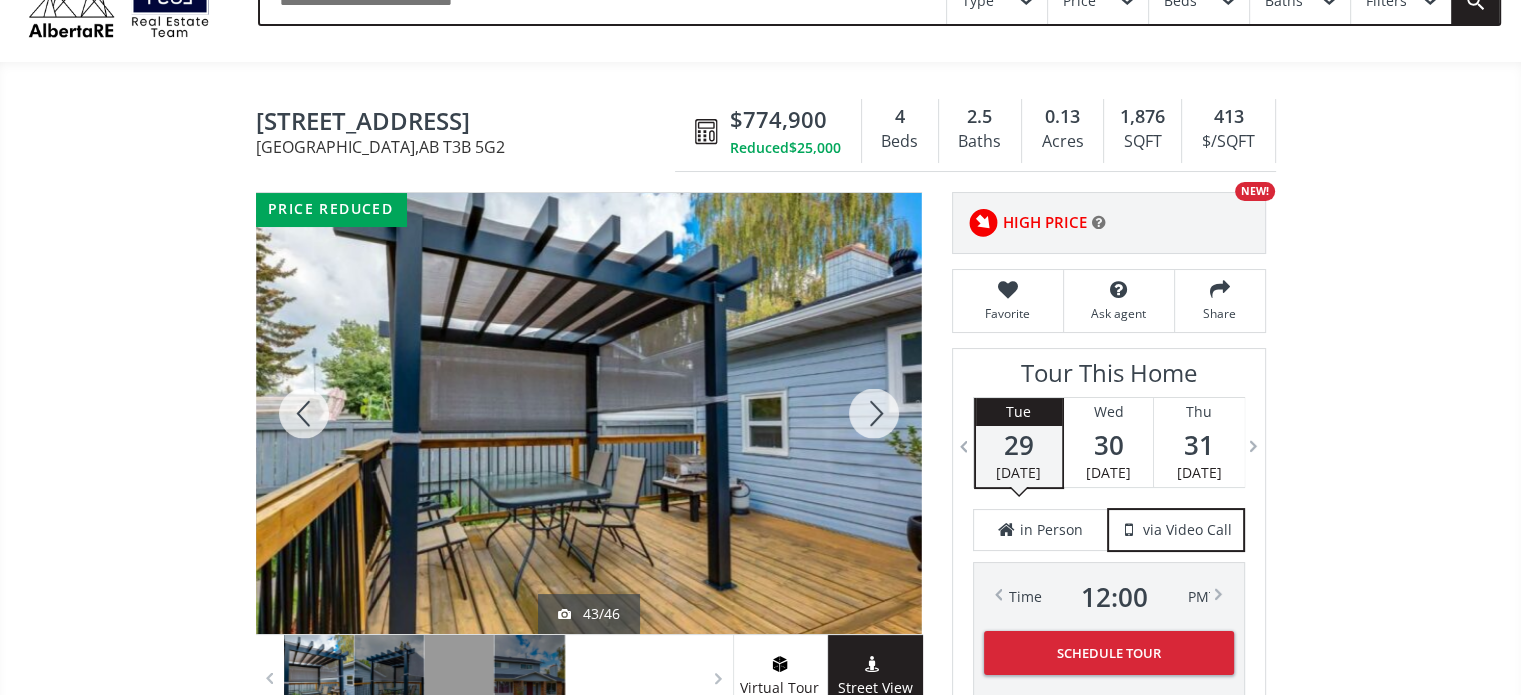 click at bounding box center [874, 413] 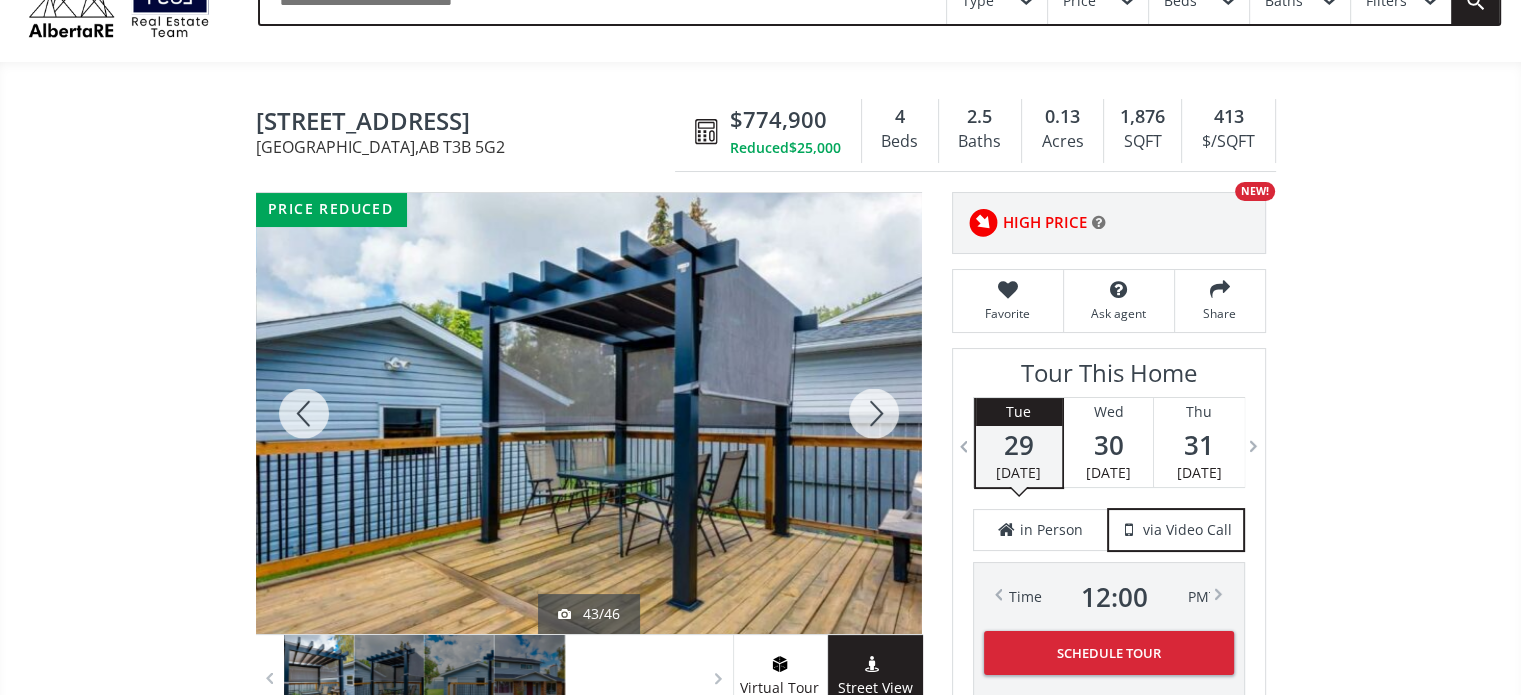 click at bounding box center (874, 413) 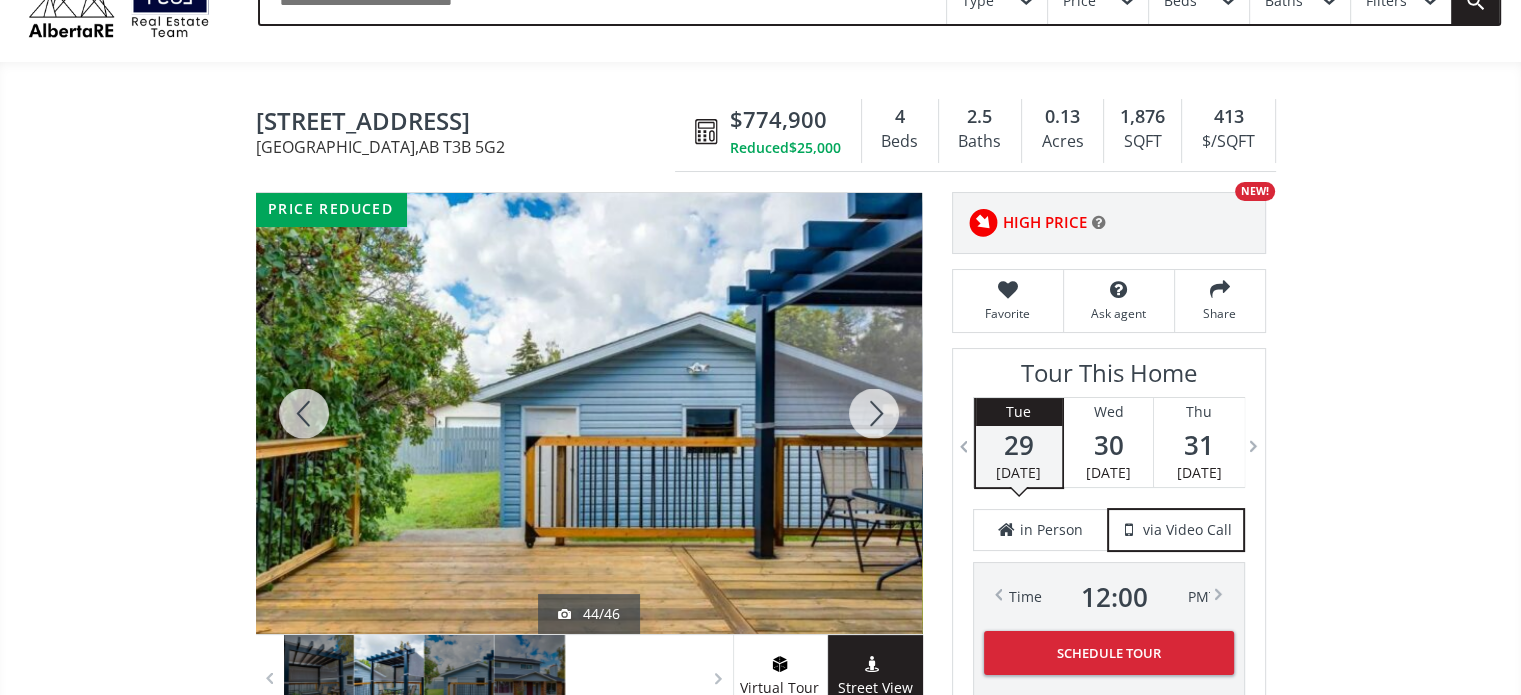 click at bounding box center (874, 413) 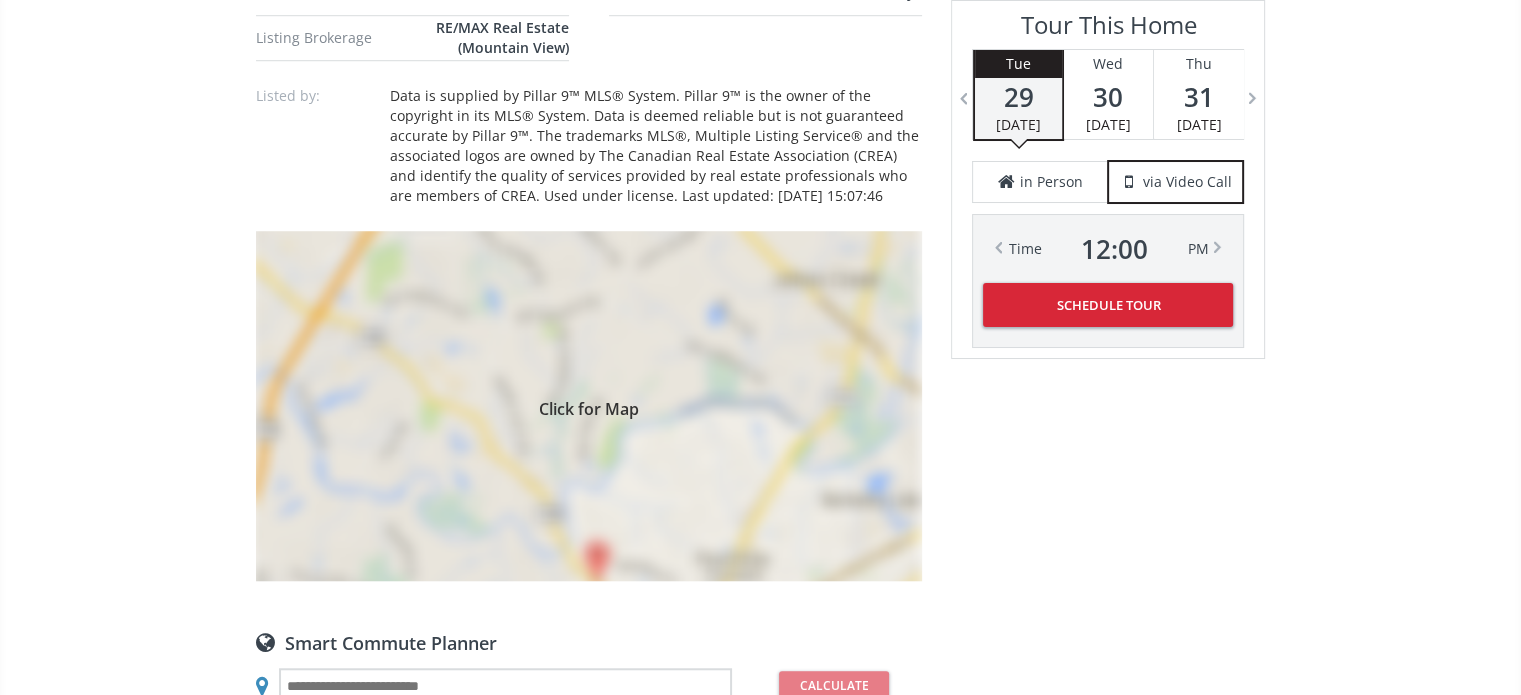 scroll, scrollTop: 1500, scrollLeft: 0, axis: vertical 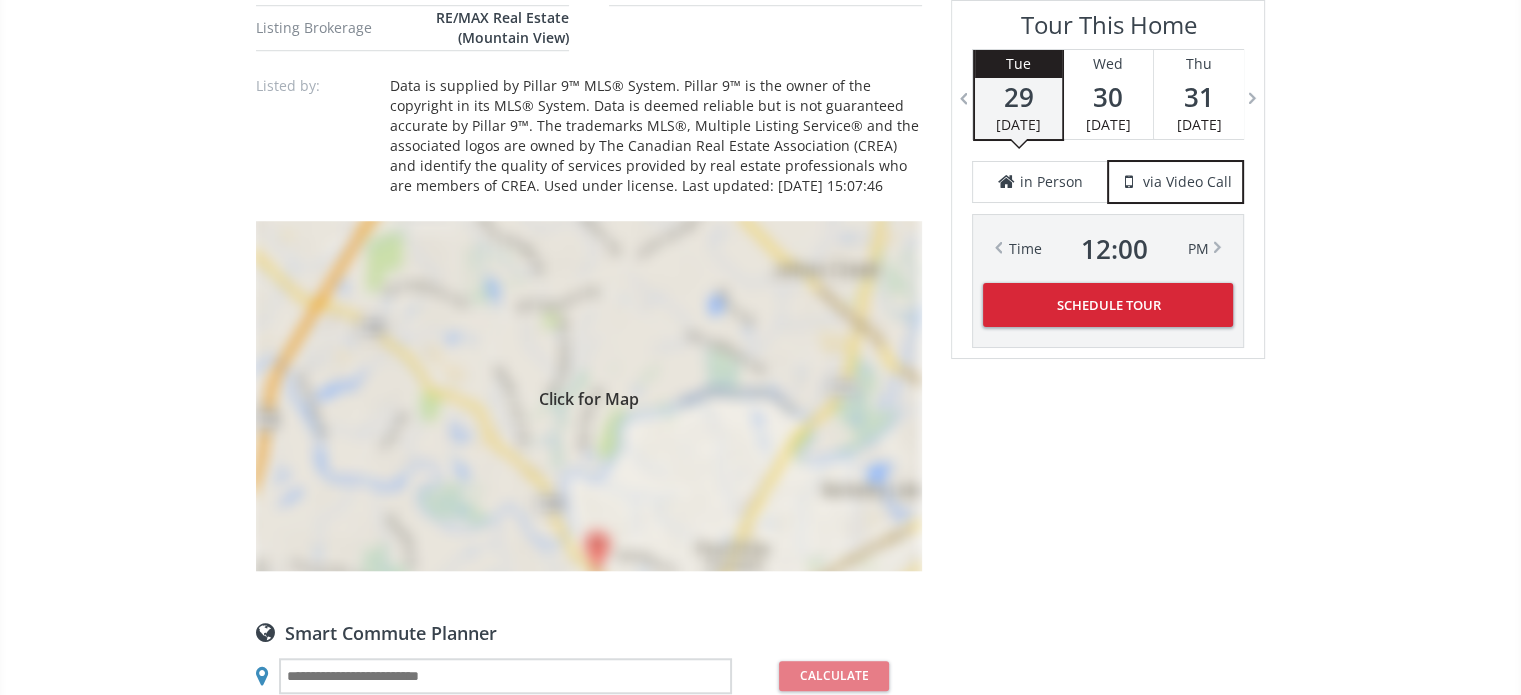 click on "Click for Map" at bounding box center (589, 396) 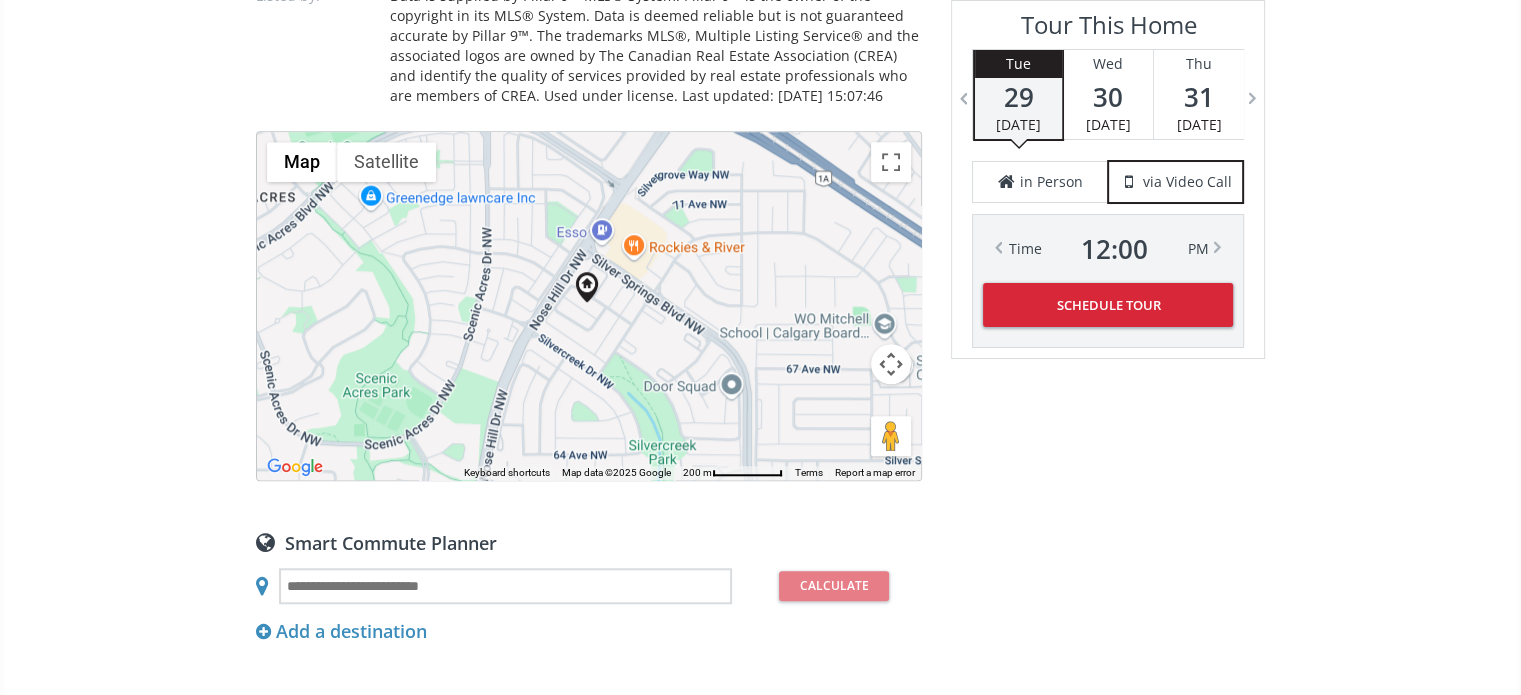scroll, scrollTop: 1700, scrollLeft: 0, axis: vertical 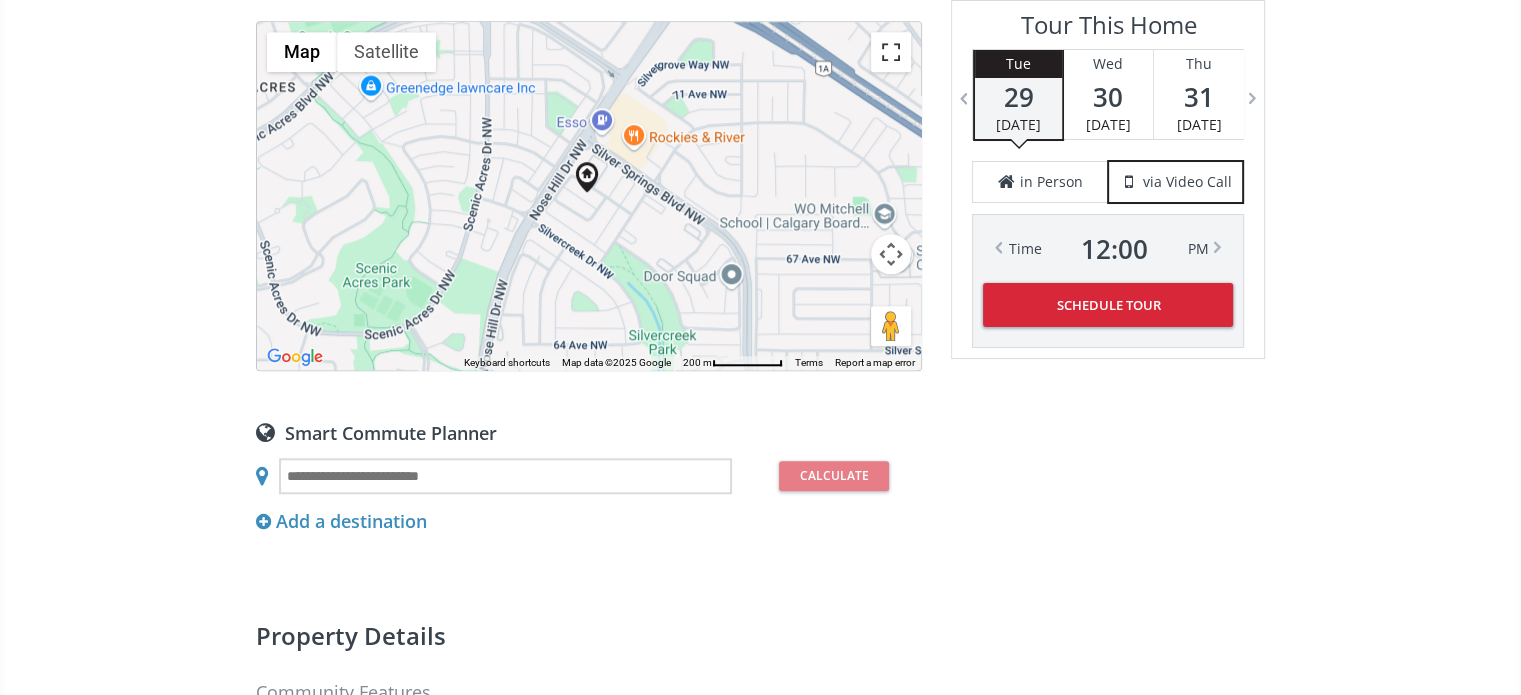 click at bounding box center [891, 52] 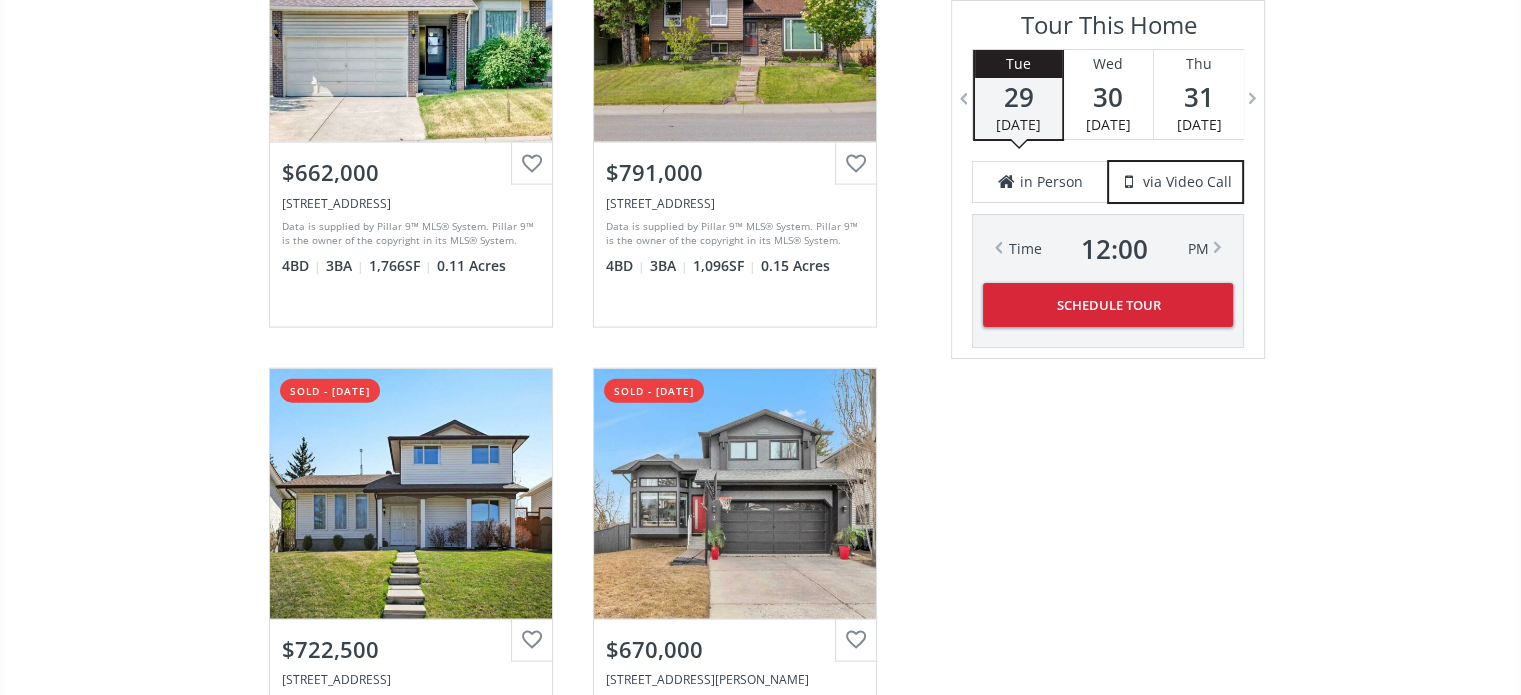 scroll, scrollTop: 4800, scrollLeft: 0, axis: vertical 